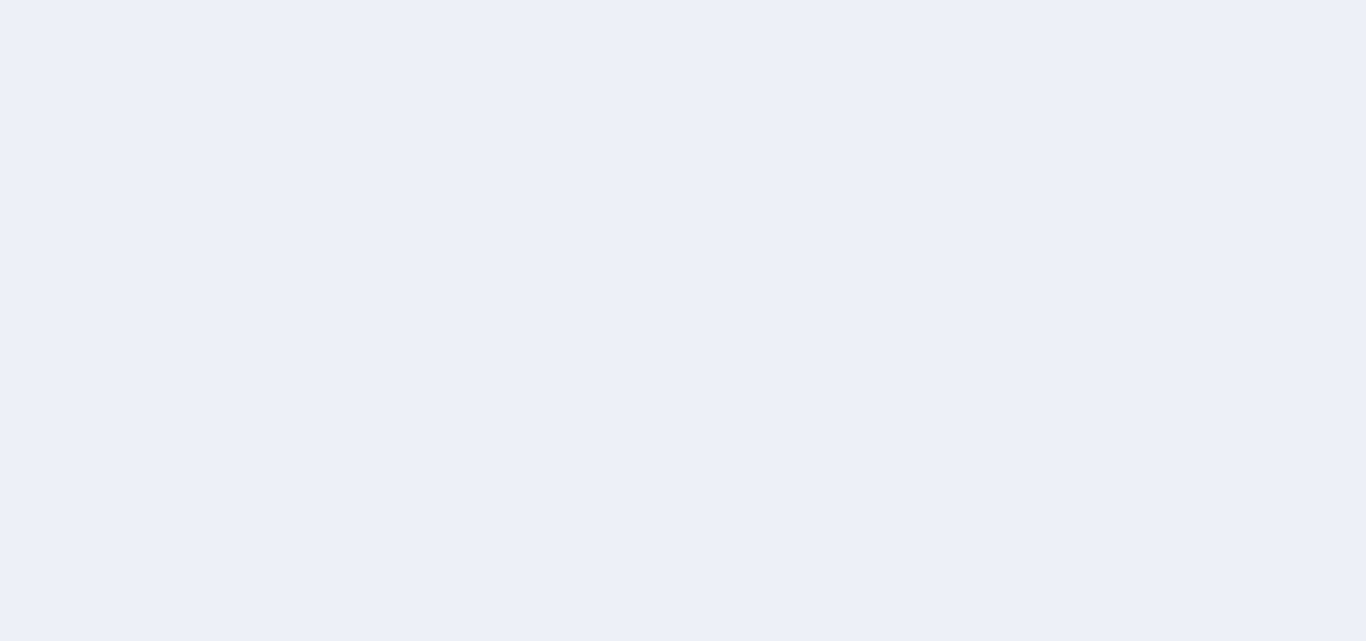 scroll, scrollTop: 0, scrollLeft: 0, axis: both 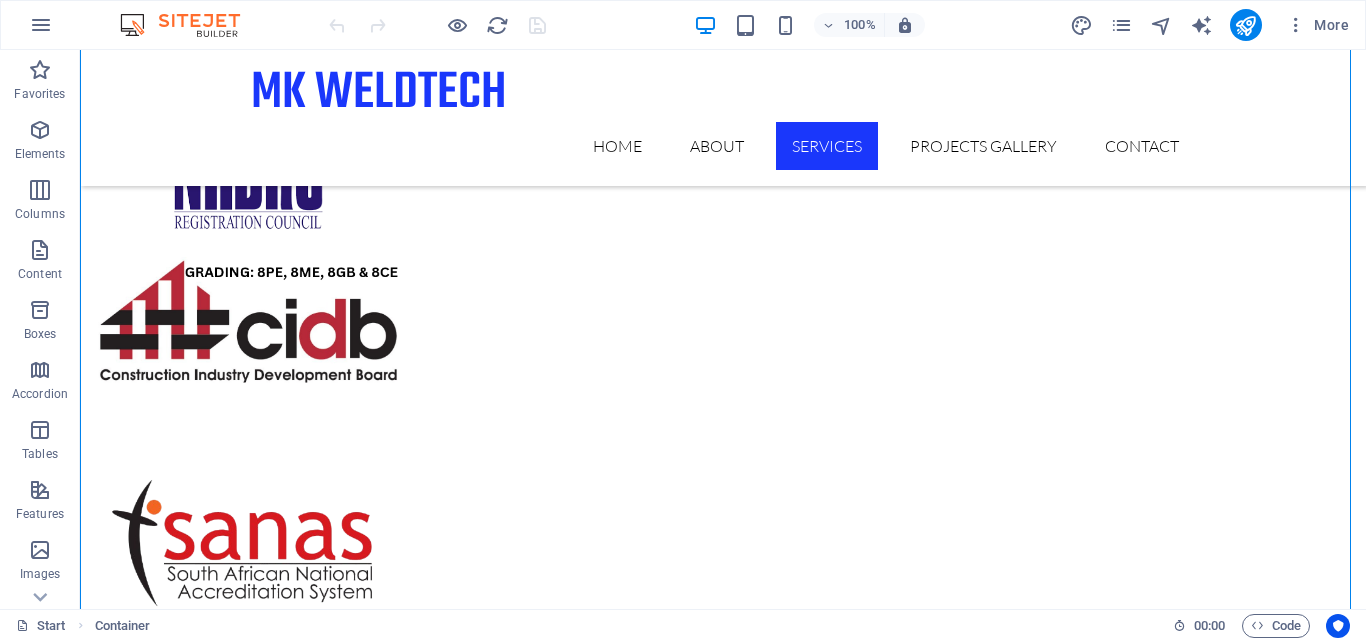 drag, startPoint x: 670, startPoint y: 249, endPoint x: 285, endPoint y: 234, distance: 385.29208 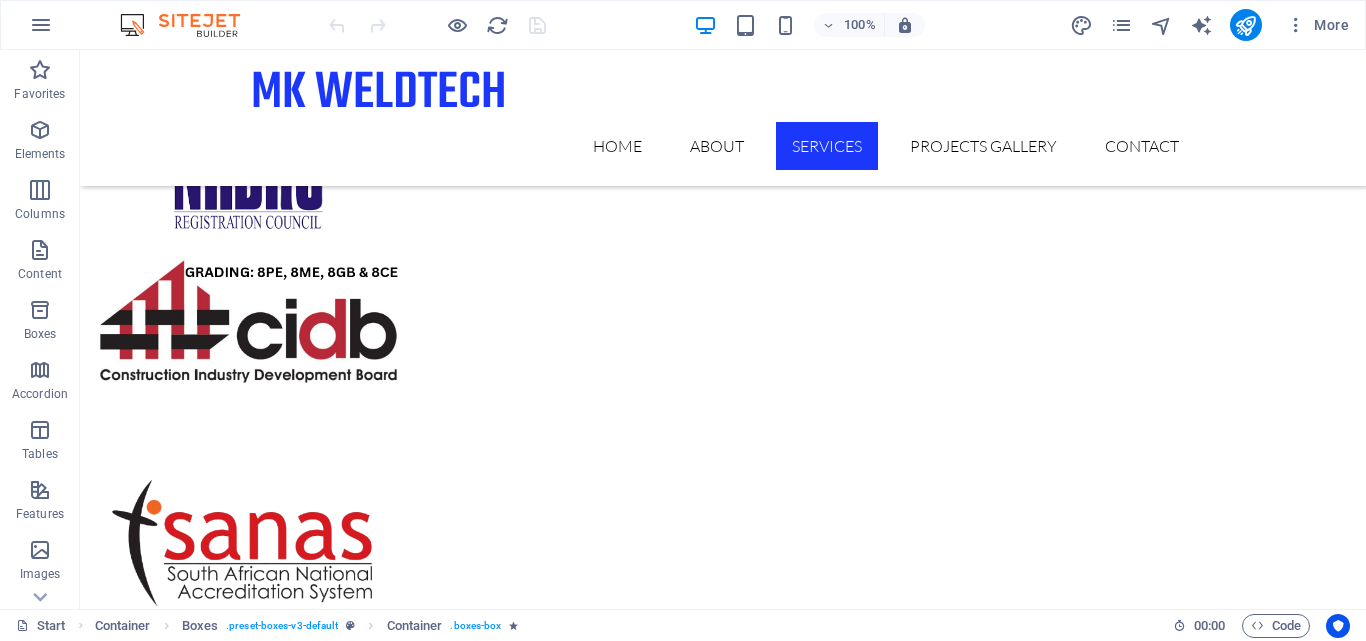 drag, startPoint x: 707, startPoint y: 252, endPoint x: 329, endPoint y: 216, distance: 379.71042 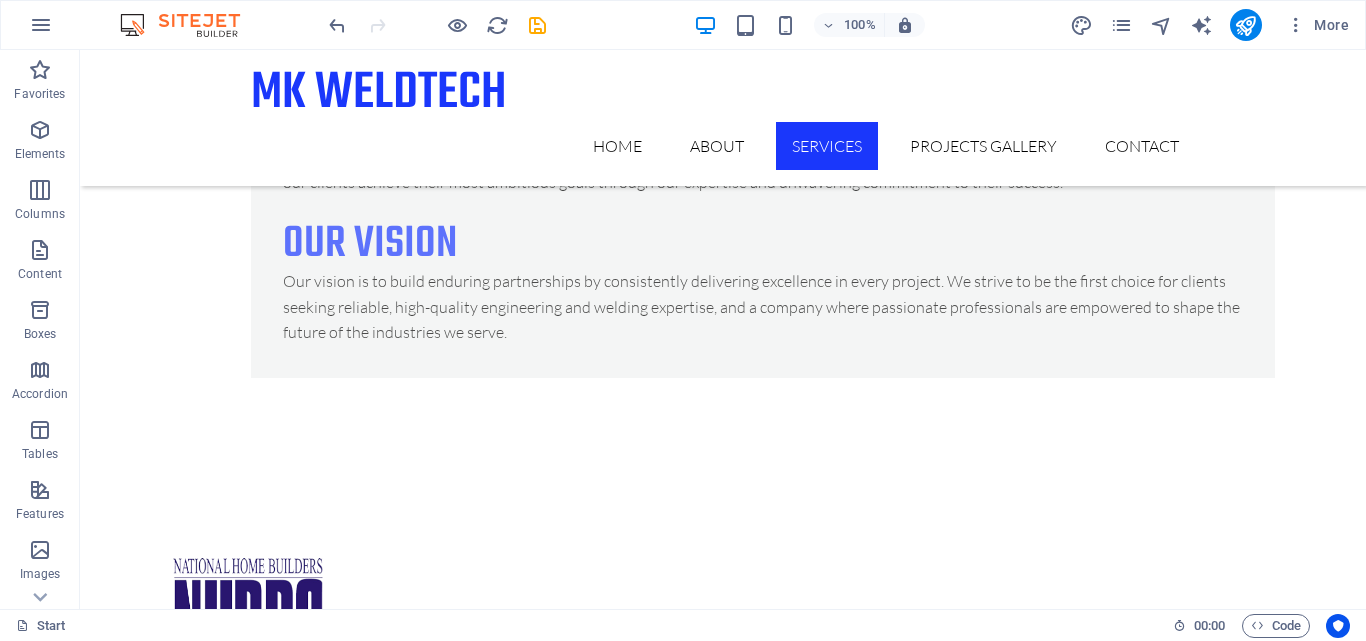 scroll, scrollTop: 3733, scrollLeft: 0, axis: vertical 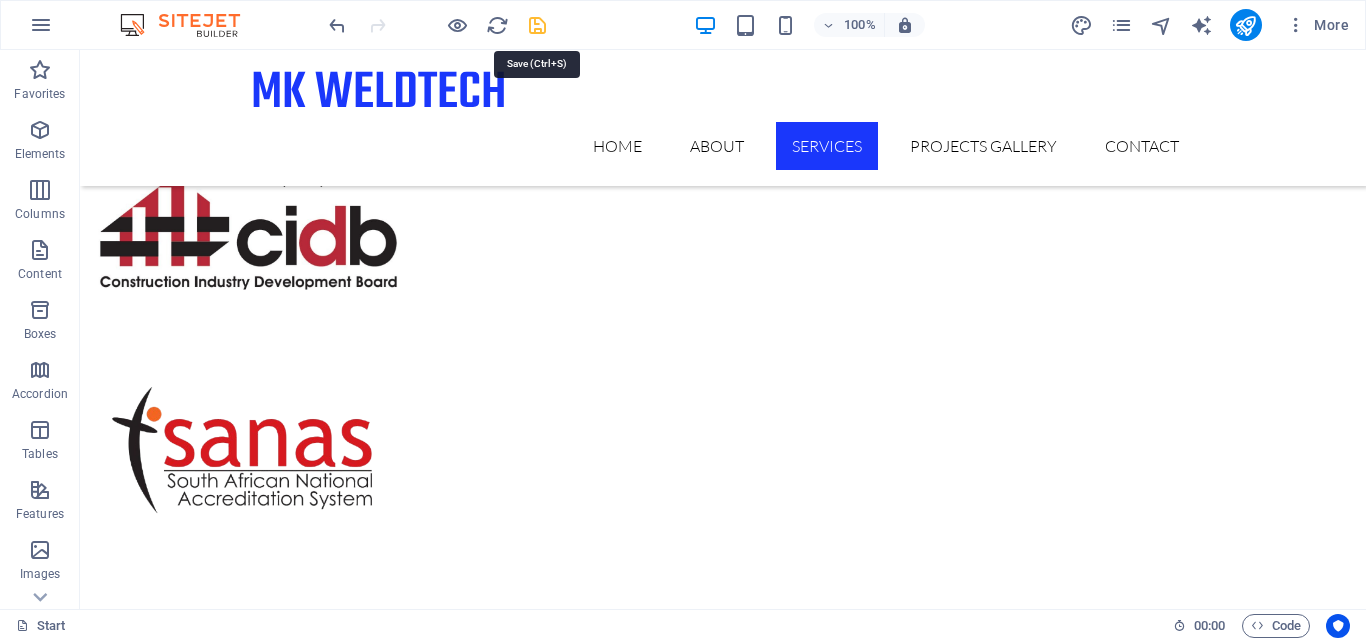 click at bounding box center (537, 25) 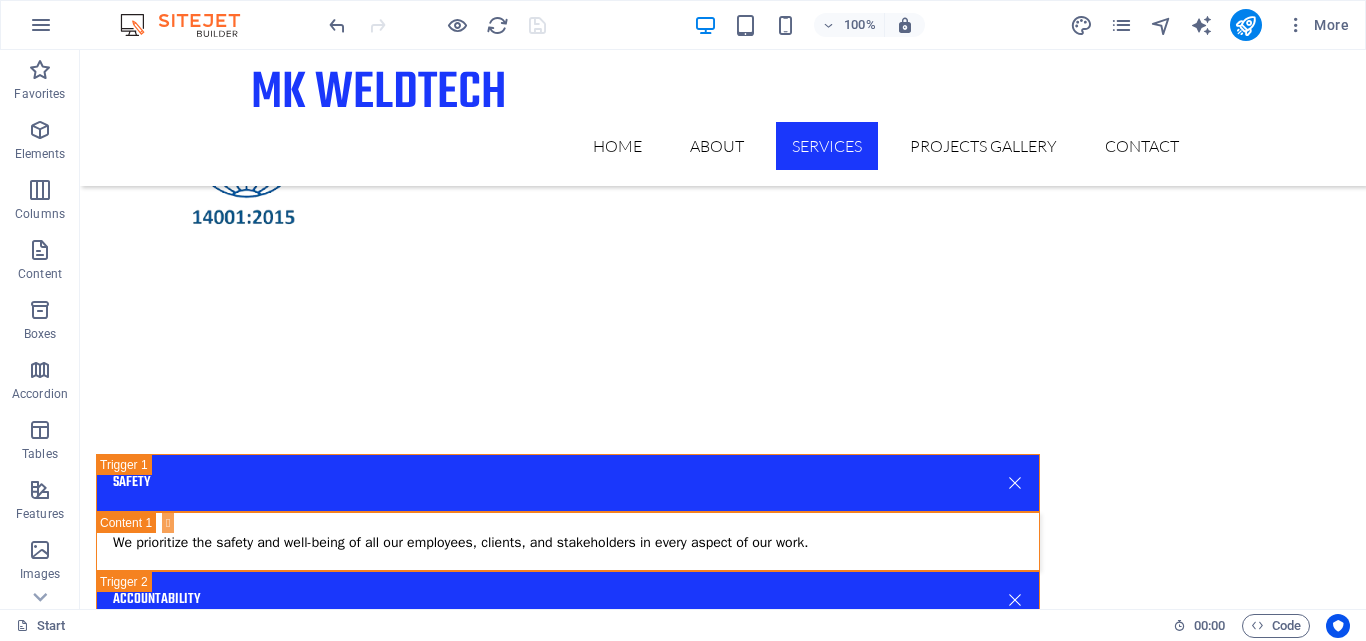 scroll, scrollTop: 5484, scrollLeft: 0, axis: vertical 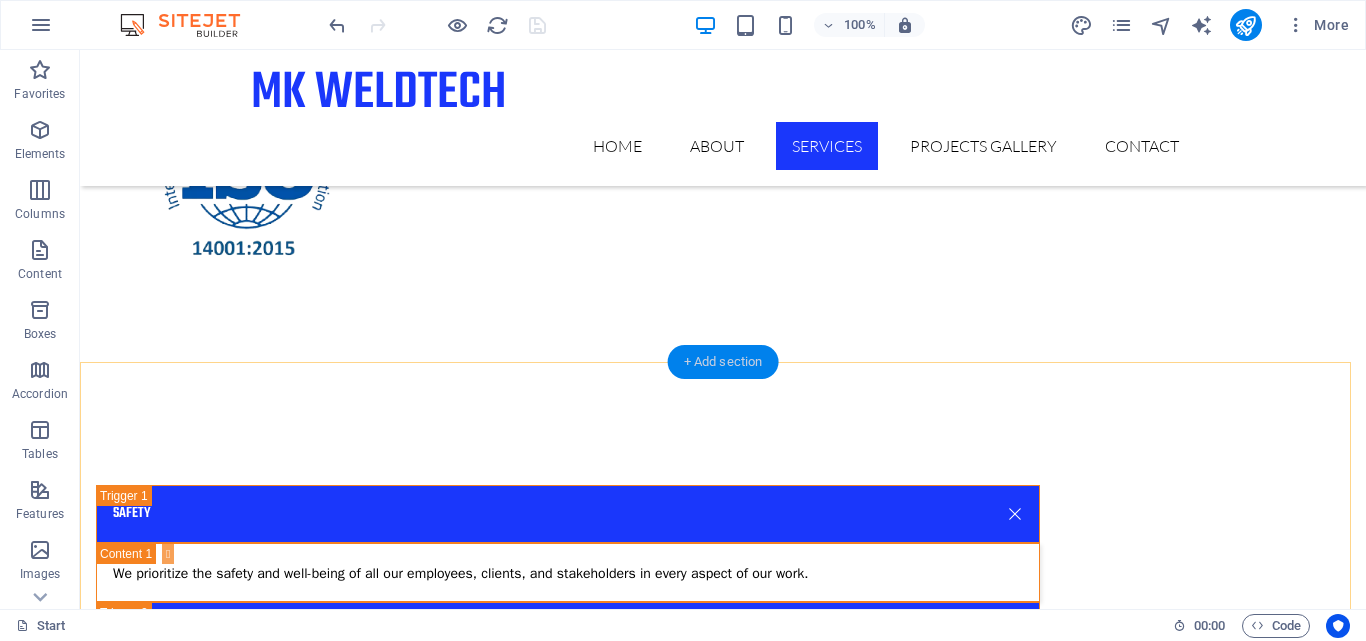 click on "+ Add section" at bounding box center [723, 362] 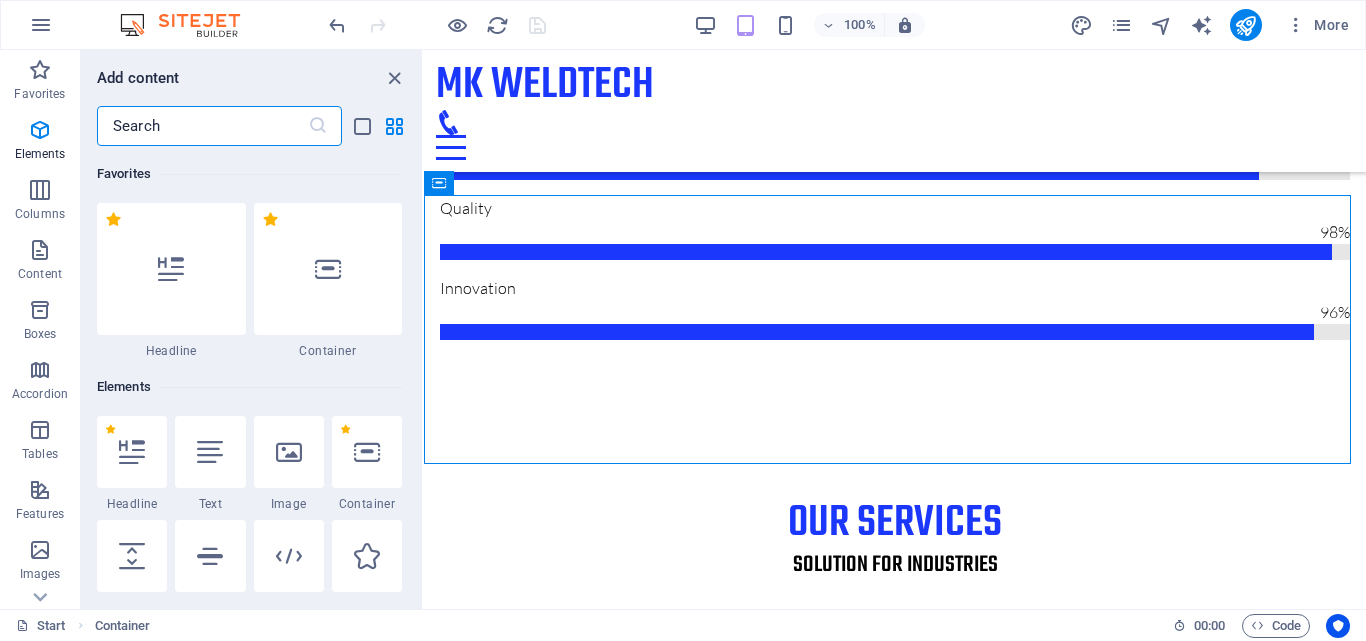 scroll, scrollTop: 4887, scrollLeft: 0, axis: vertical 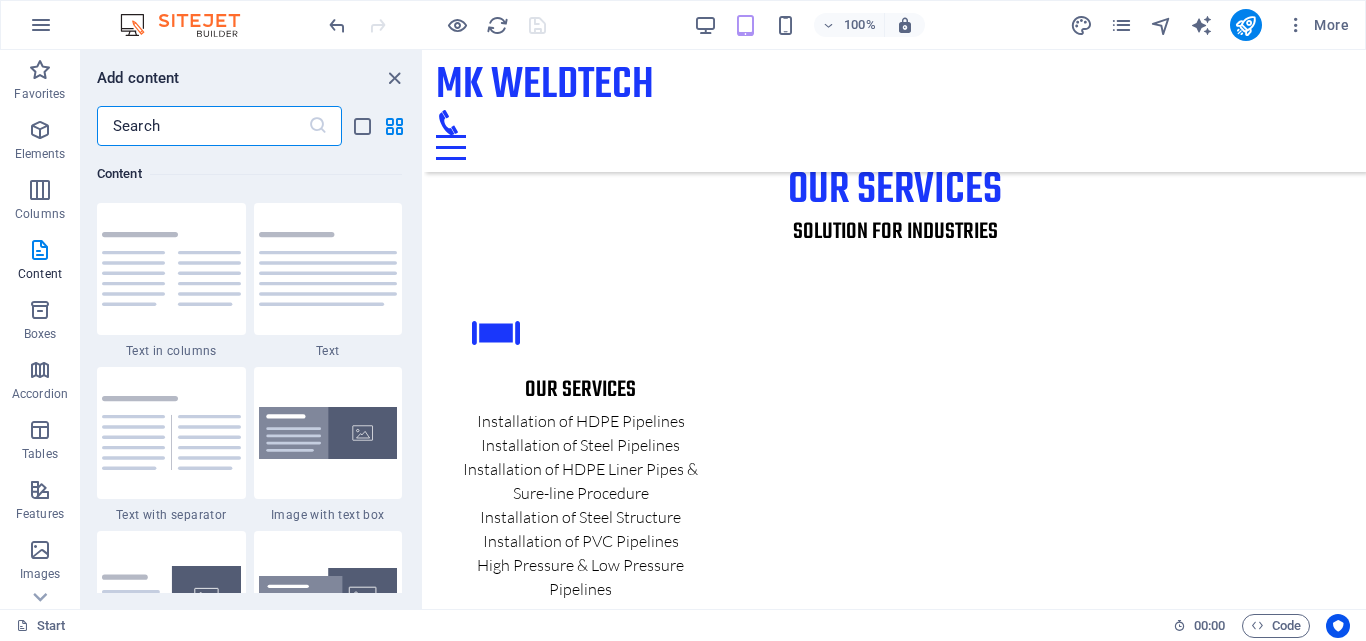 click at bounding box center (202, 126) 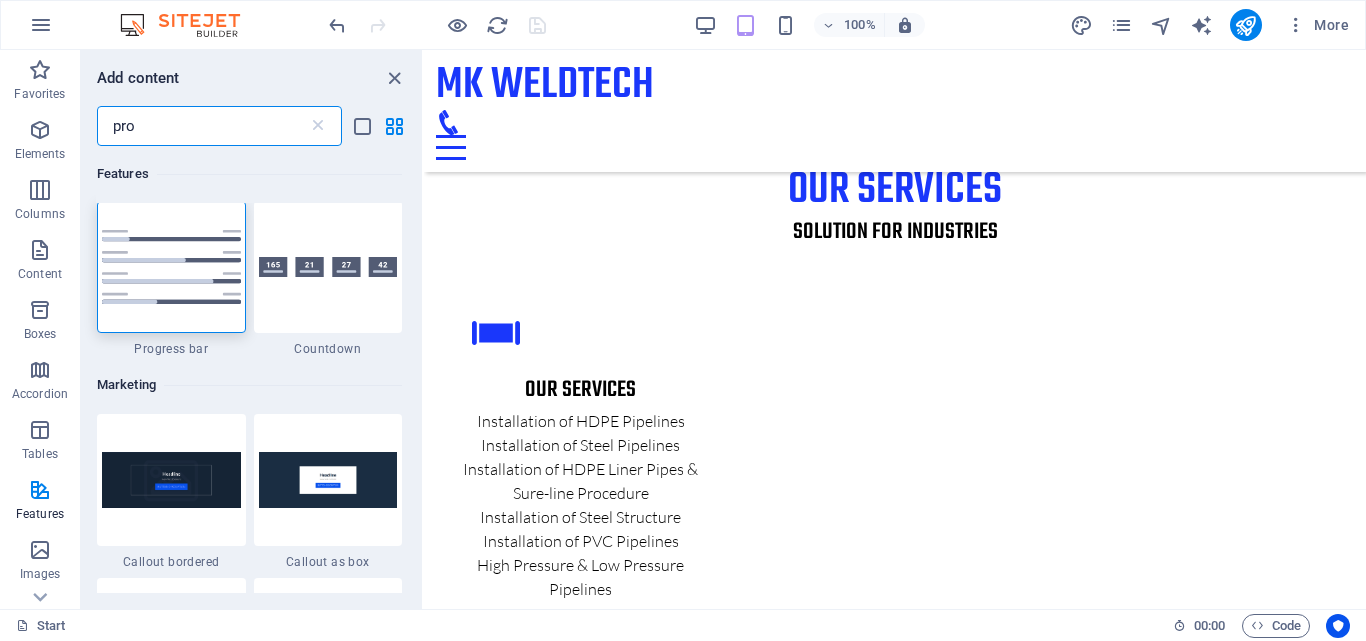 scroll, scrollTop: 0, scrollLeft: 0, axis: both 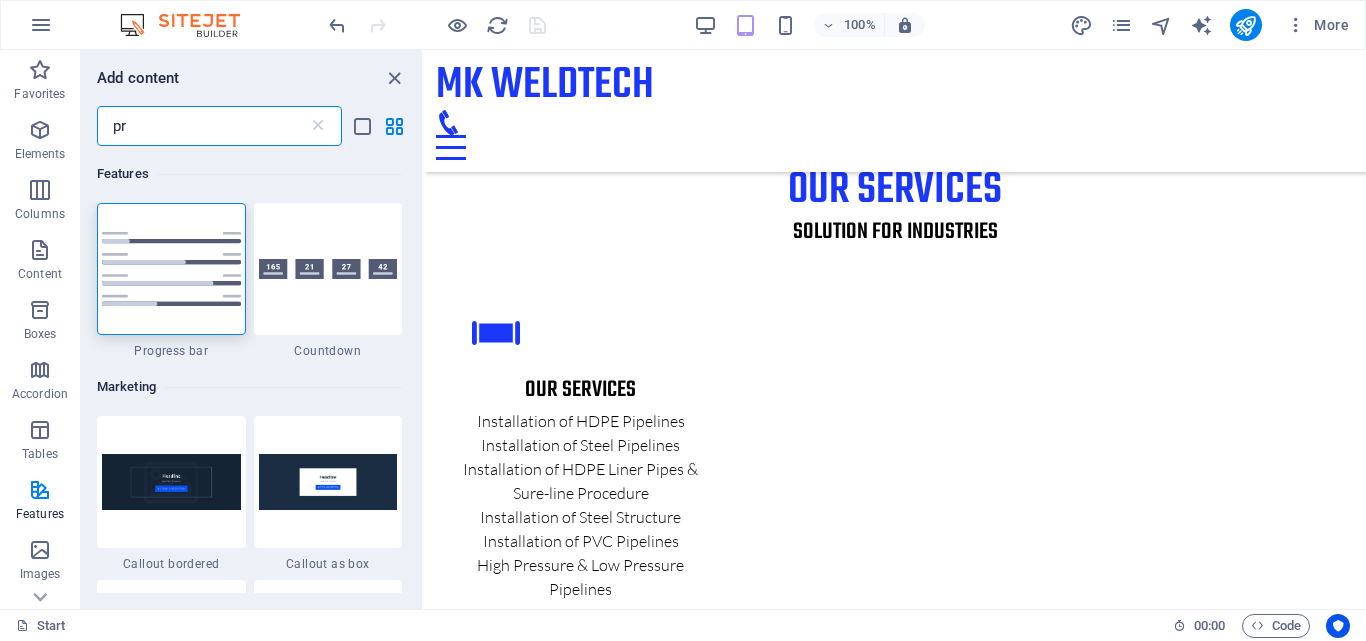 type on "p" 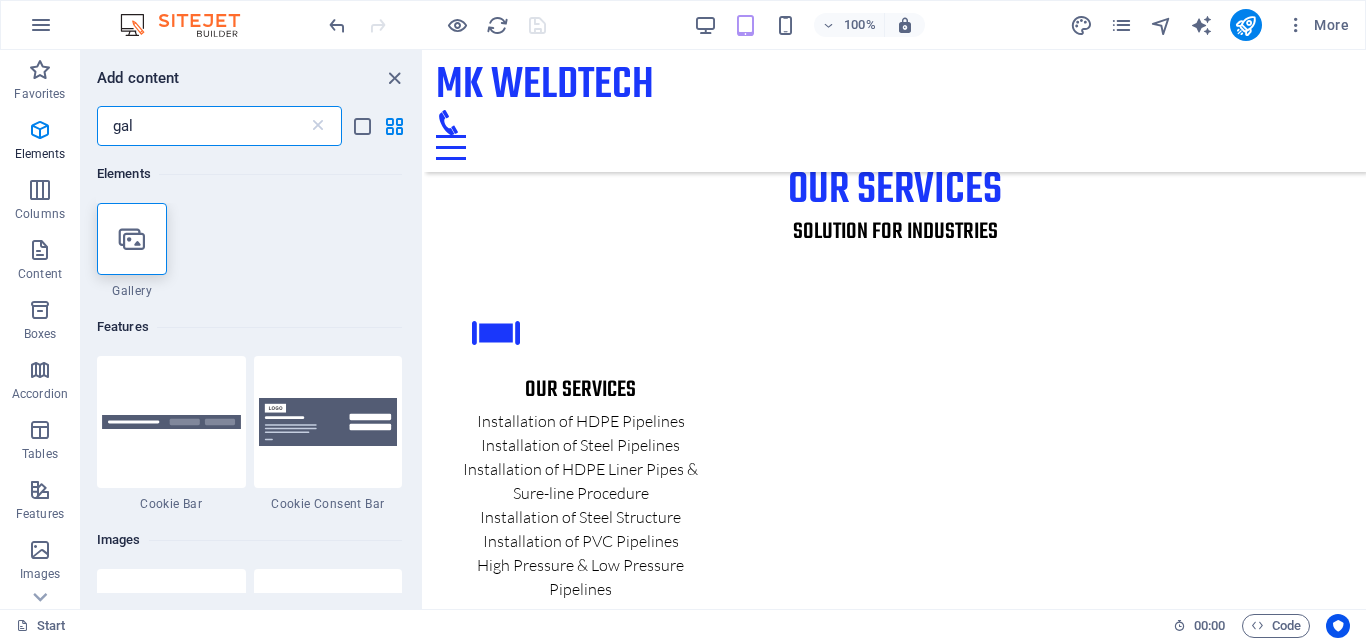 type on "gal" 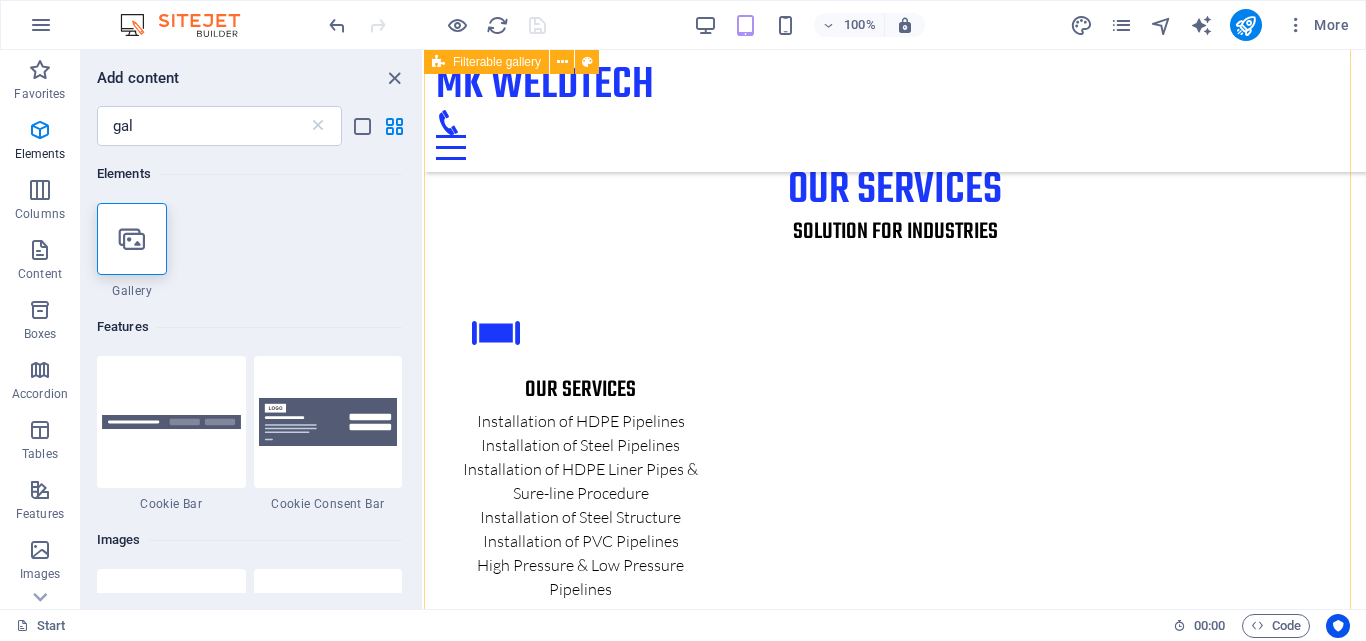 drag, startPoint x: 841, startPoint y: 217, endPoint x: 424, endPoint y: 214, distance: 417.0108 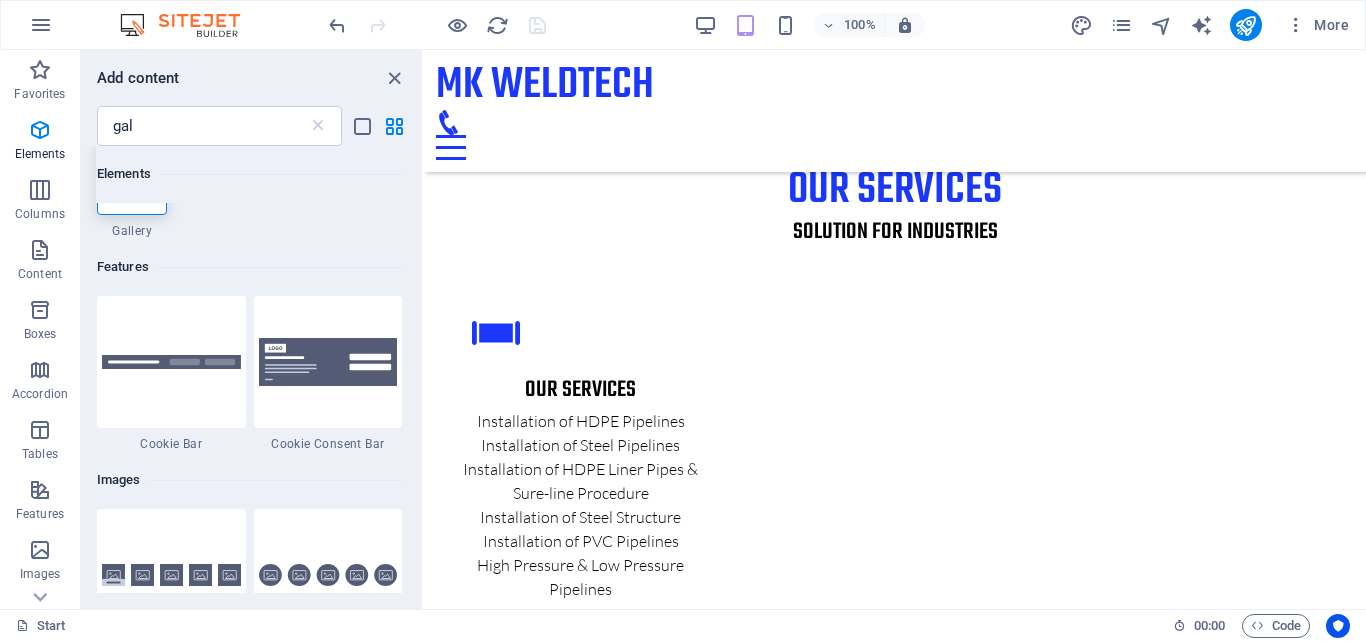 scroll, scrollTop: 0, scrollLeft: 0, axis: both 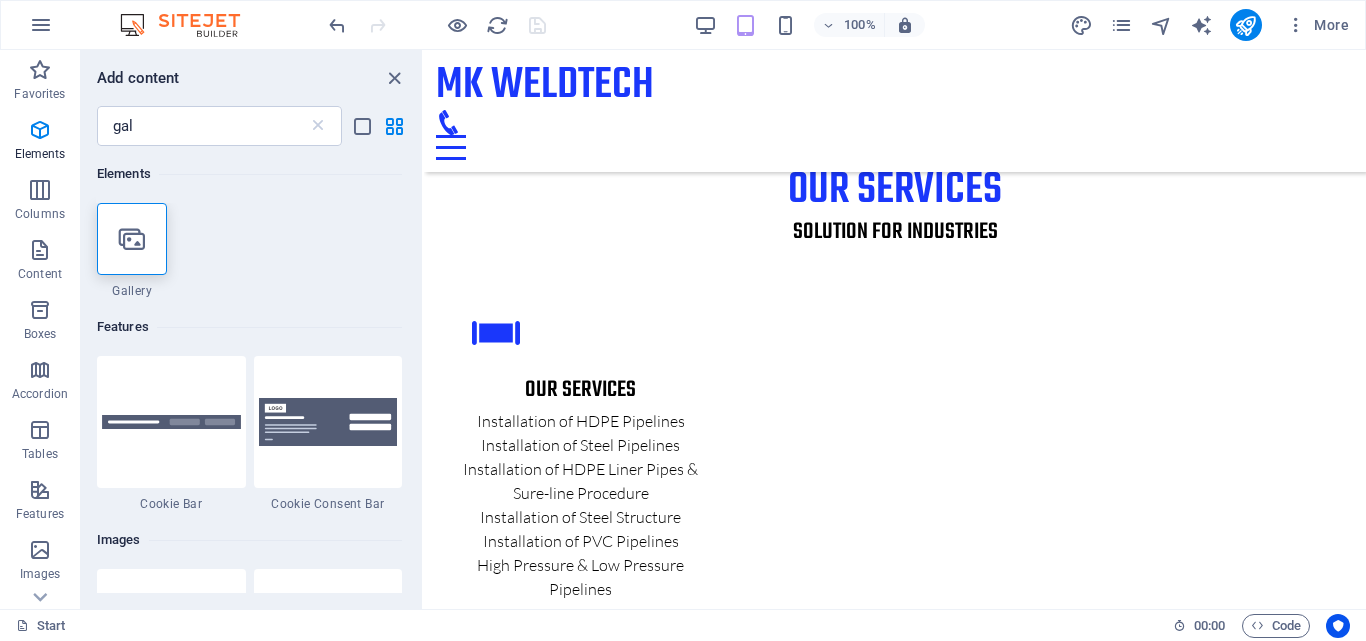 drag, startPoint x: 842, startPoint y: 252, endPoint x: 435, endPoint y: 160, distance: 417.2685 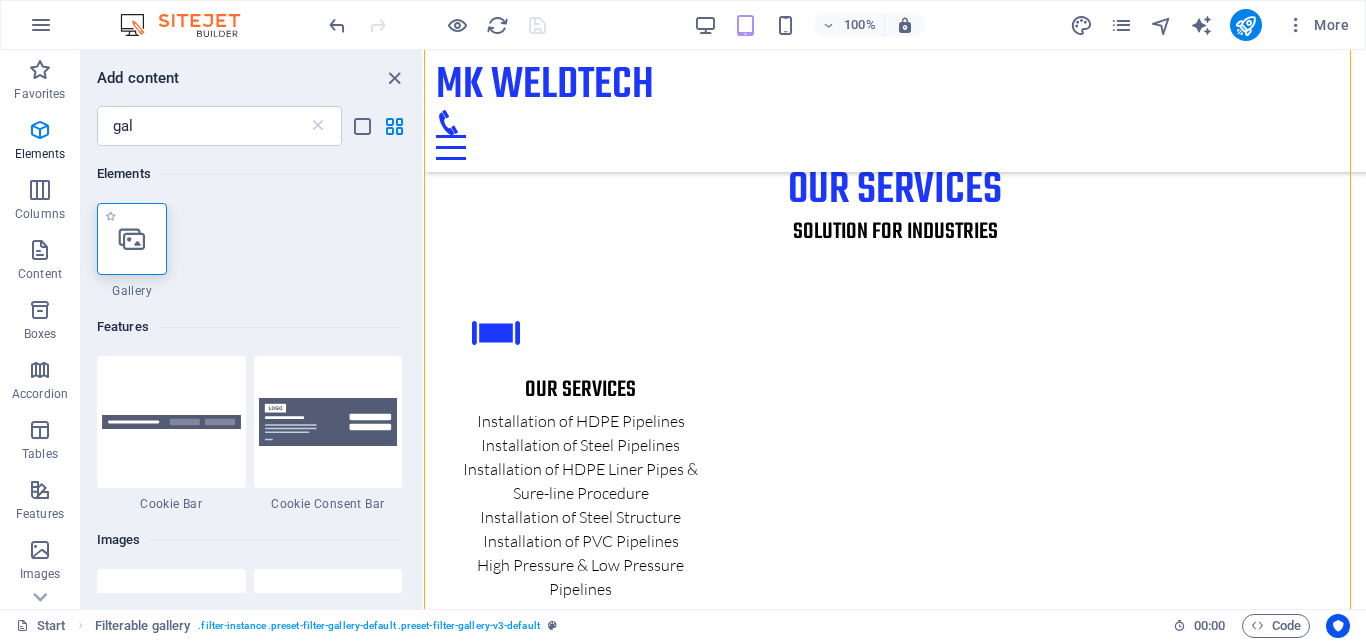 click at bounding box center [132, 239] 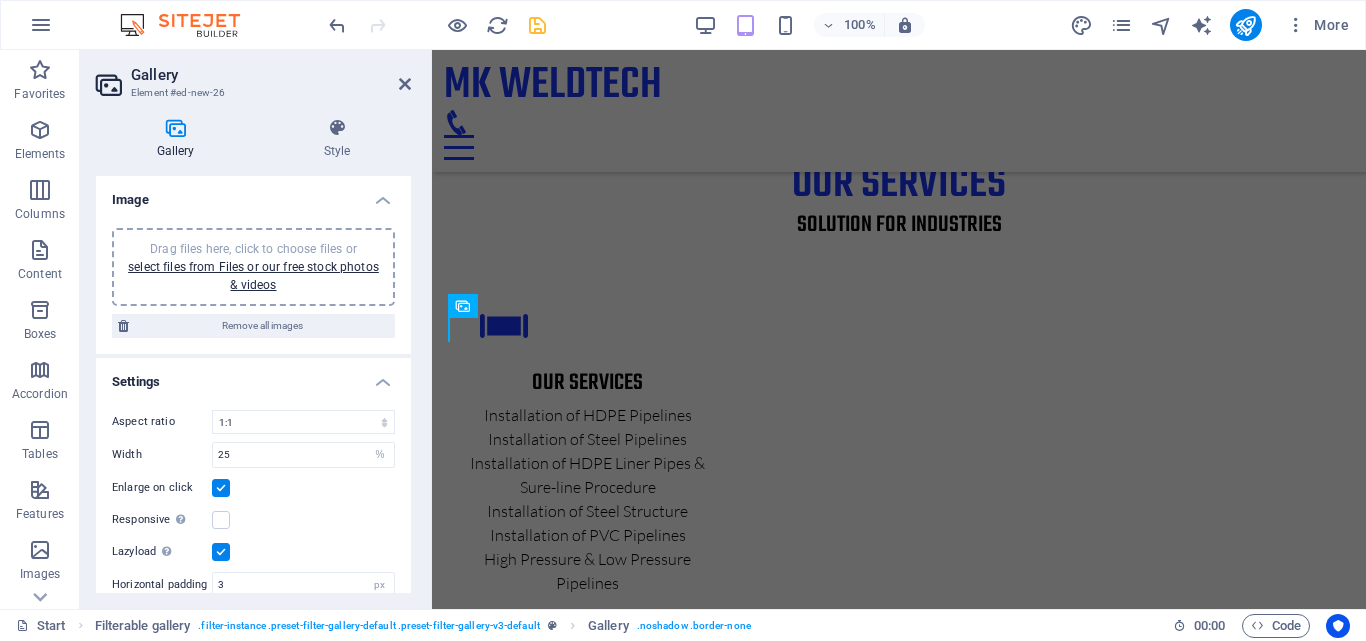 scroll, scrollTop: 7822, scrollLeft: 0, axis: vertical 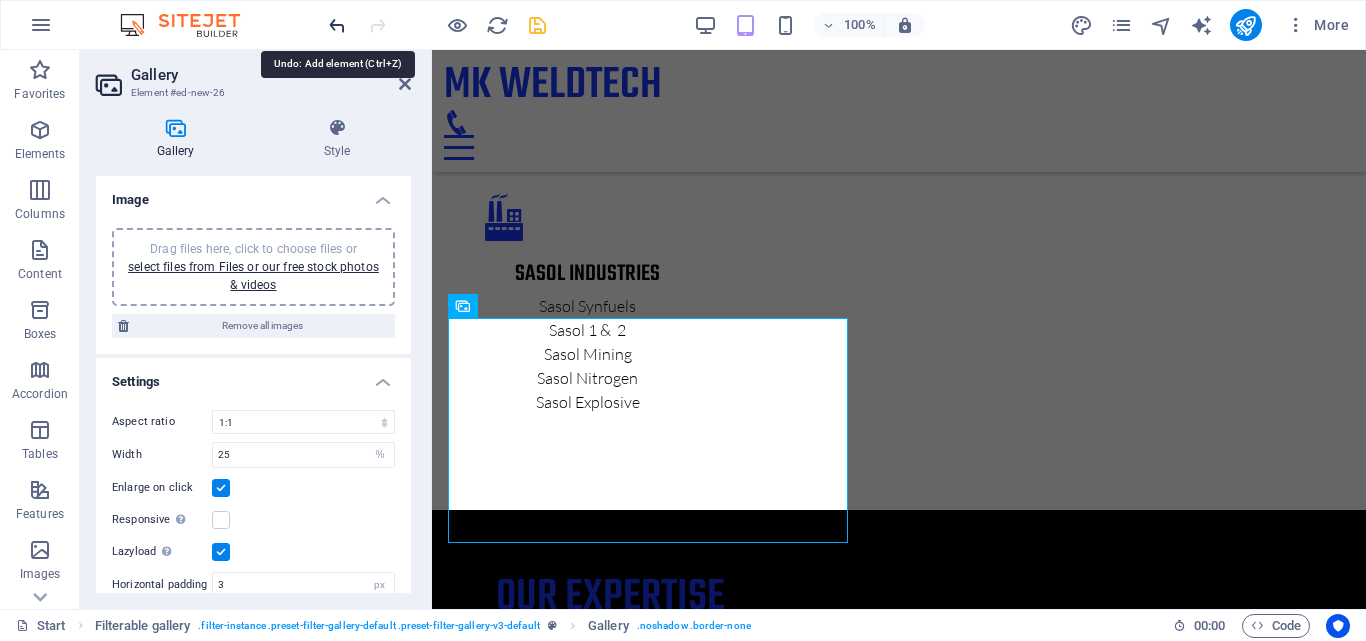 click at bounding box center (337, 25) 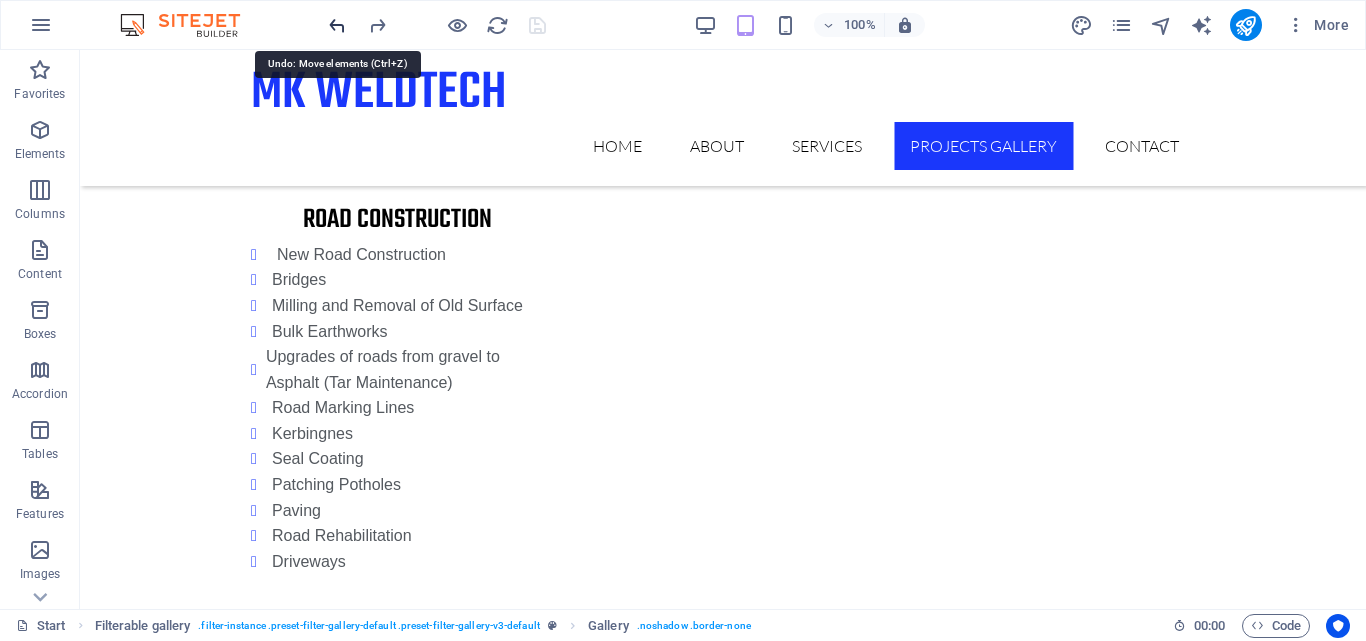 scroll, scrollTop: 7480, scrollLeft: 0, axis: vertical 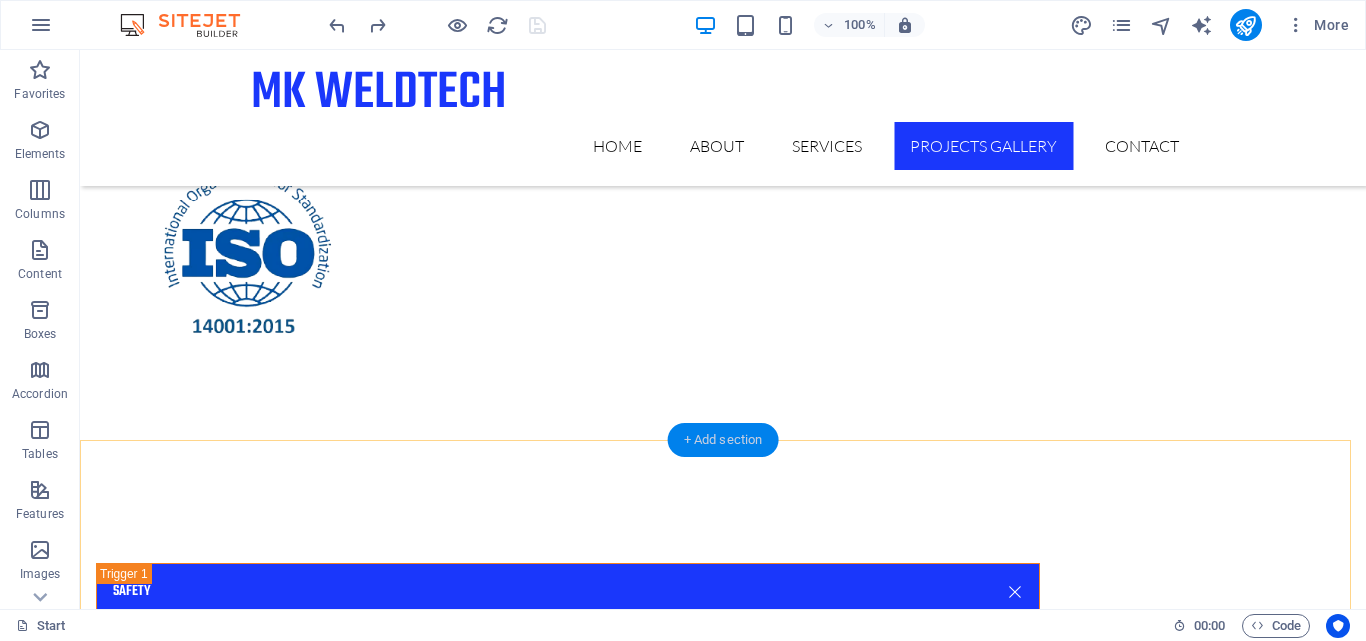 click on "+ Add section" at bounding box center (723, 440) 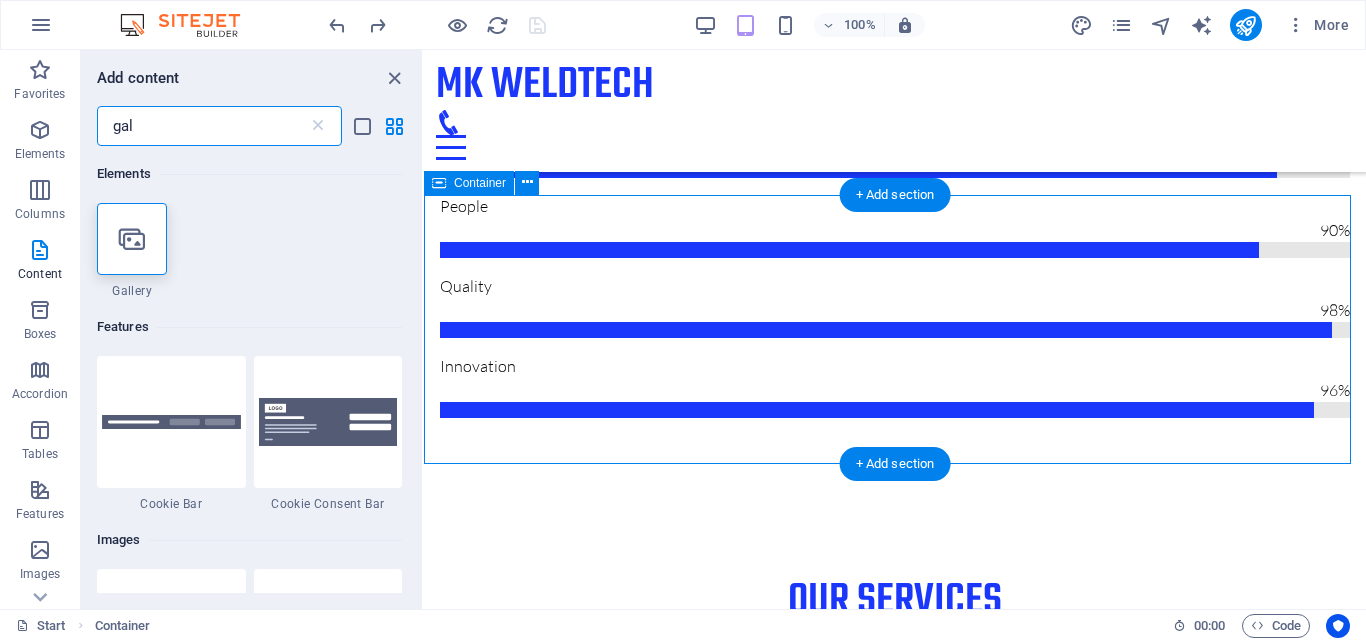 scroll, scrollTop: 4887, scrollLeft: 0, axis: vertical 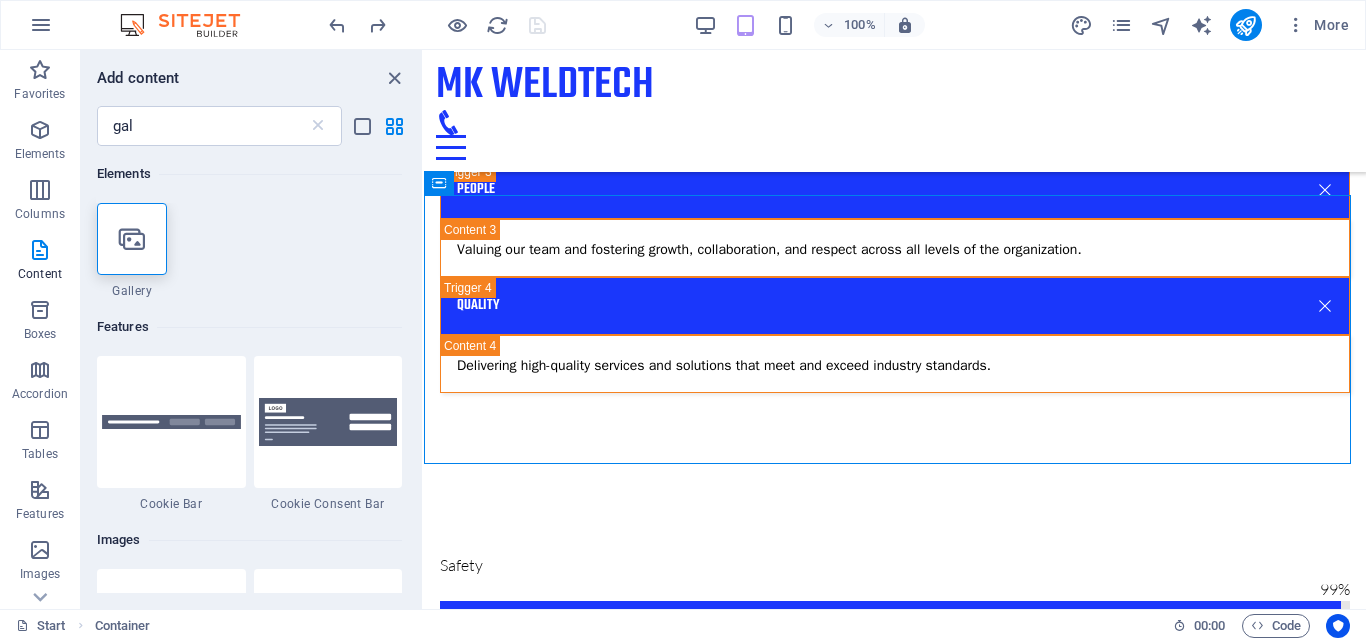 drag, startPoint x: 417, startPoint y: 218, endPoint x: 418, endPoint y: 241, distance: 23.021729 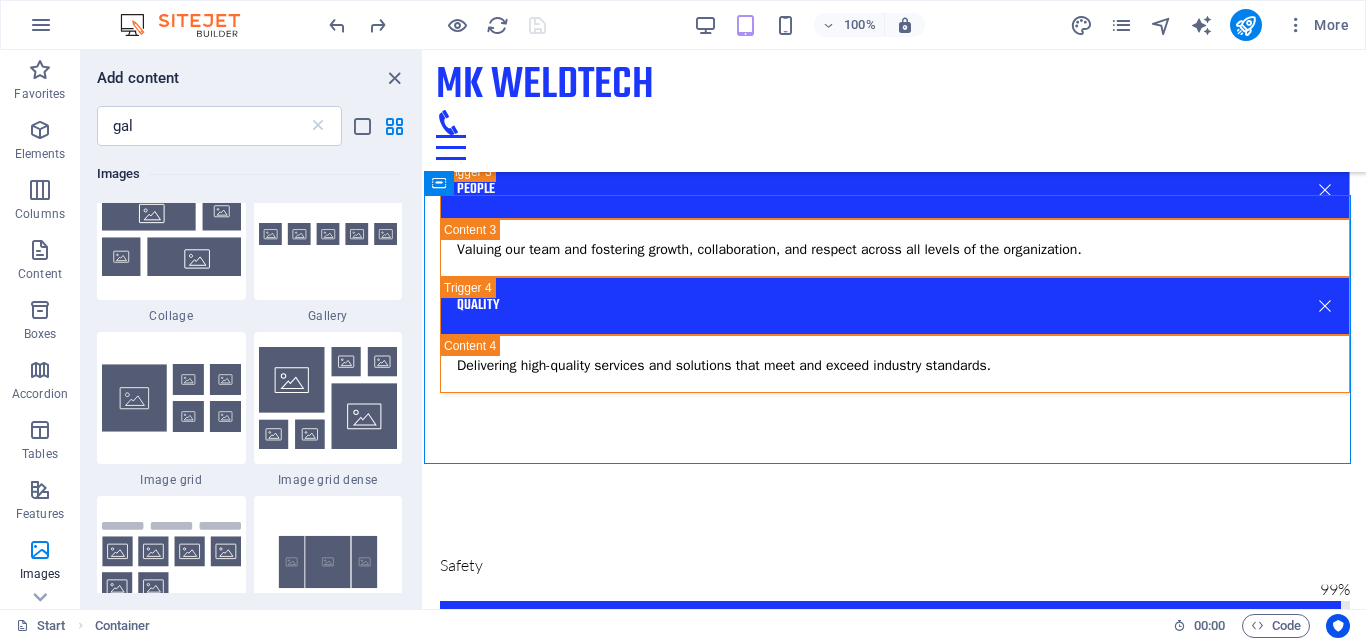 scroll, scrollTop: 575, scrollLeft: 0, axis: vertical 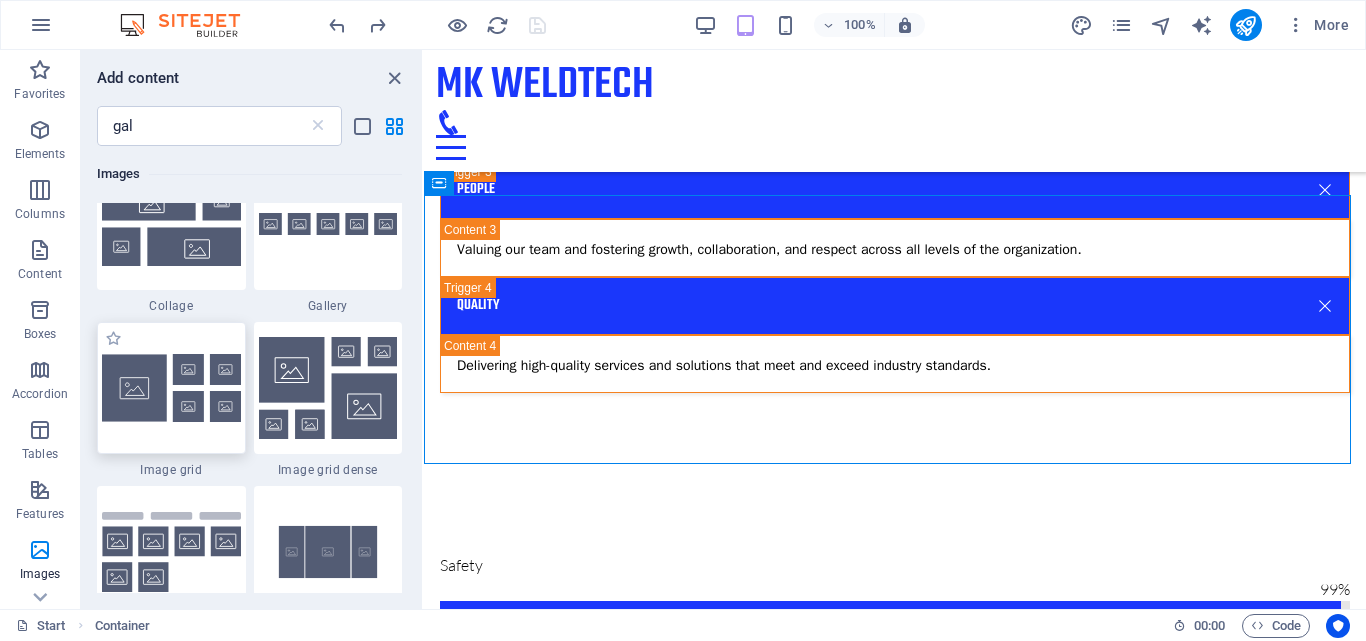 click at bounding box center [171, 388] 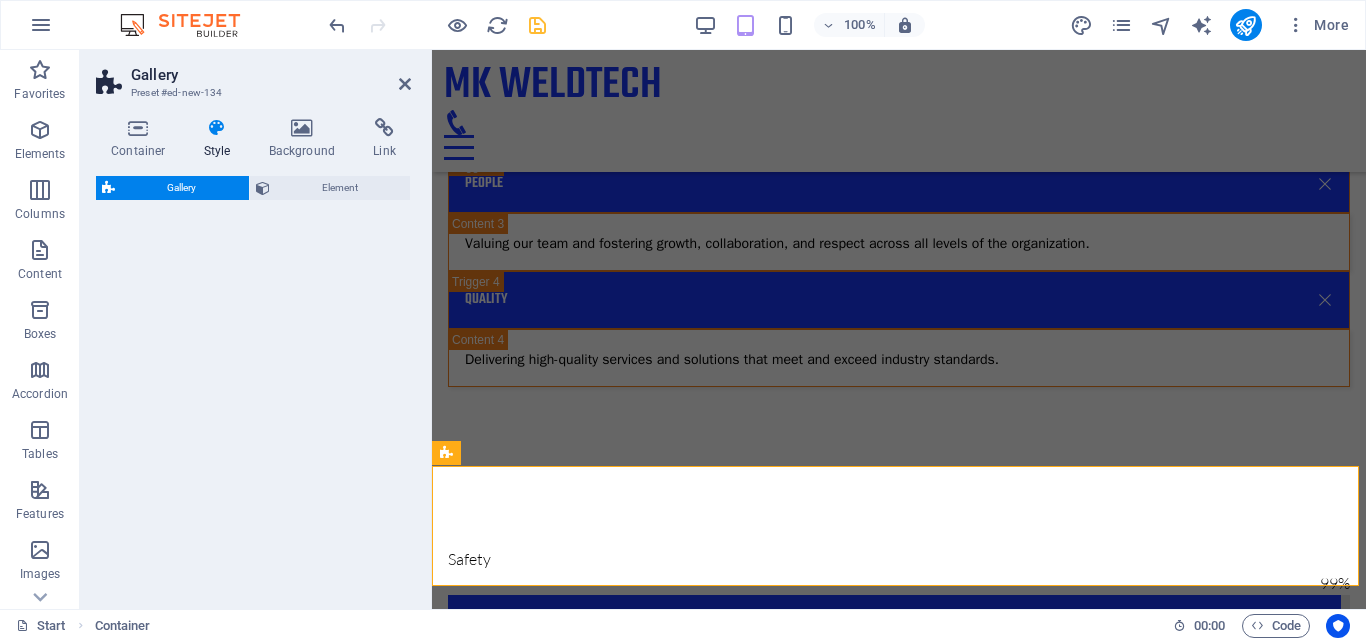 select on "rem" 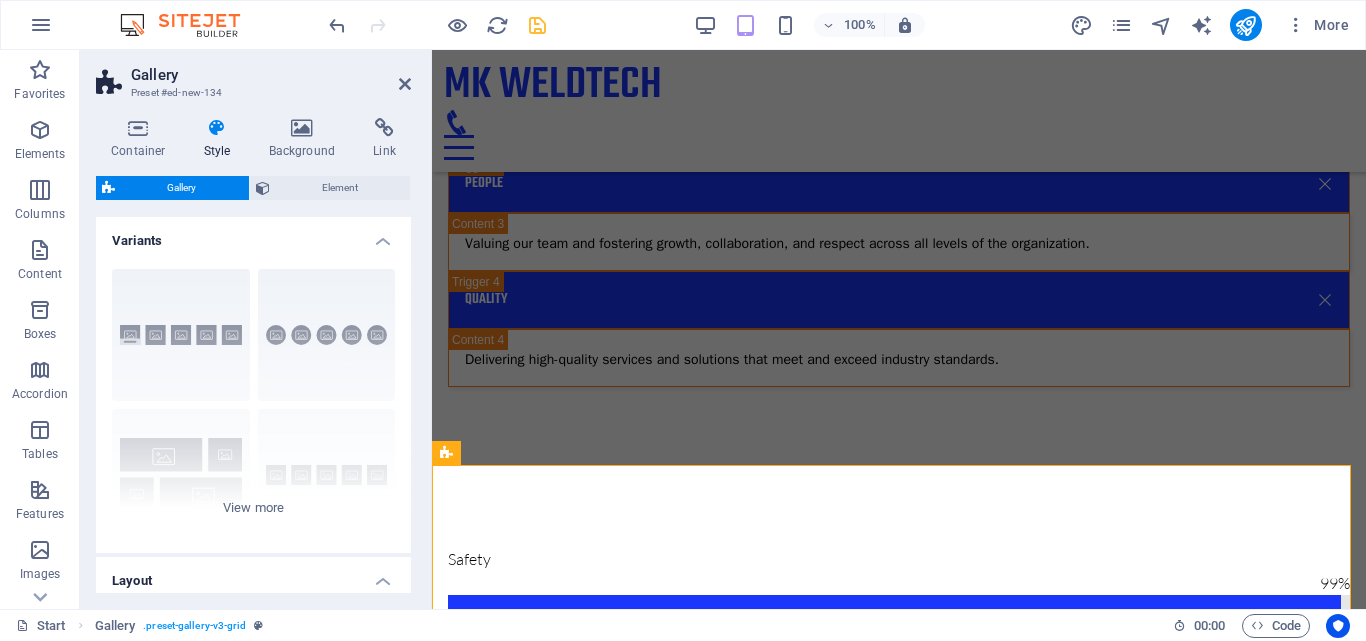 scroll, scrollTop: 4885, scrollLeft: 0, axis: vertical 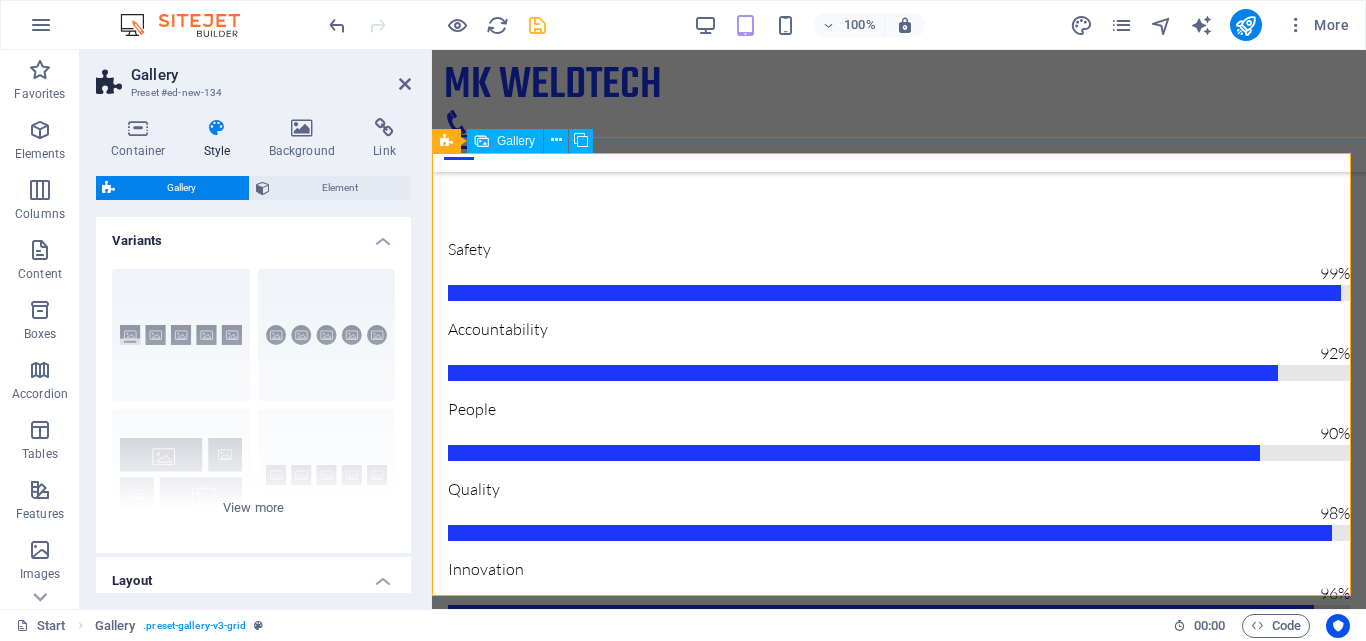 click at bounding box center [1020, 5271] 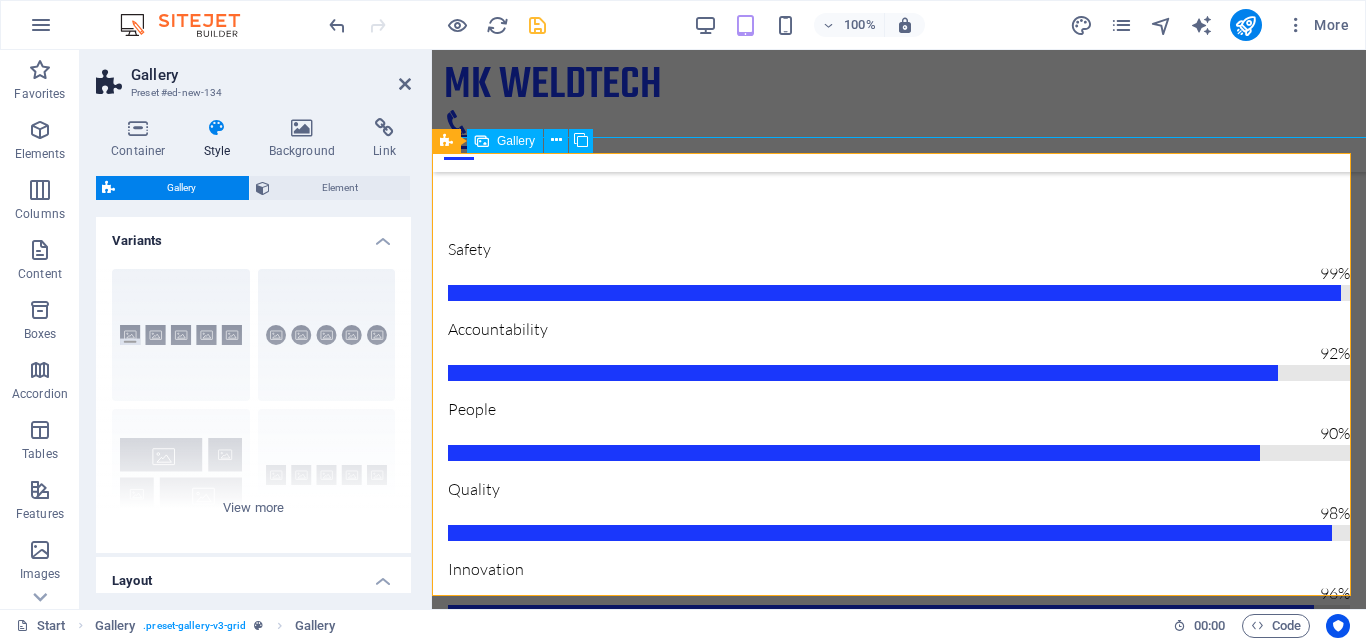 click at bounding box center [657, 5391] 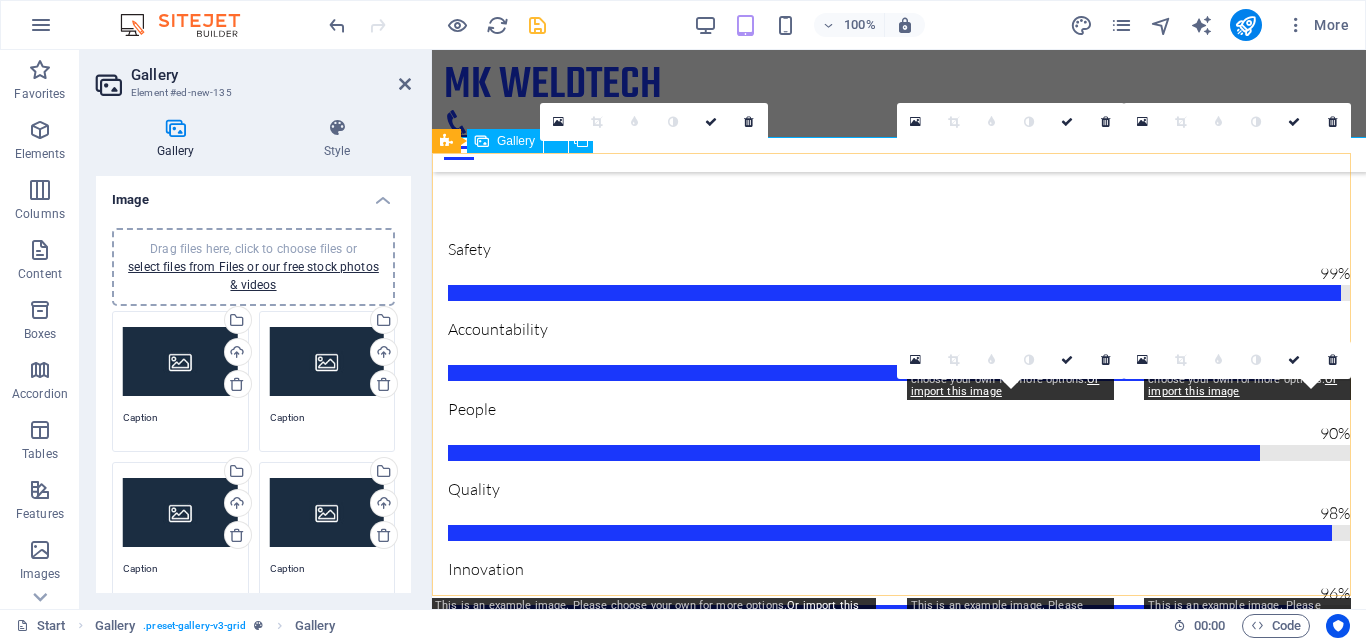 click at bounding box center (657, 5391) 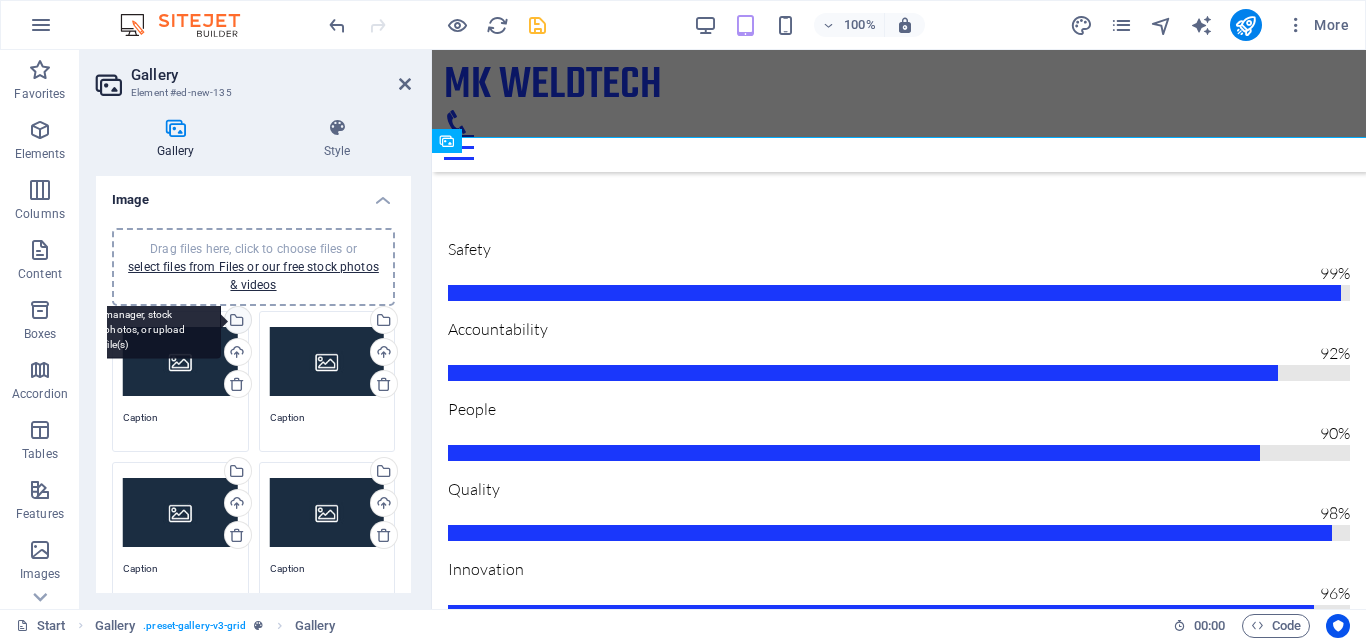 click on "Select files from the file manager, stock photos, or upload file(s)" at bounding box center [156, 321] 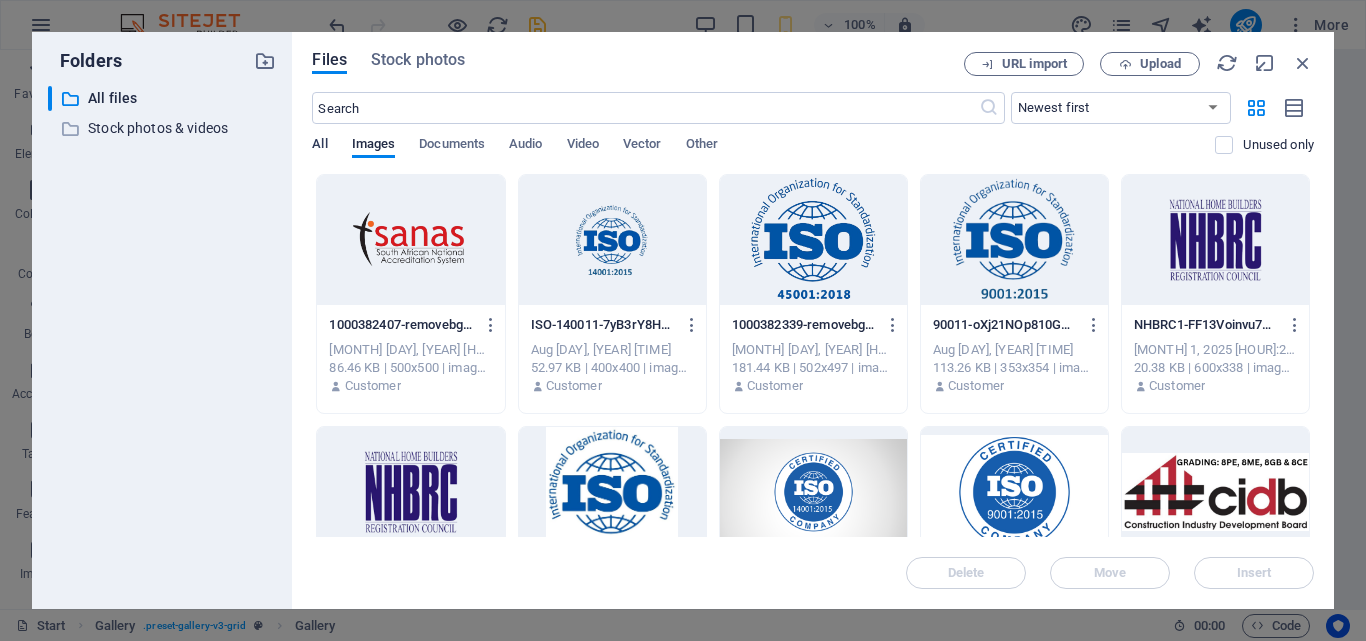 click on "All" at bounding box center (319, 146) 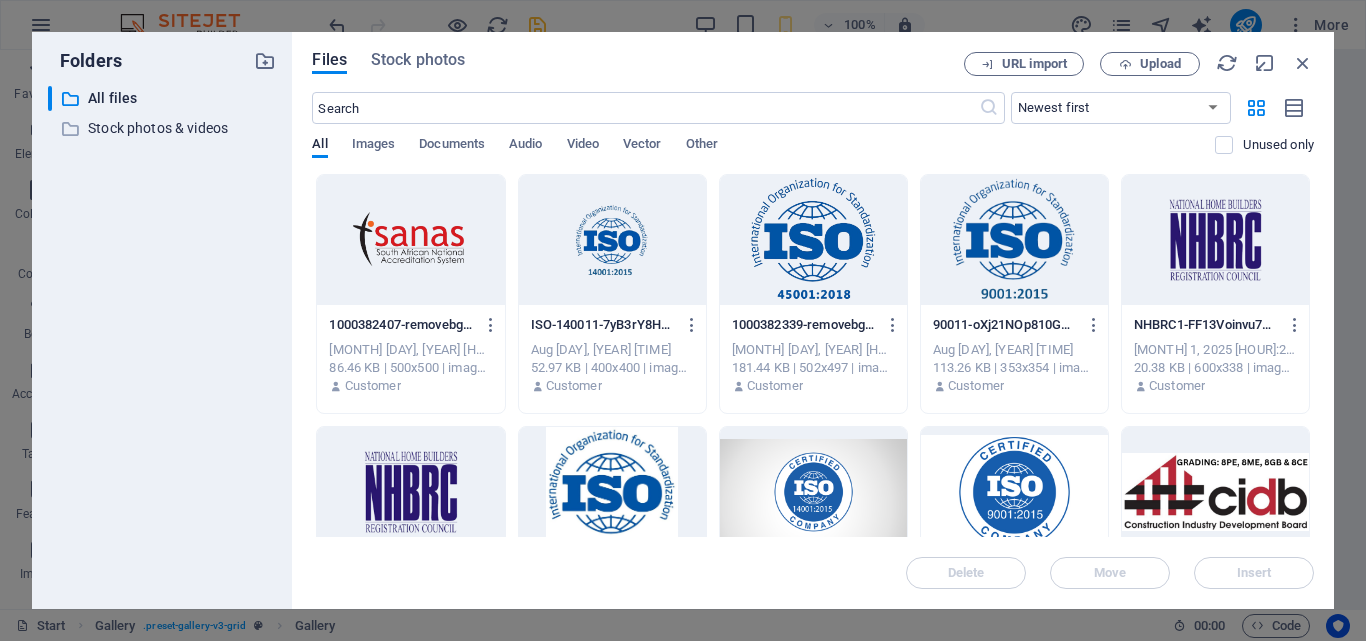 drag, startPoint x: 1314, startPoint y: 192, endPoint x: 1317, endPoint y: 237, distance: 45.099888 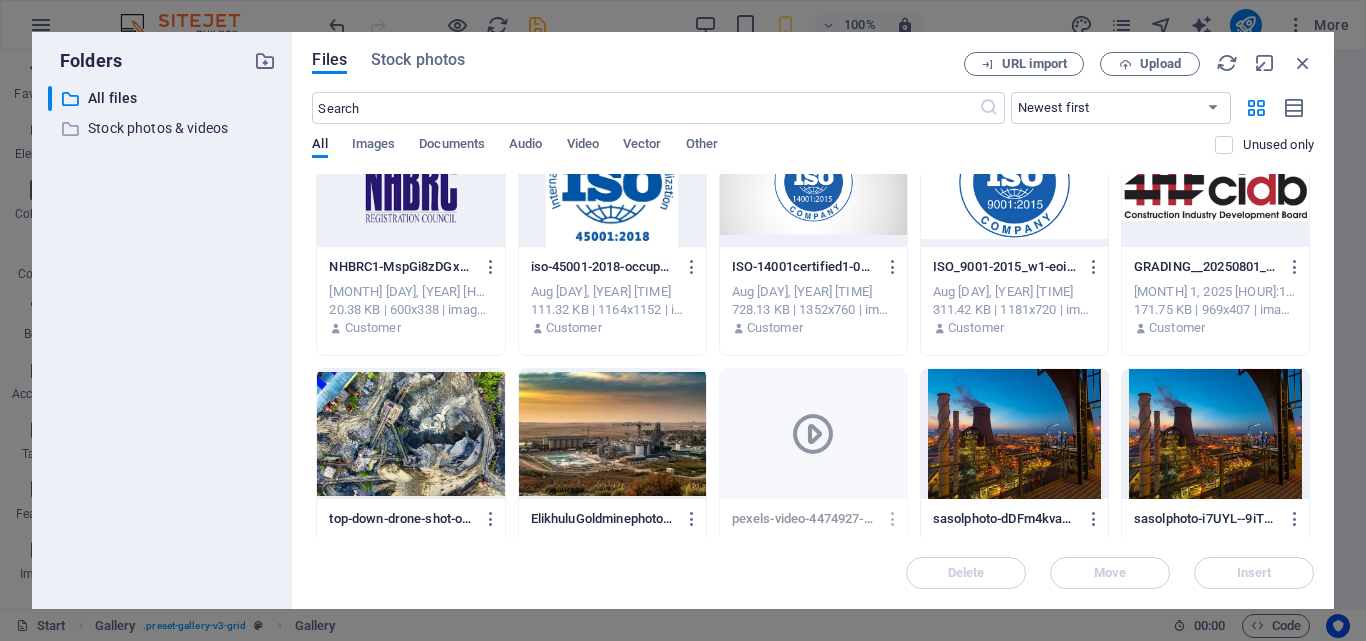 scroll, scrollTop: 0, scrollLeft: 0, axis: both 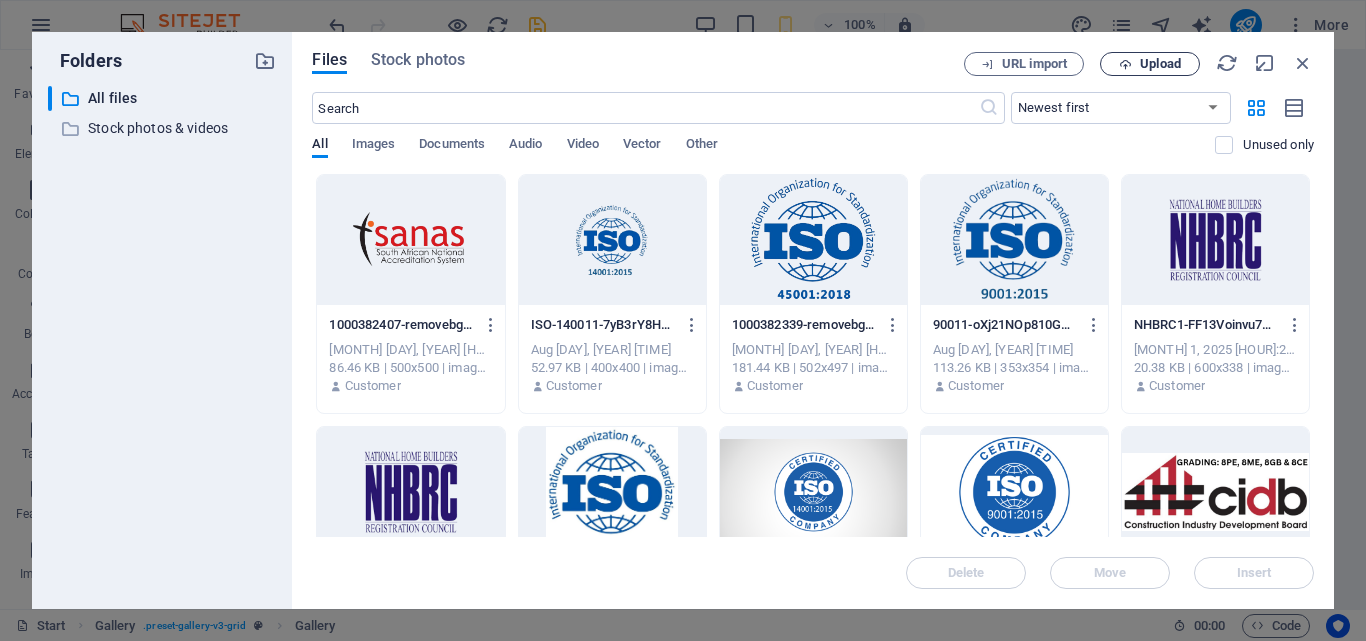 click at bounding box center (1125, 64) 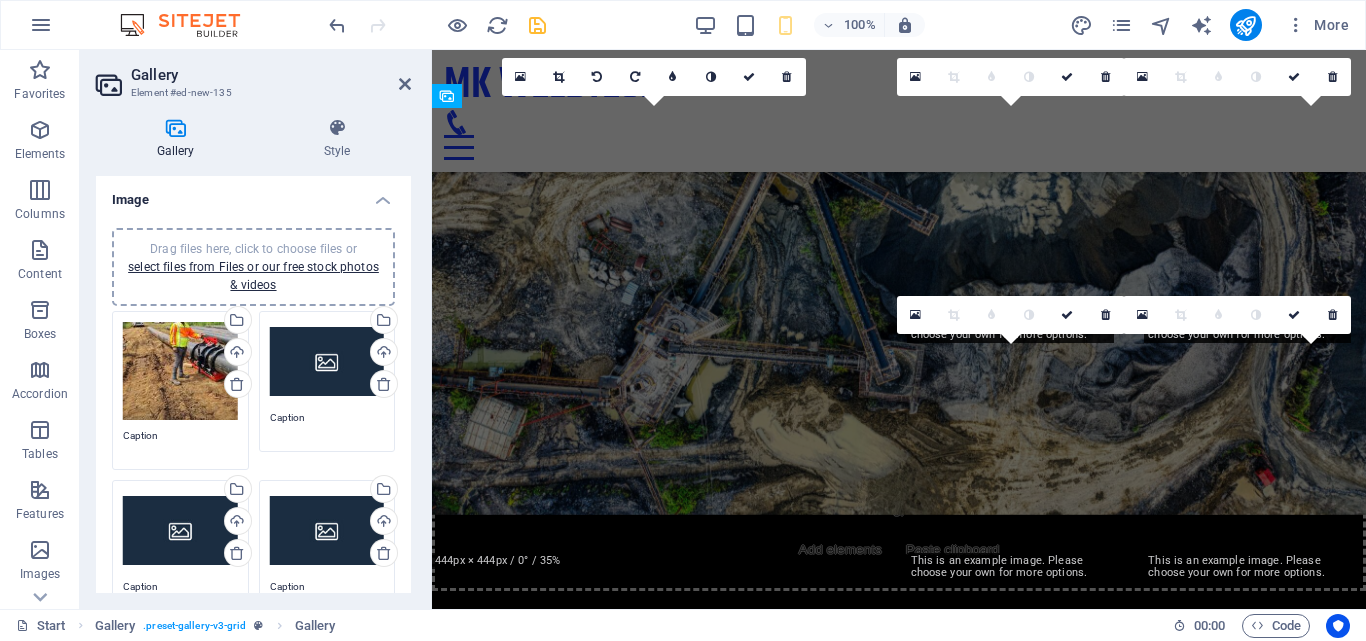 scroll, scrollTop: 5242, scrollLeft: 0, axis: vertical 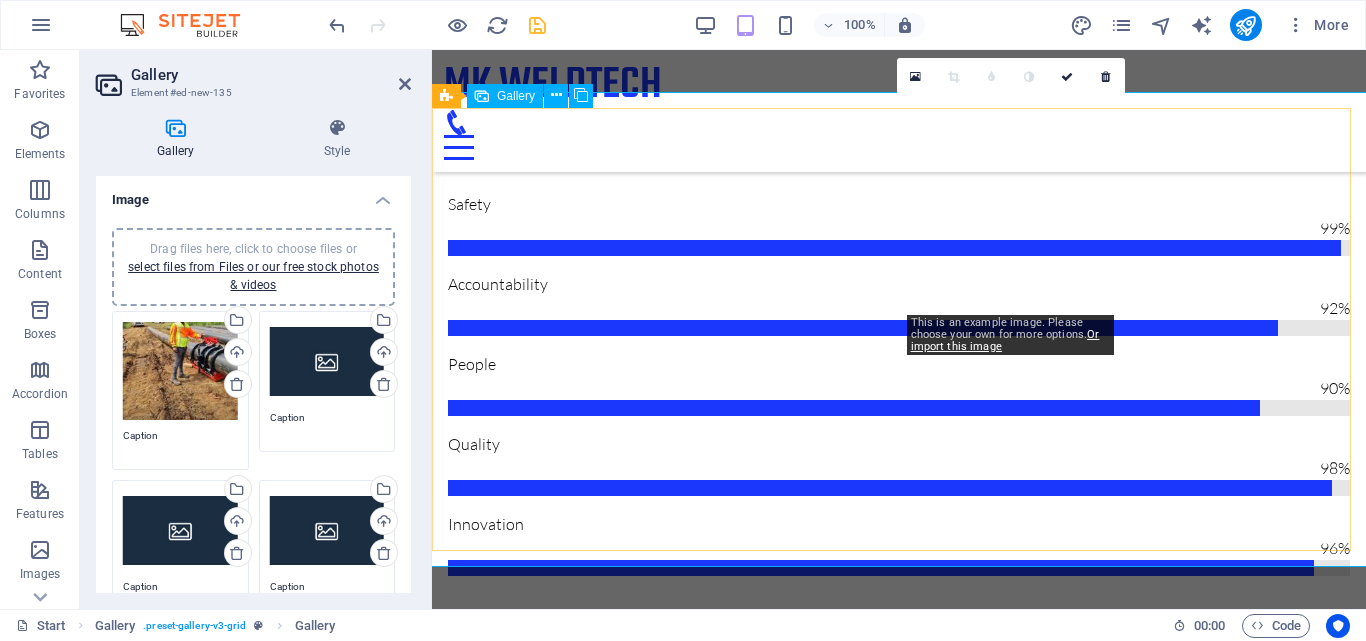 click at bounding box center (1020, 5226) 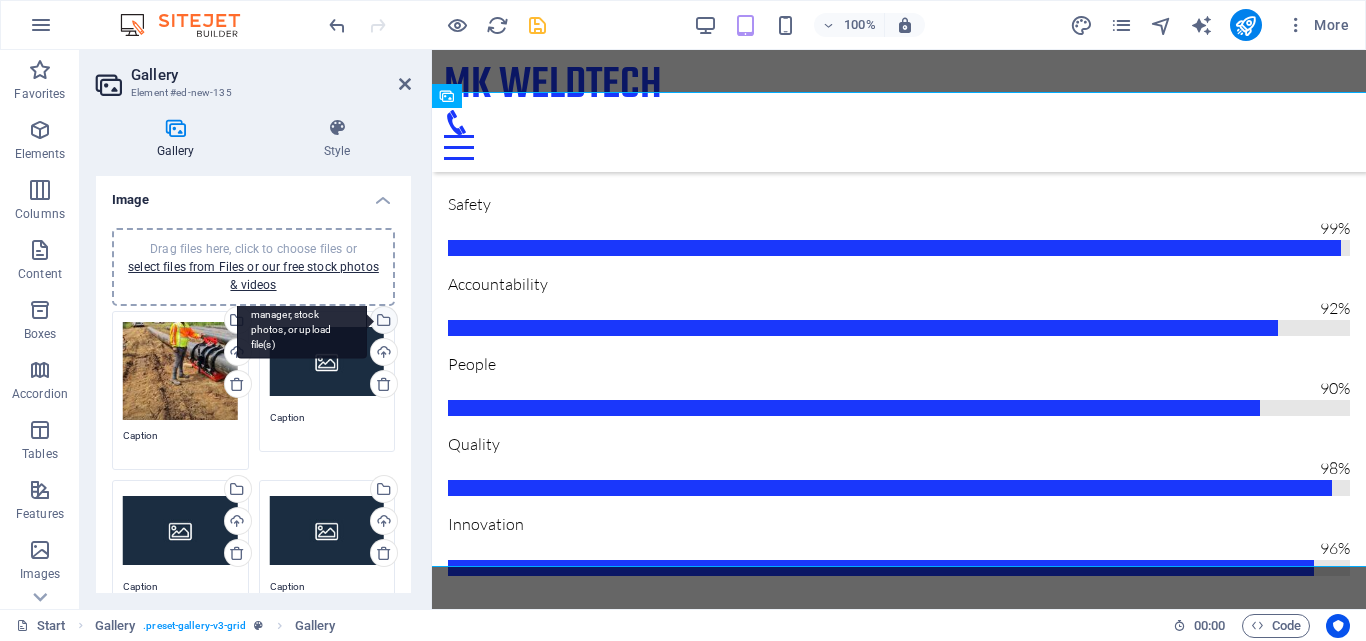 click on "Select files from the file manager, stock photos, or upload file(s)" at bounding box center [382, 322] 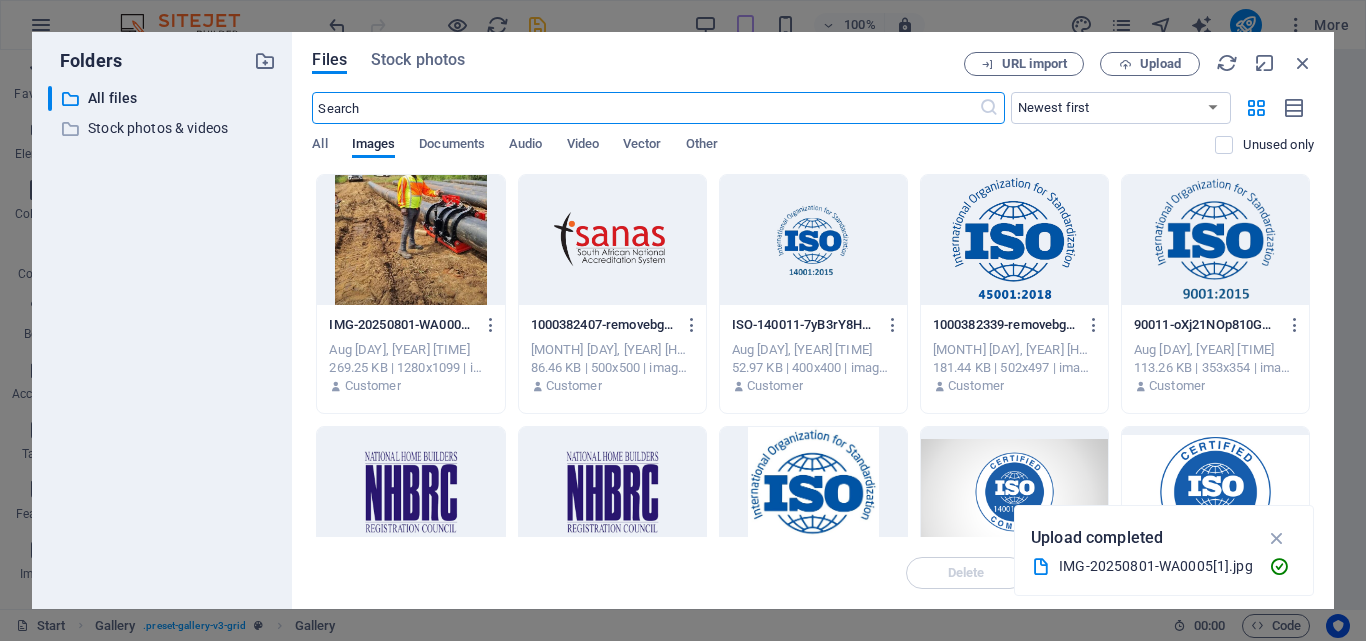 scroll, scrollTop: 9221, scrollLeft: 0, axis: vertical 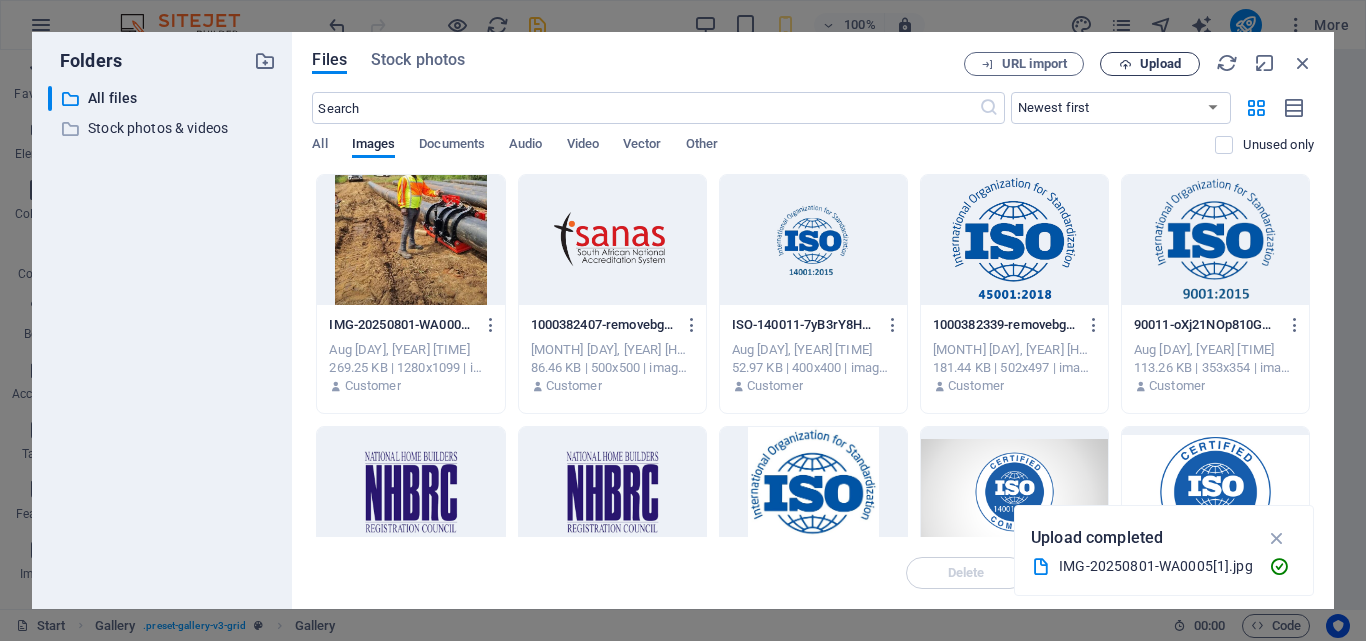 click at bounding box center (1125, 64) 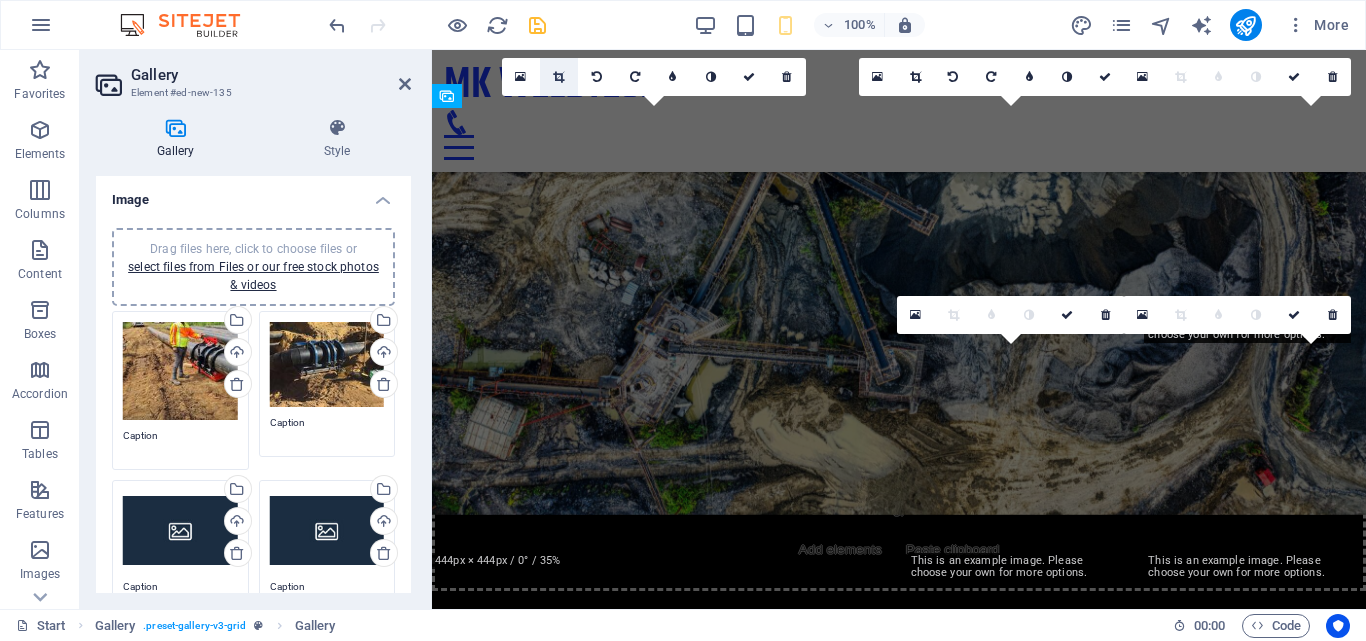 scroll, scrollTop: 5242, scrollLeft: 0, axis: vertical 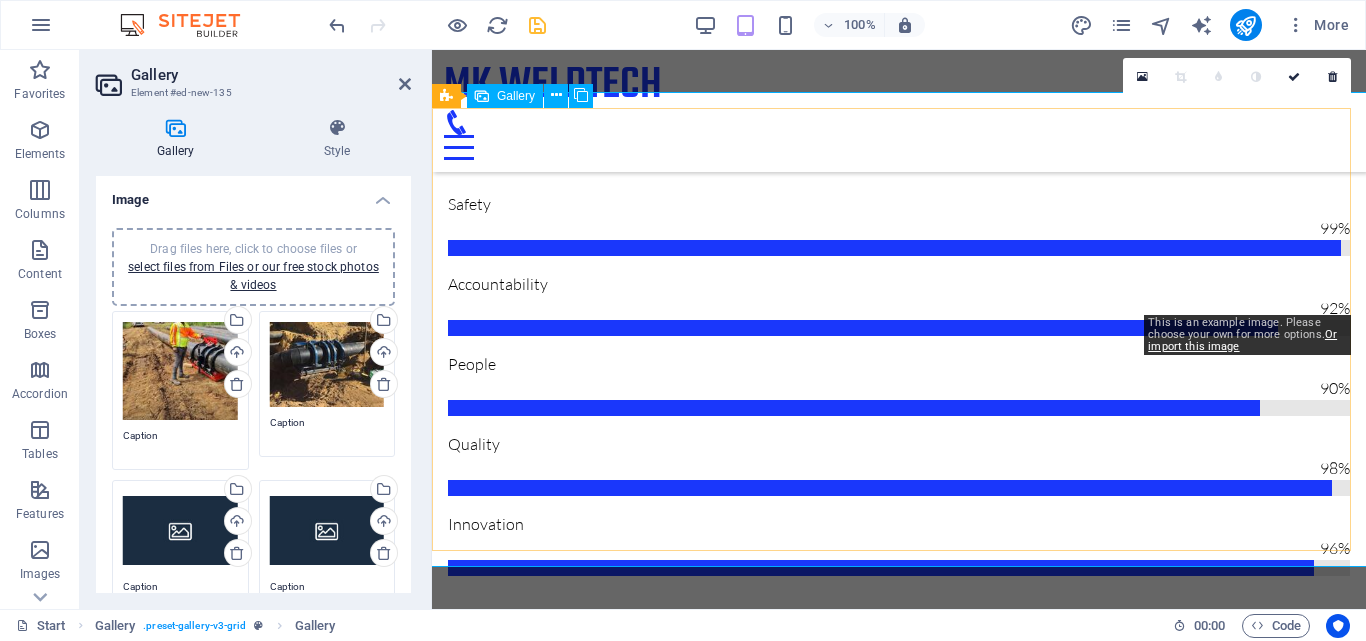 click at bounding box center (1262, 5226) 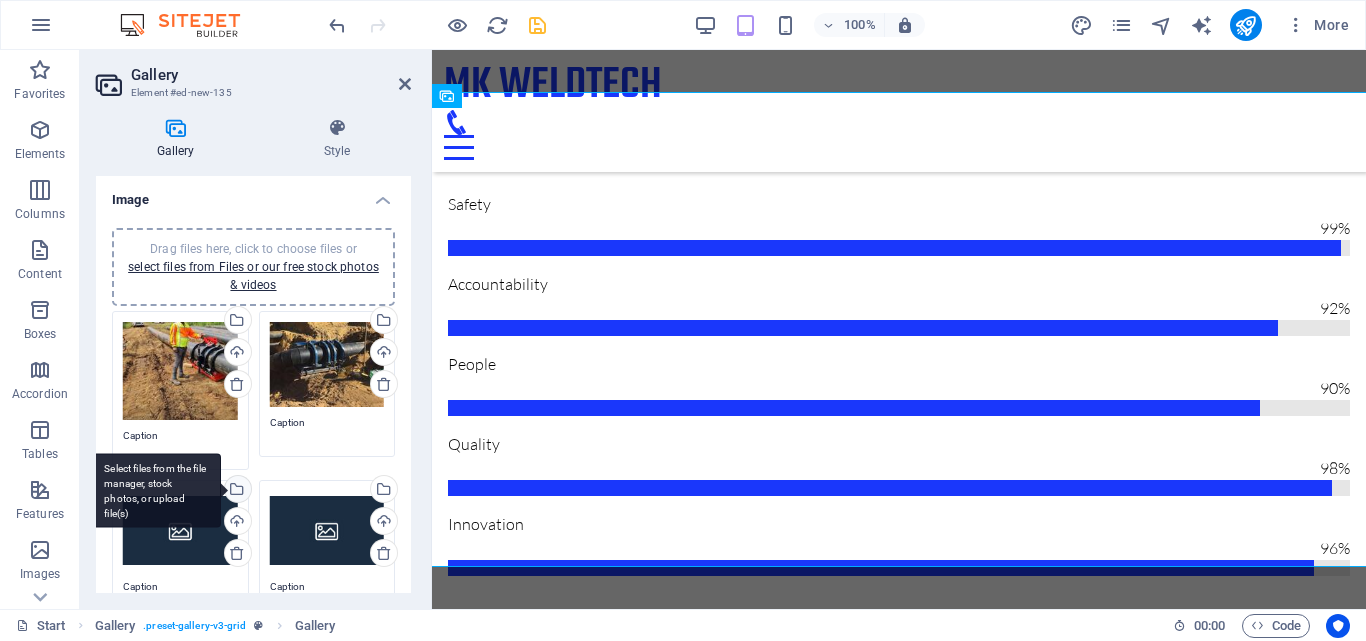 click on "Select files from the file manager, stock photos, or upload file(s)" at bounding box center [236, 491] 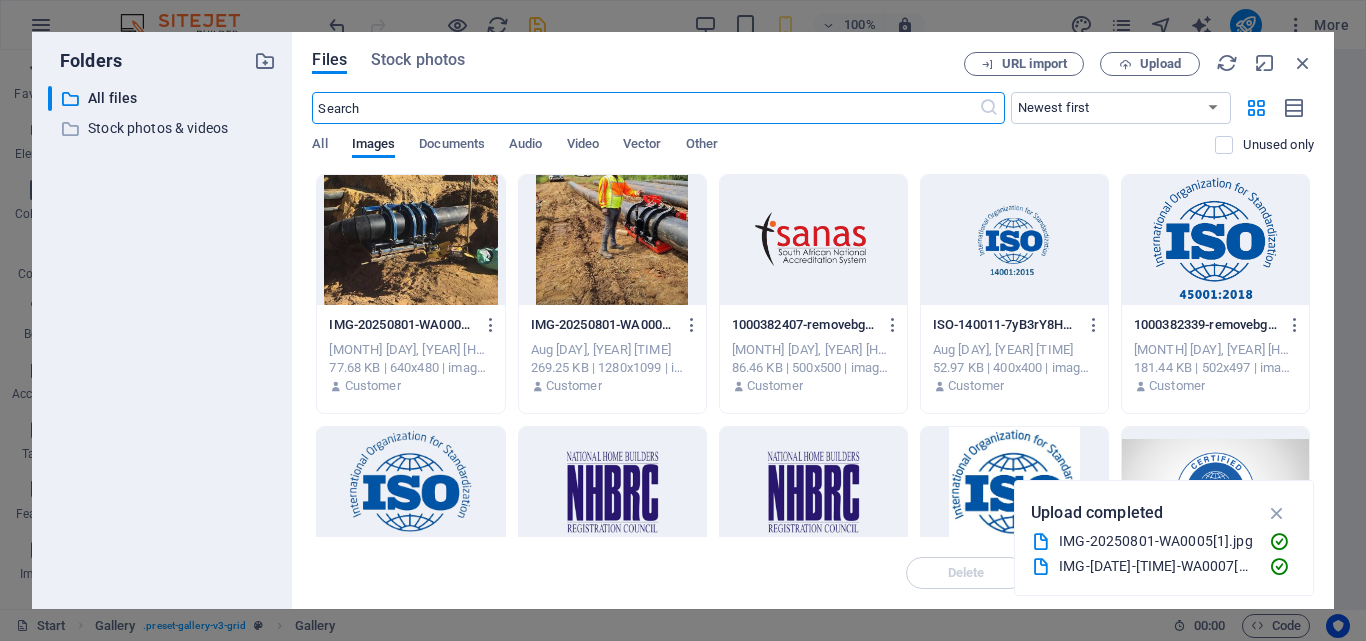 scroll, scrollTop: 9221, scrollLeft: 0, axis: vertical 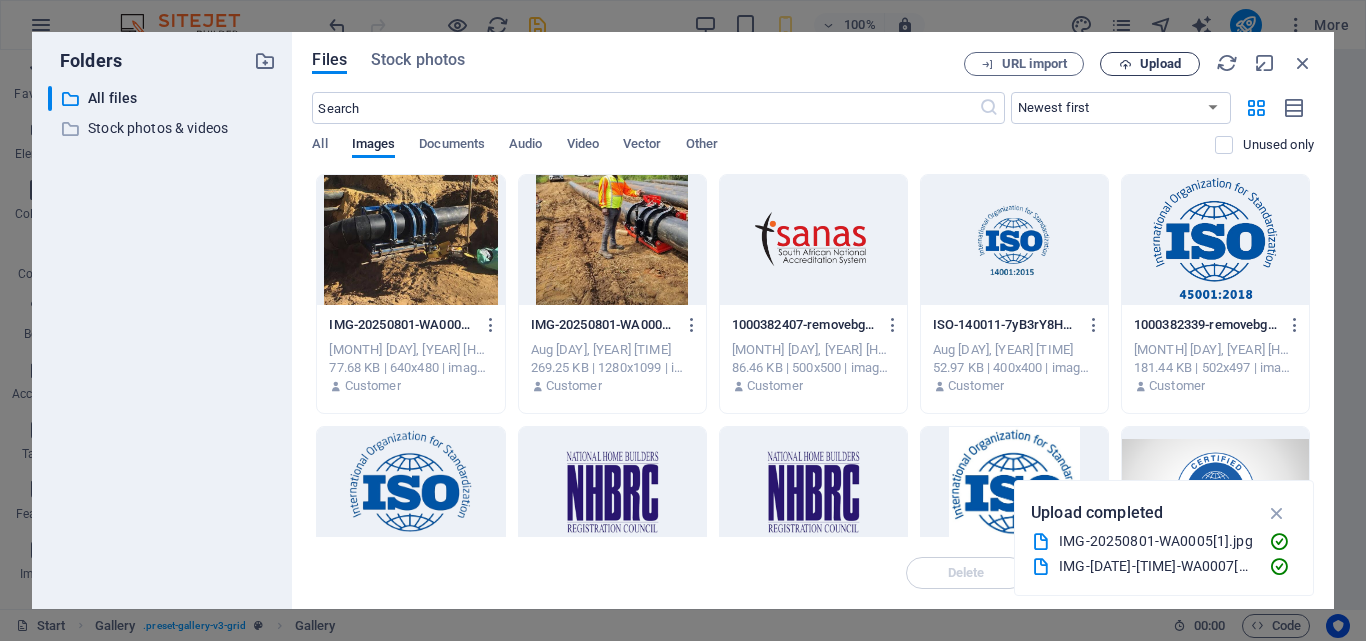 click at bounding box center (1125, 64) 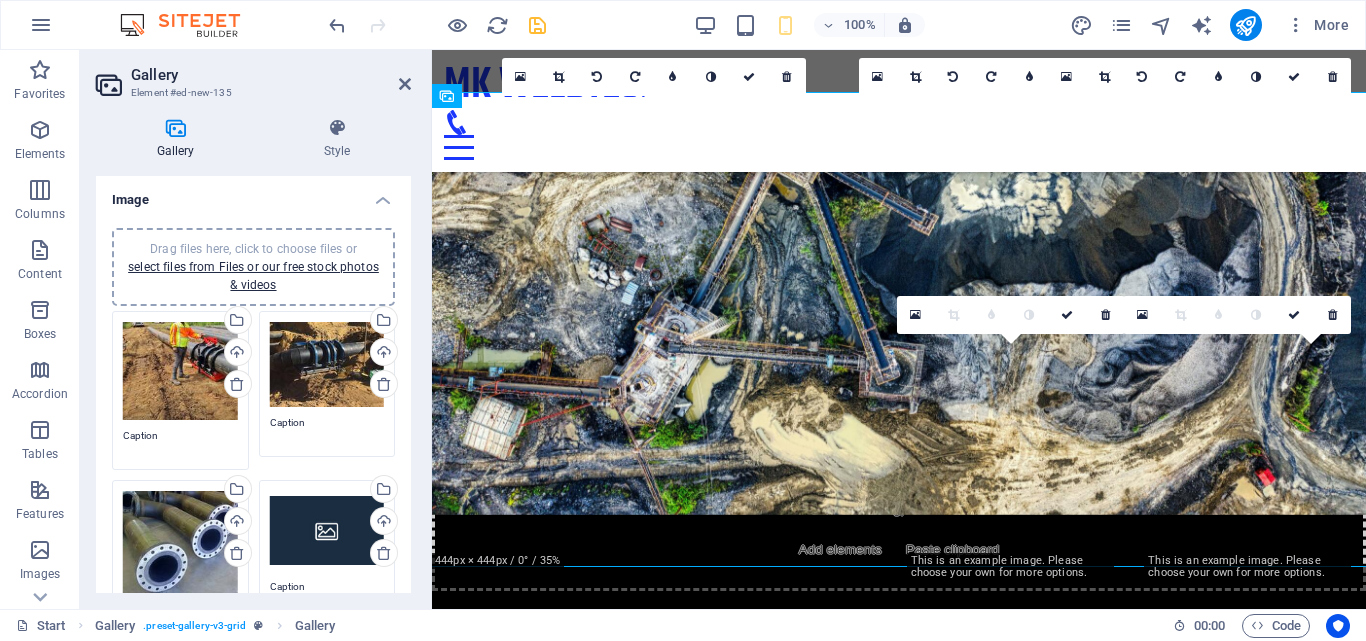 scroll, scrollTop: 5242, scrollLeft: 0, axis: vertical 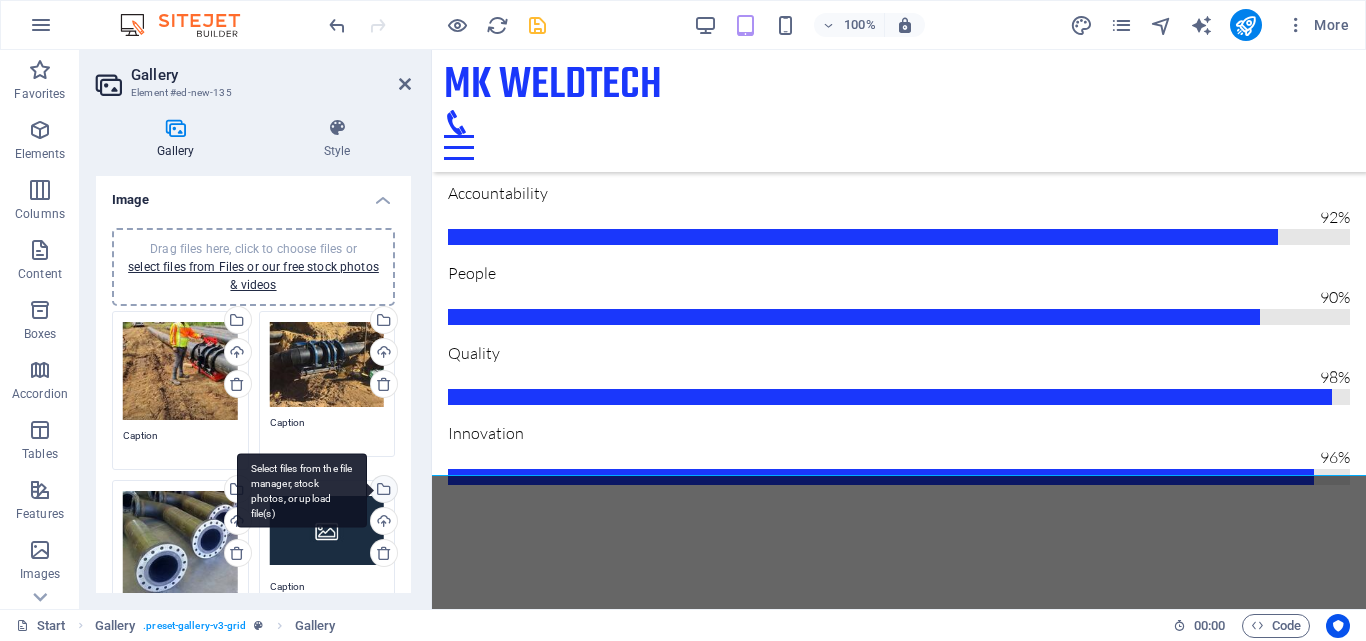 click on "Select files from the file manager, stock photos, or upload file(s)" at bounding box center (382, 491) 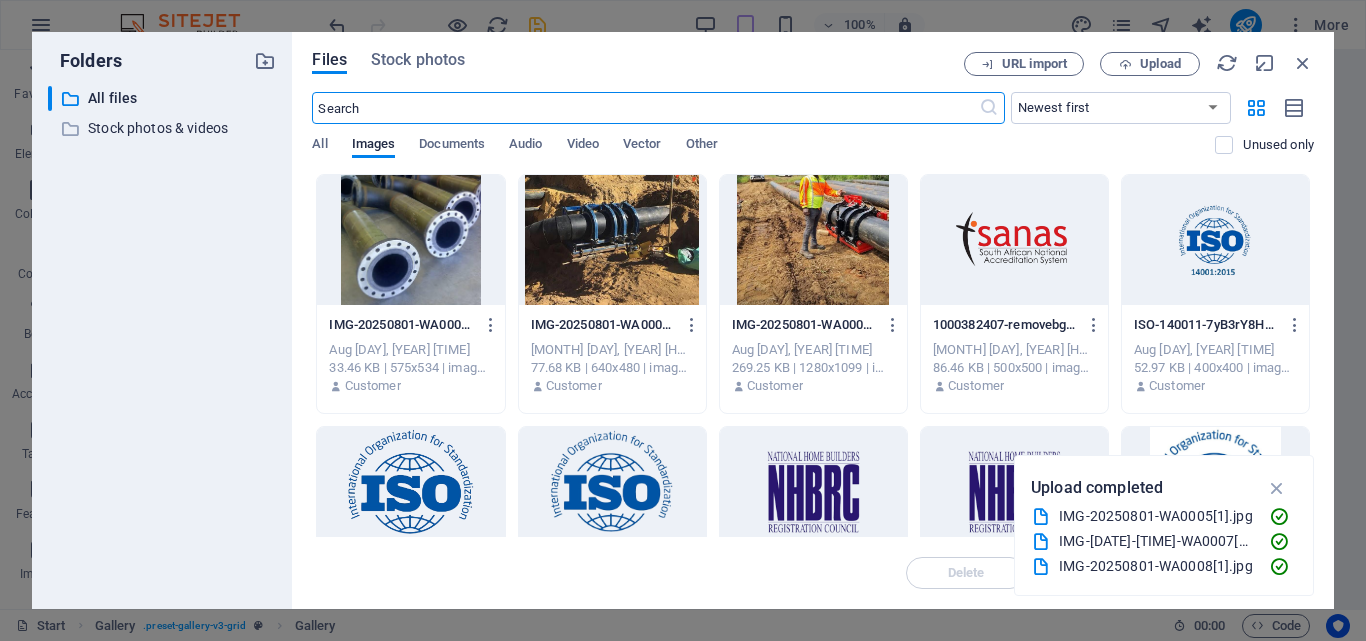 scroll, scrollTop: 9221, scrollLeft: 0, axis: vertical 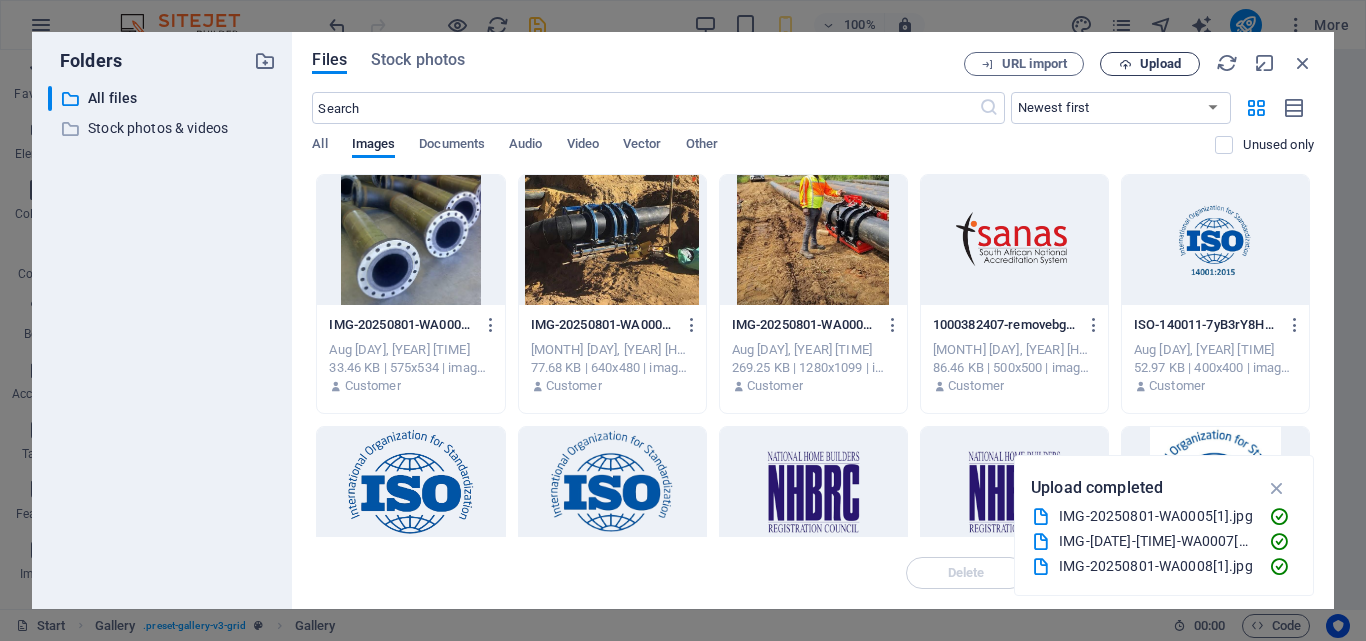 click on "Upload" at bounding box center (1150, 64) 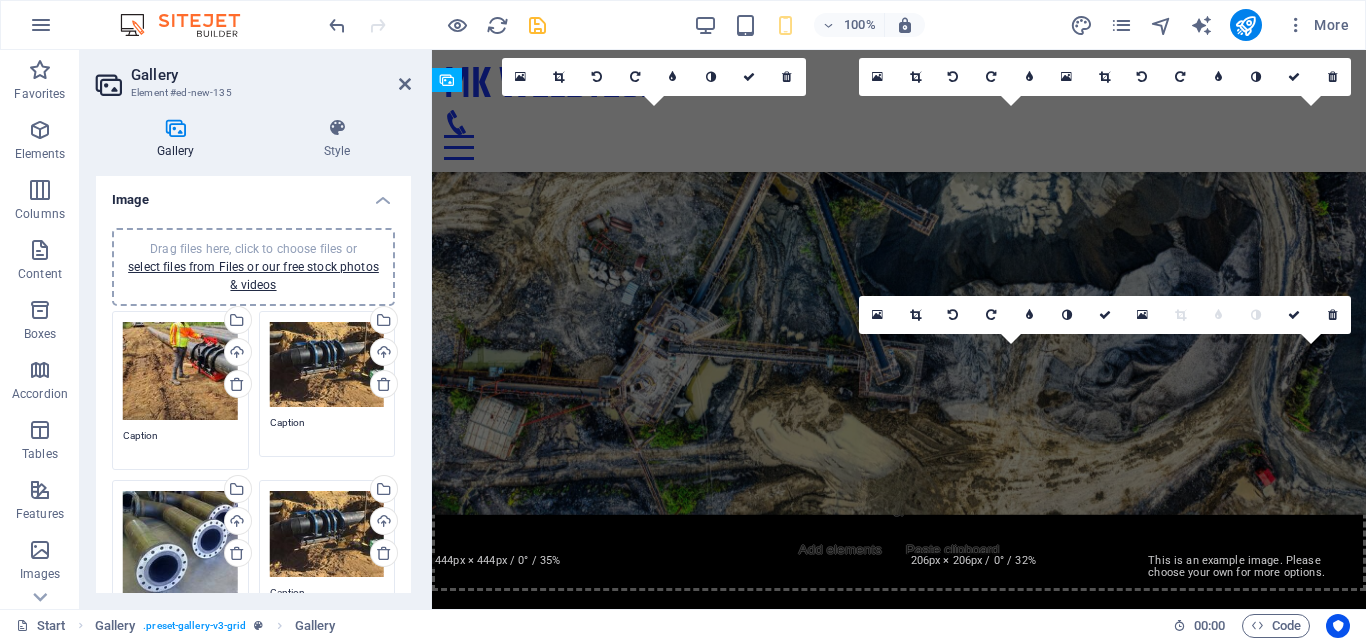 scroll, scrollTop: 5242, scrollLeft: 0, axis: vertical 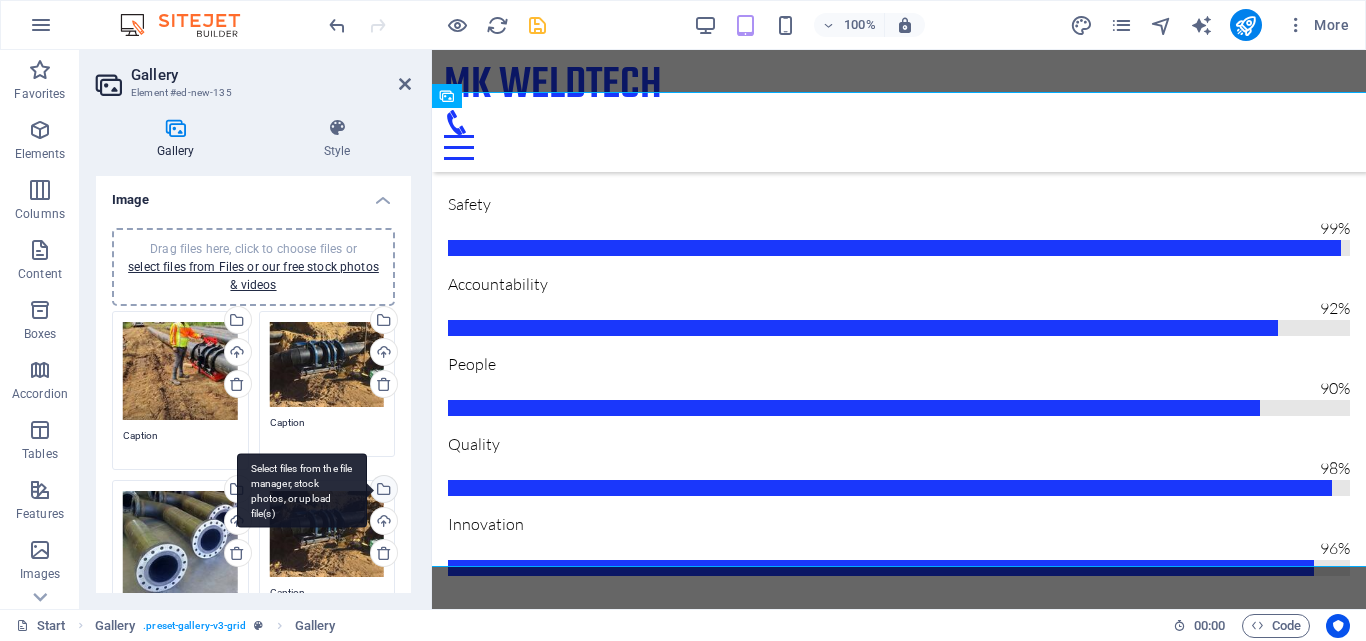 click on "Select files from the file manager, stock photos, or upload file(s)" at bounding box center [302, 490] 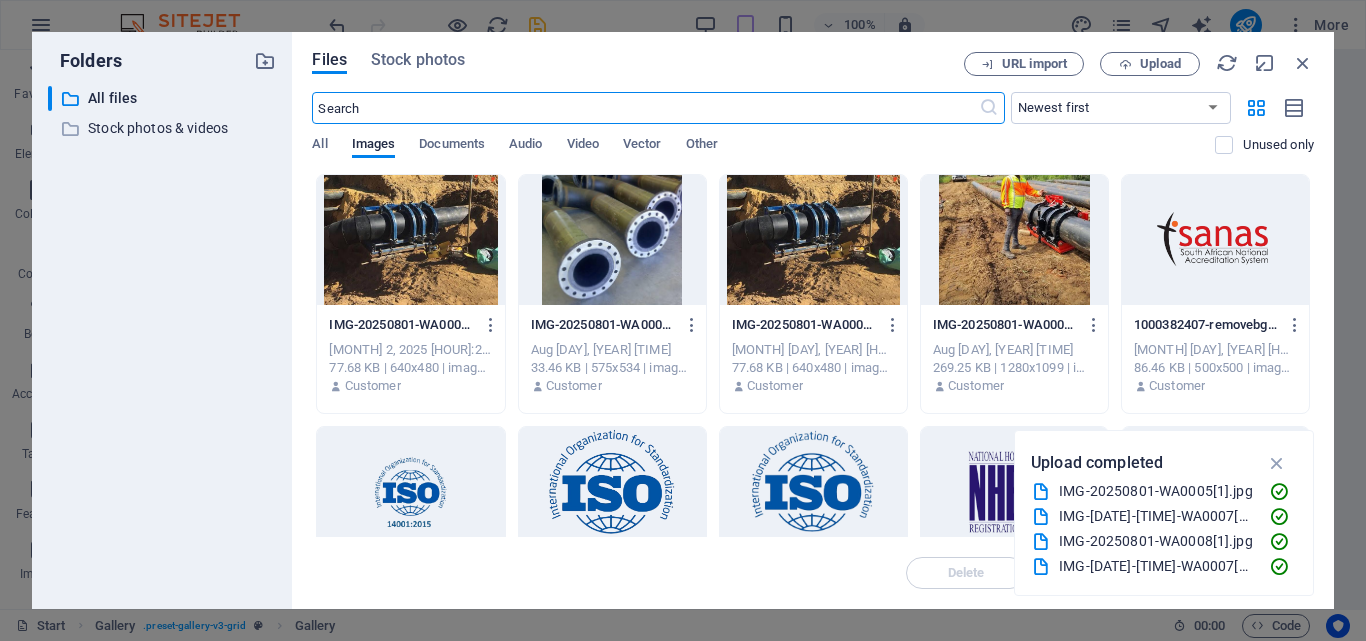 scroll, scrollTop: 9221, scrollLeft: 0, axis: vertical 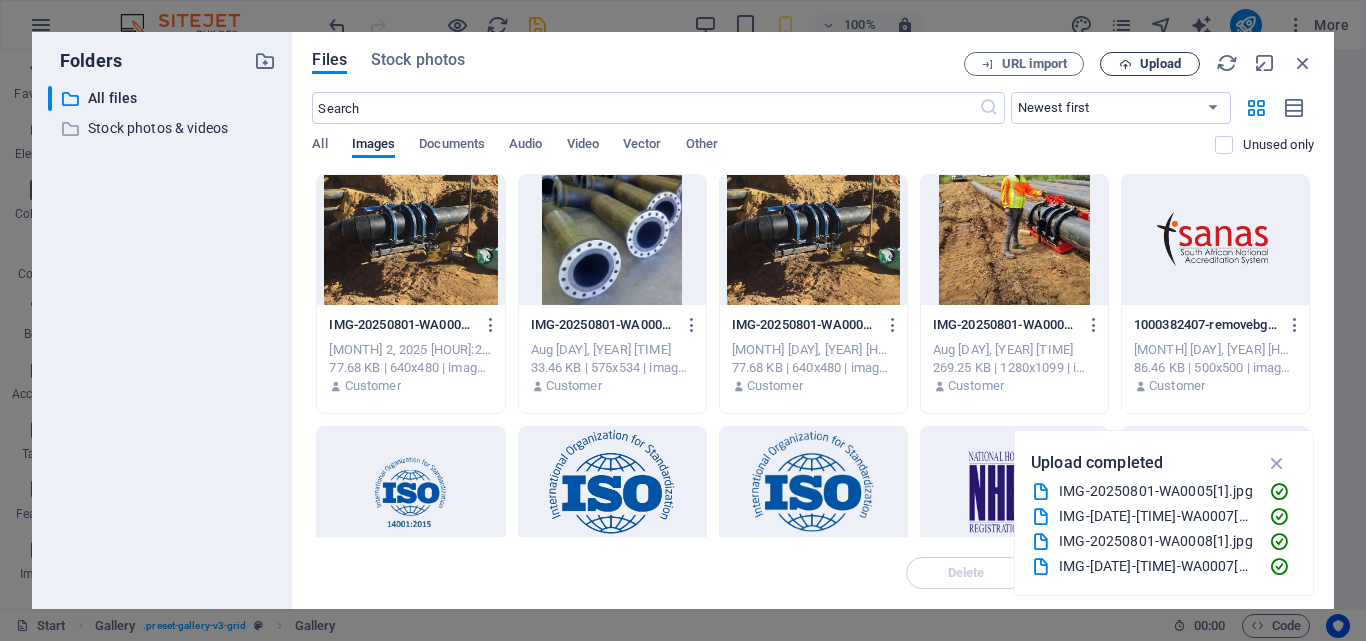 click on "Upload" at bounding box center [1160, 64] 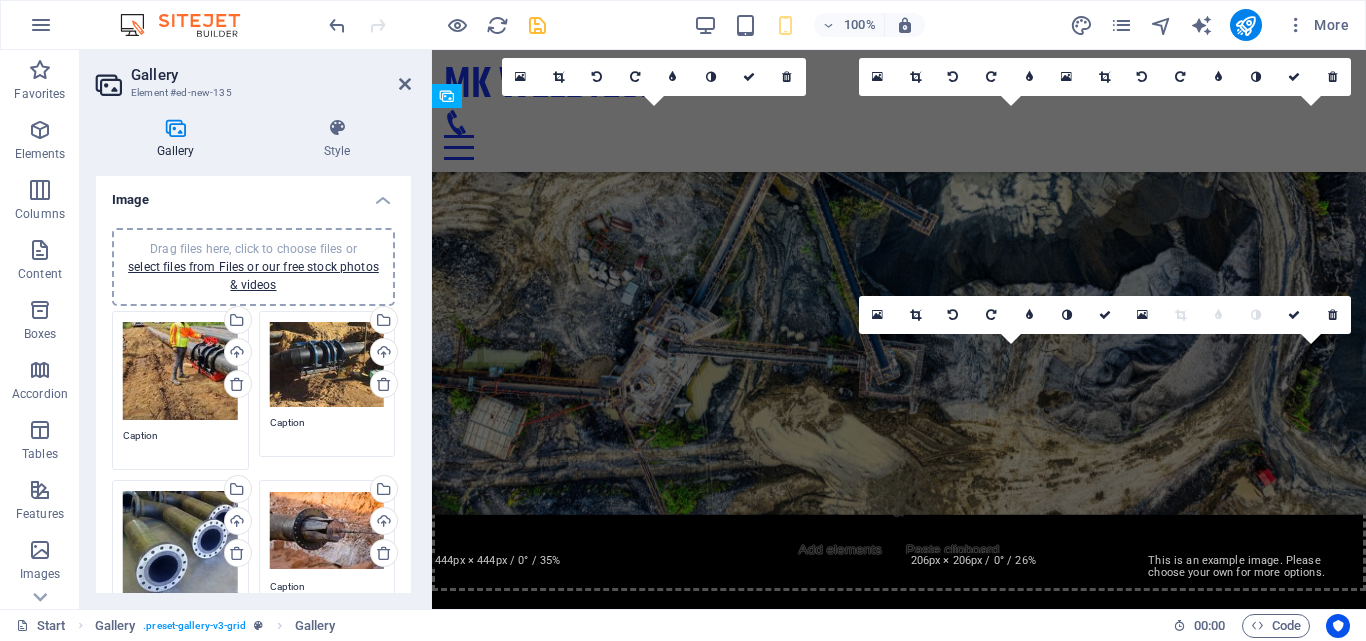 scroll, scrollTop: 5242, scrollLeft: 0, axis: vertical 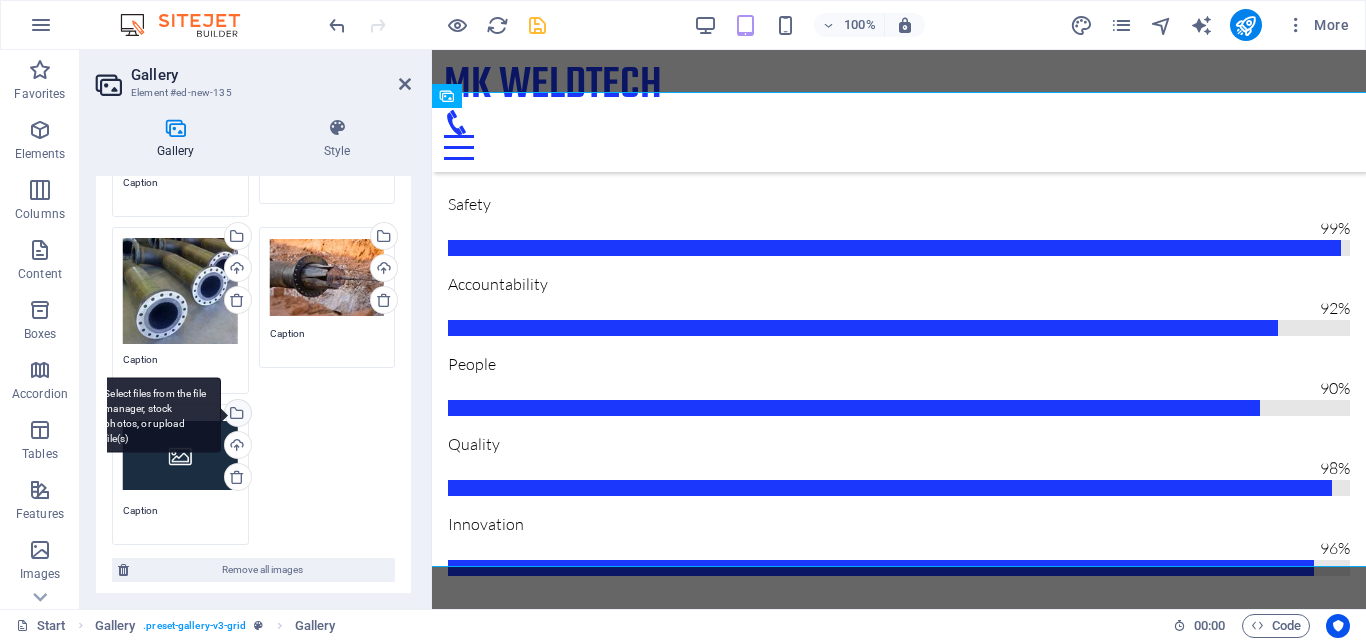 click on "Select files from the file manager, stock photos, or upload file(s)" at bounding box center [236, 415] 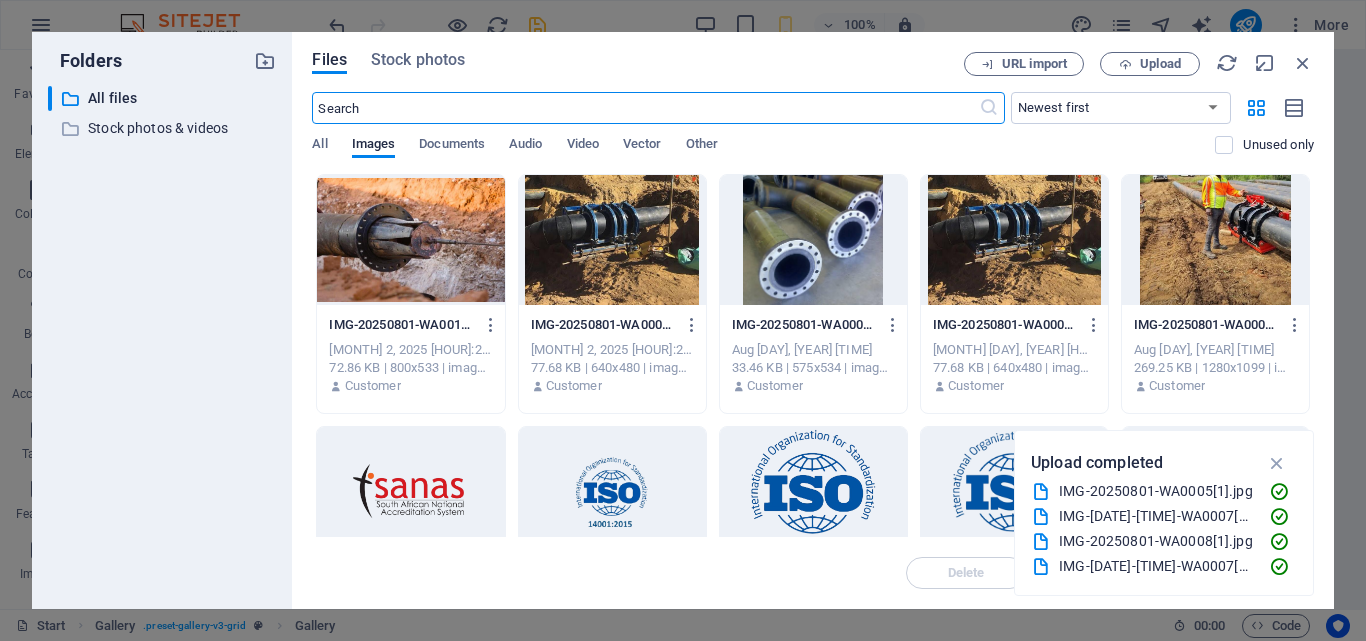 scroll, scrollTop: 9221, scrollLeft: 0, axis: vertical 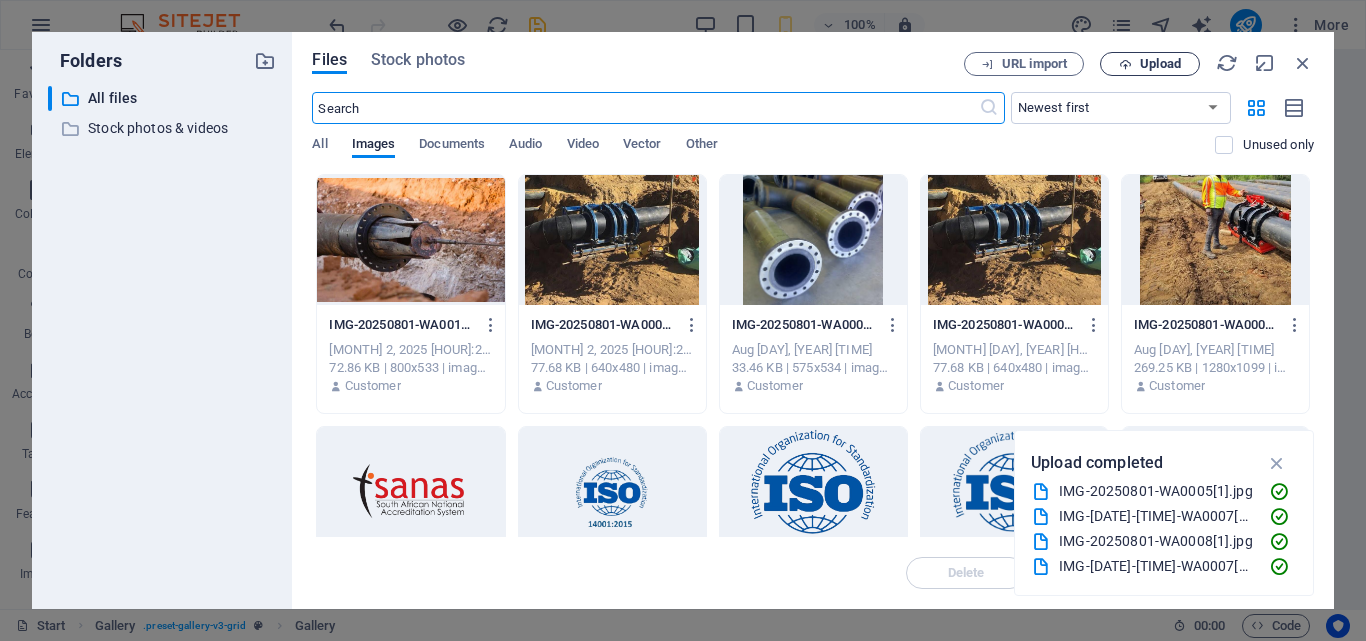 click on "Upload" at bounding box center [1160, 64] 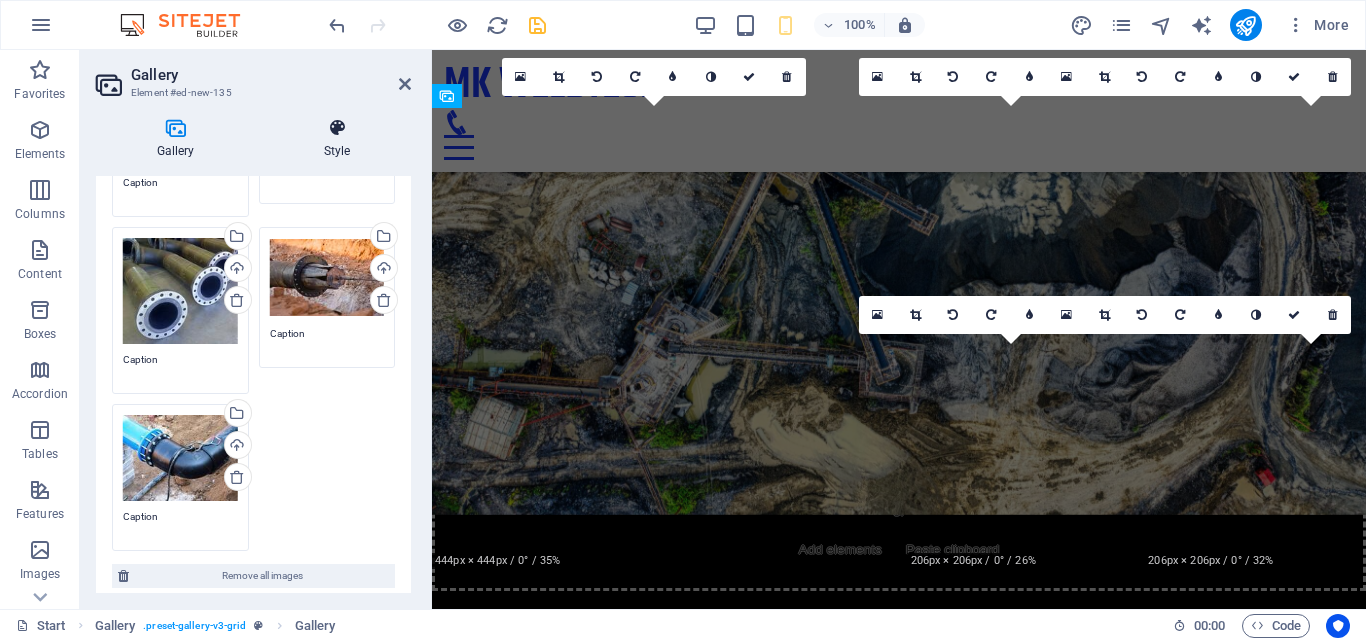 scroll, scrollTop: 5242, scrollLeft: 0, axis: vertical 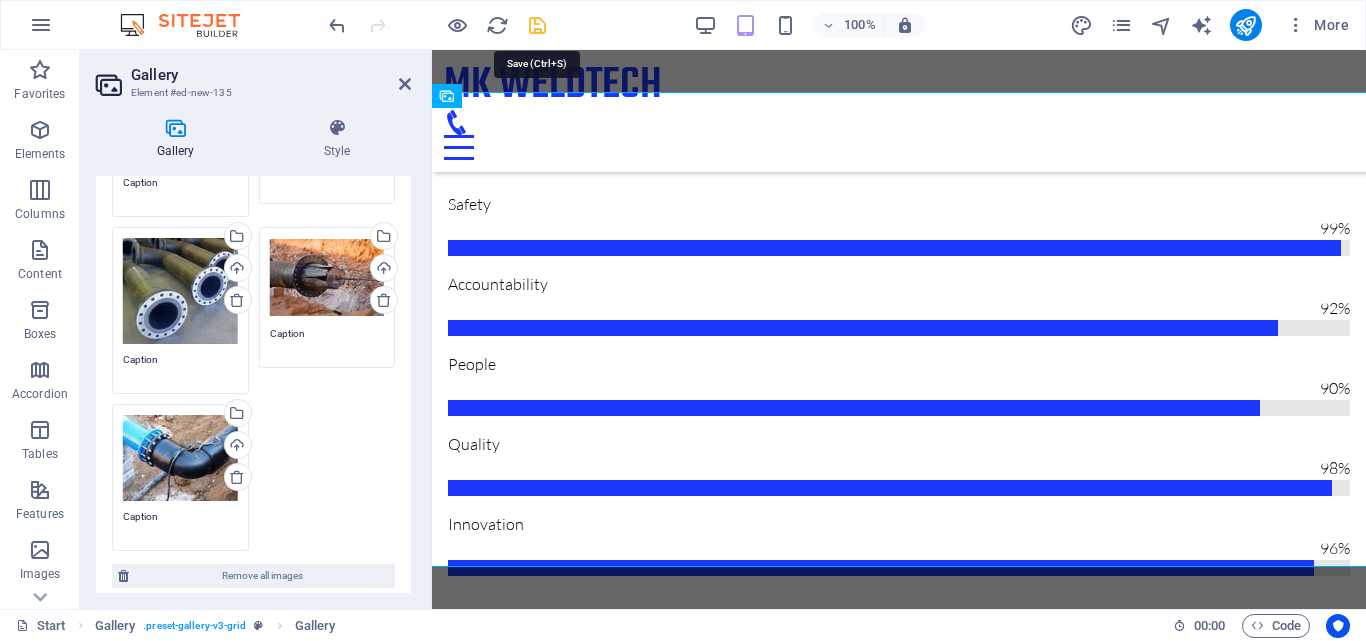 click at bounding box center [537, 25] 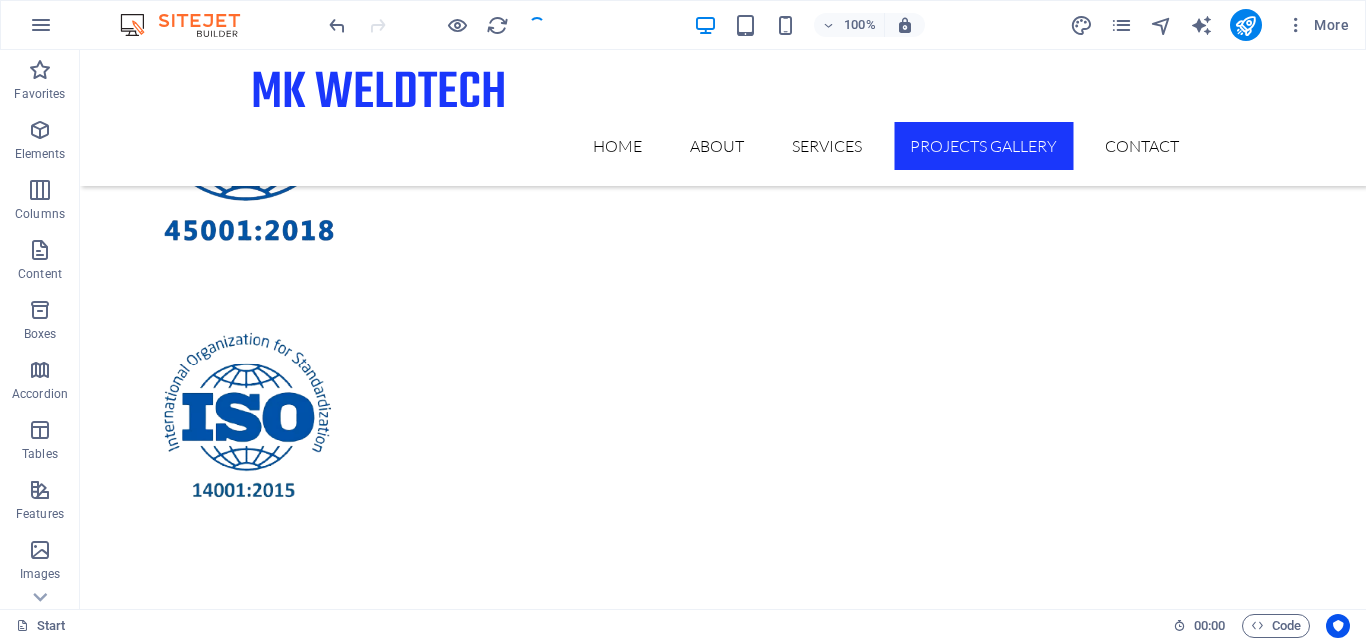 scroll, scrollTop: 5732, scrollLeft: 0, axis: vertical 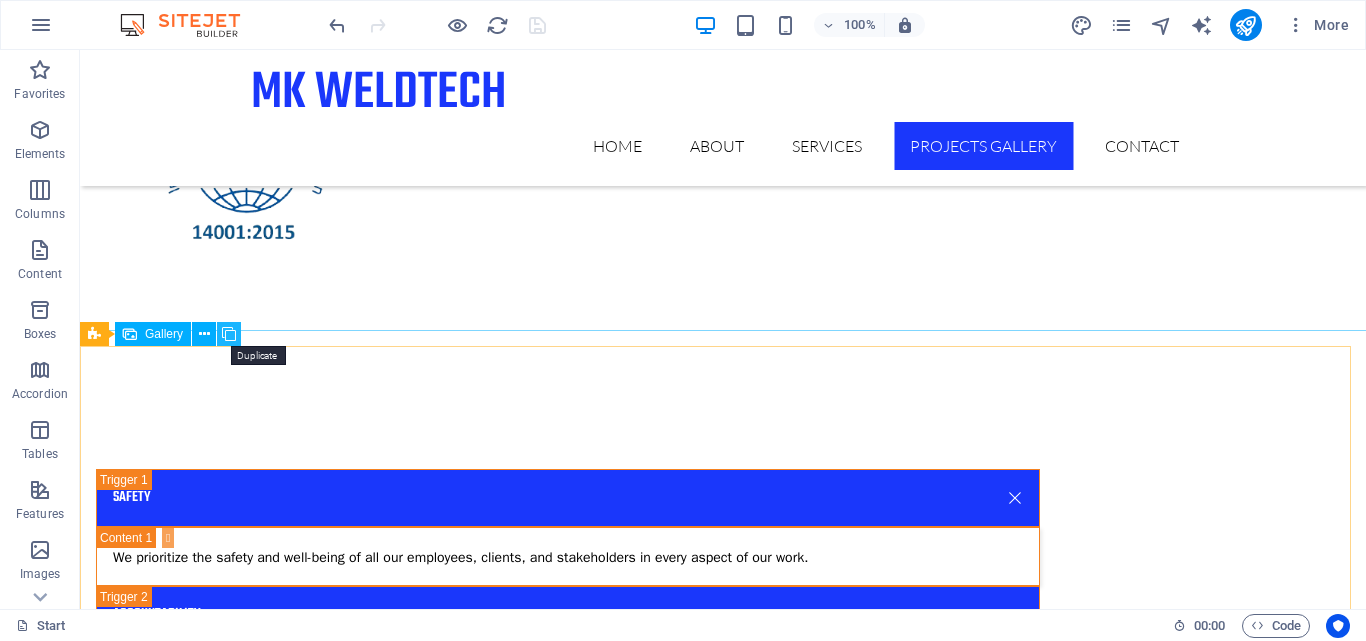 click at bounding box center [229, 334] 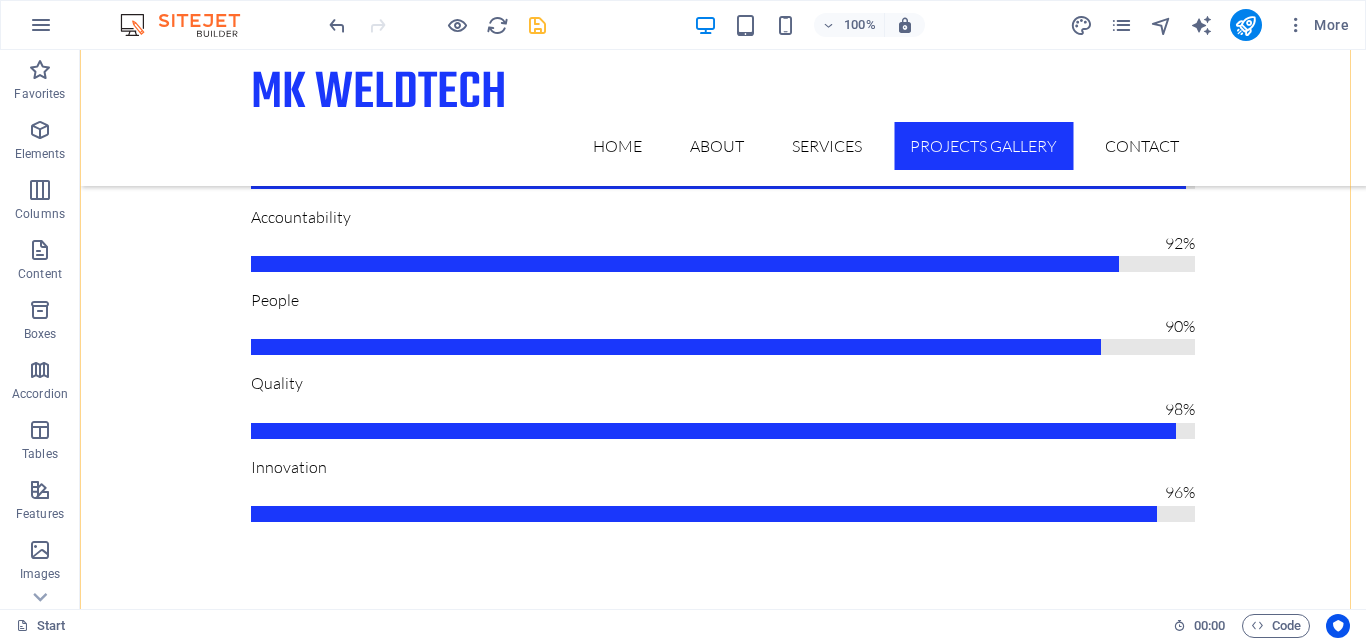 scroll, scrollTop: 6478, scrollLeft: 0, axis: vertical 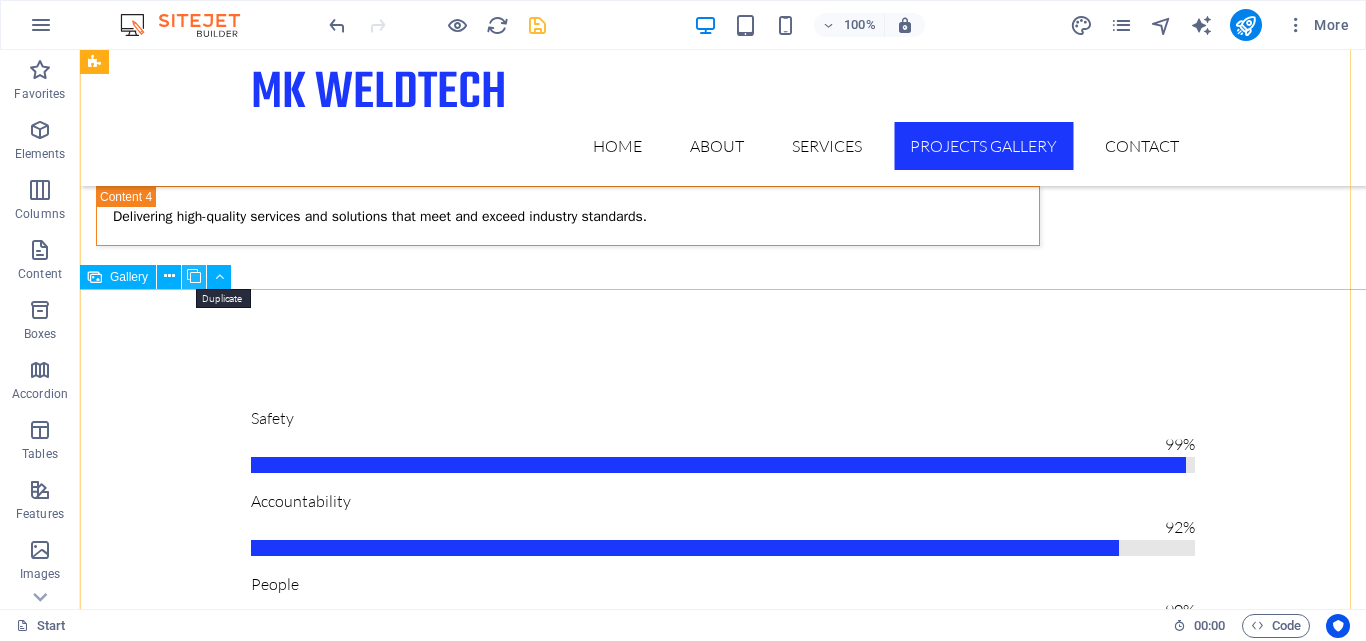 click at bounding box center (194, 276) 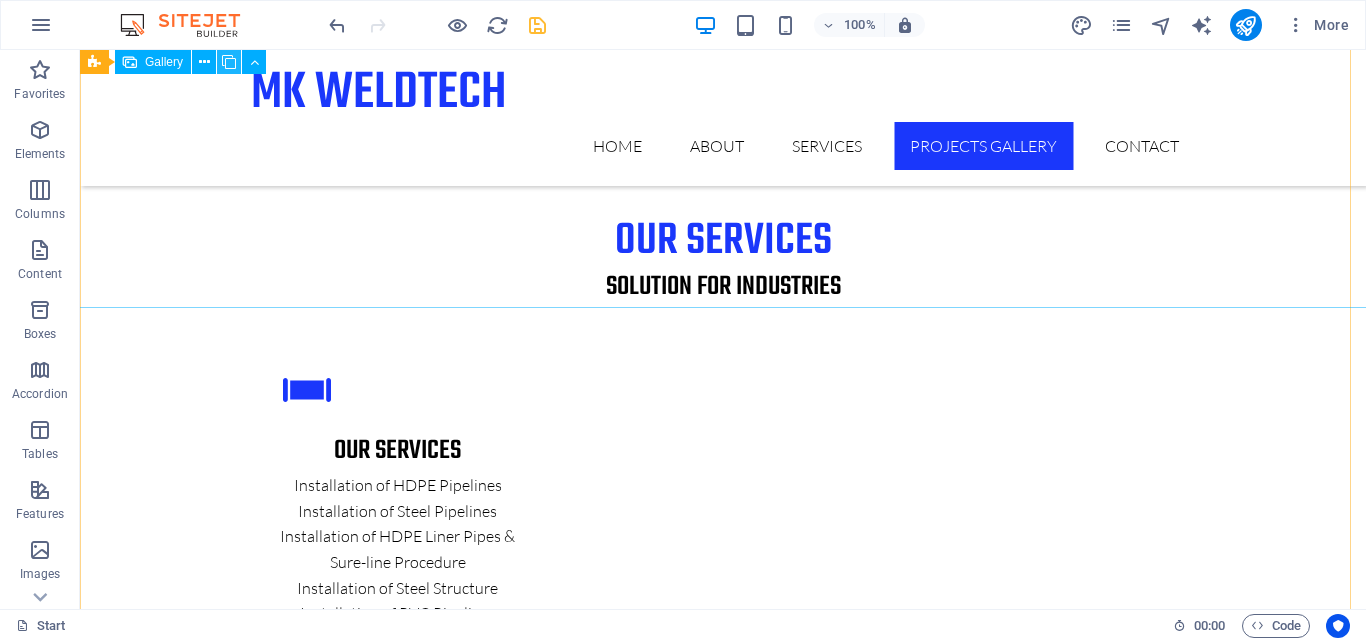 scroll, scrollTop: 7130, scrollLeft: 0, axis: vertical 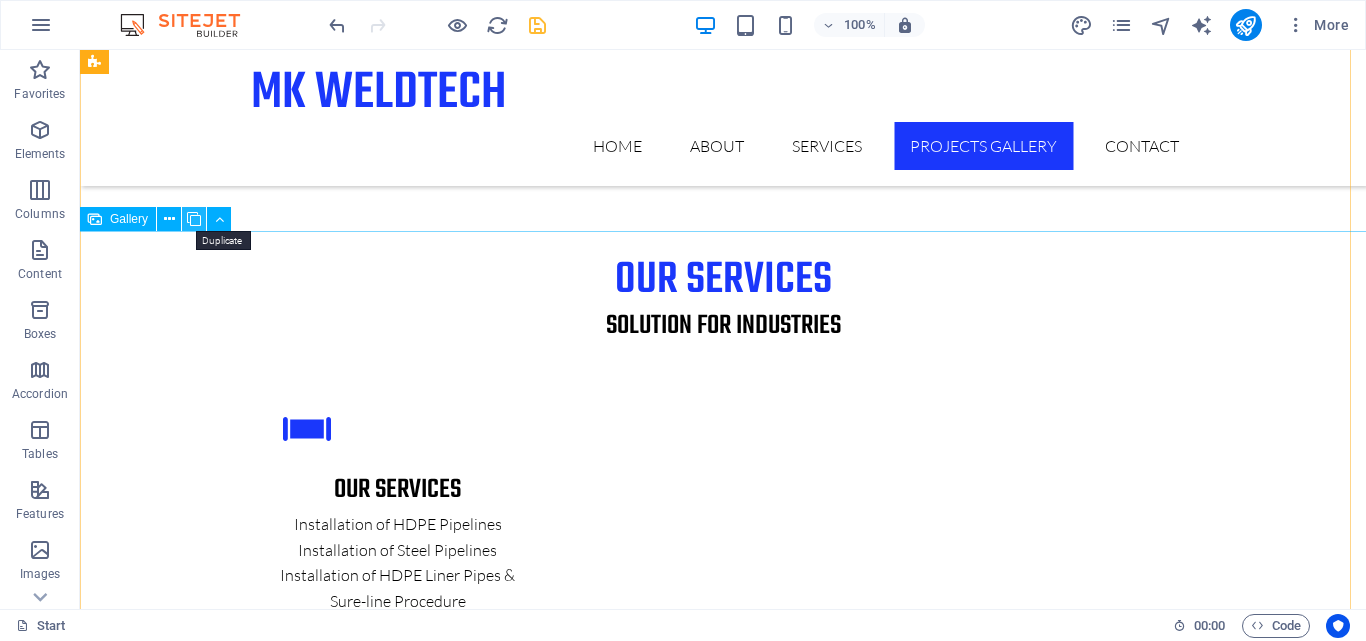 click at bounding box center (194, 219) 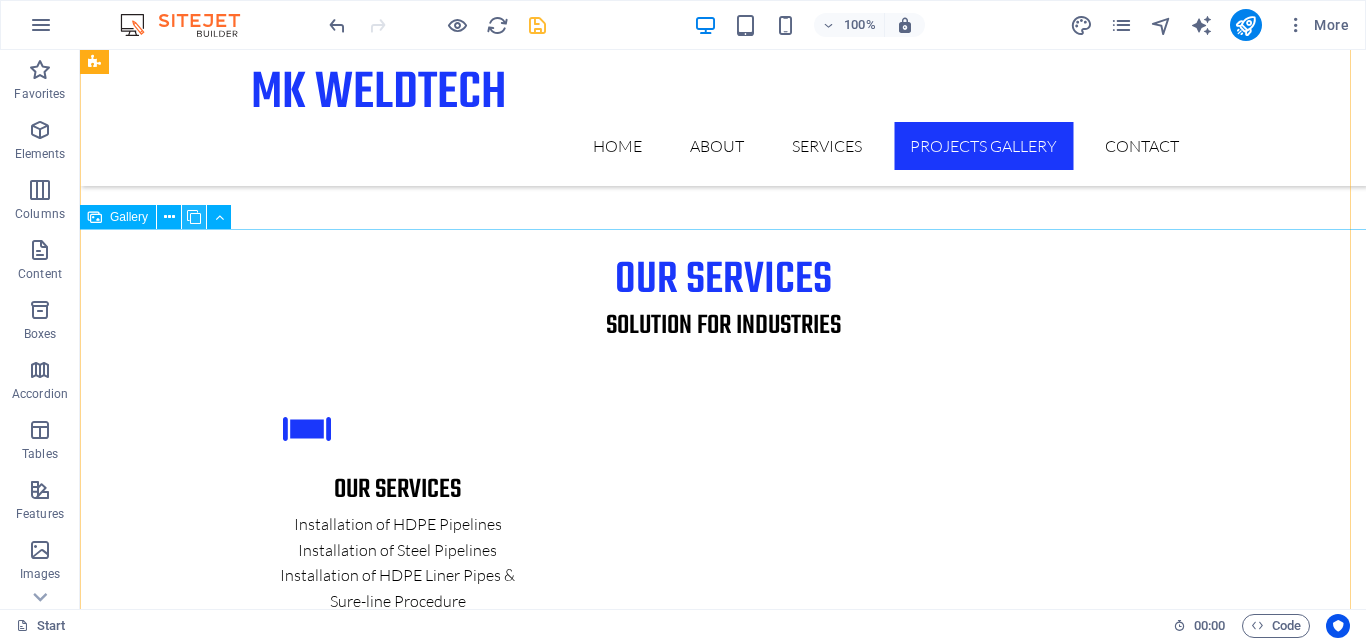 scroll, scrollTop: 7781, scrollLeft: 0, axis: vertical 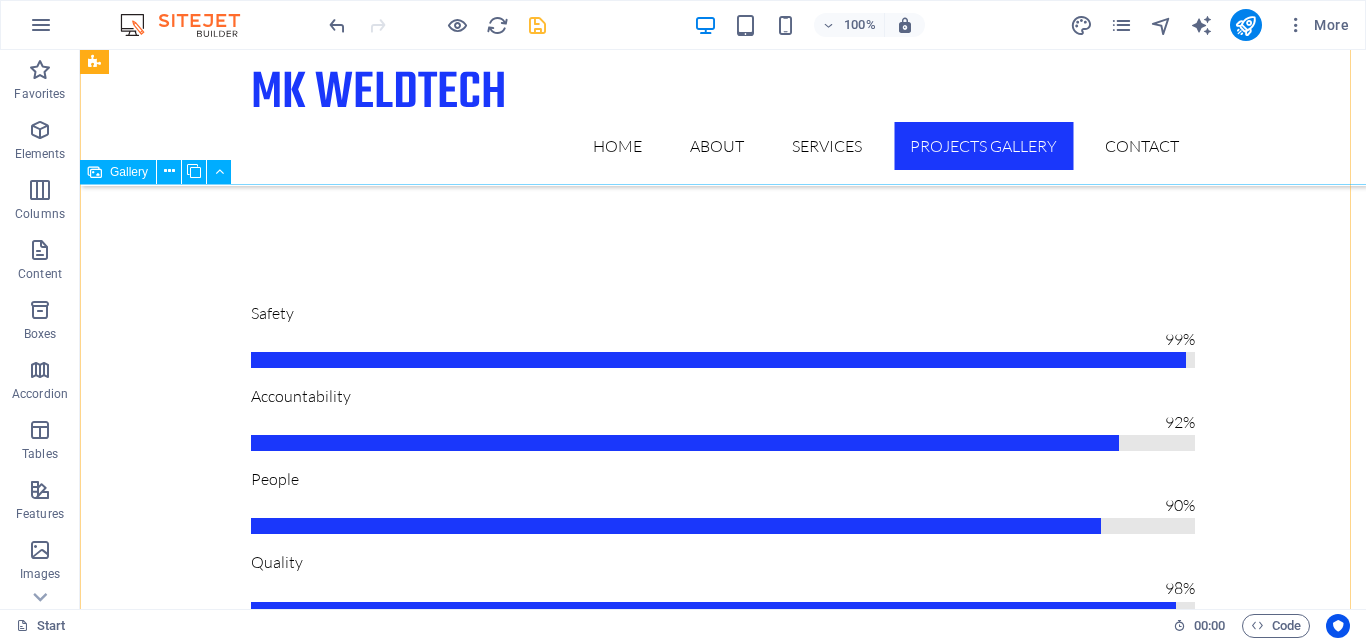 click at bounding box center [393, 6280] 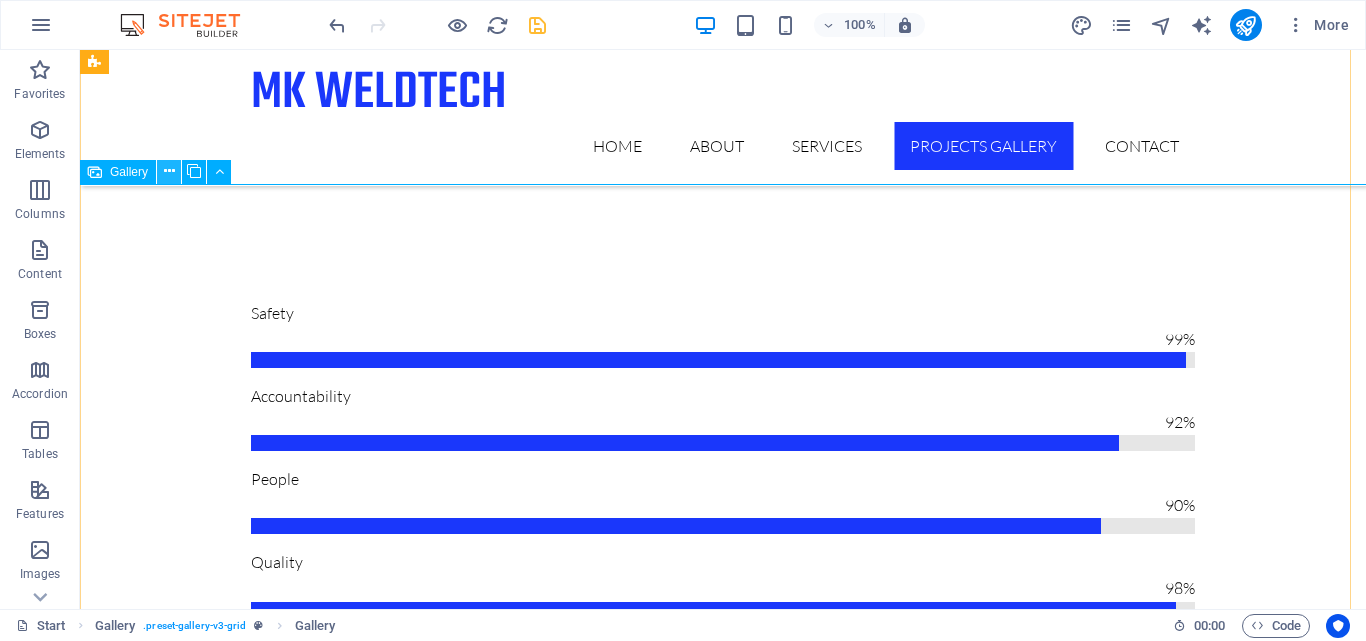 click at bounding box center [169, 171] 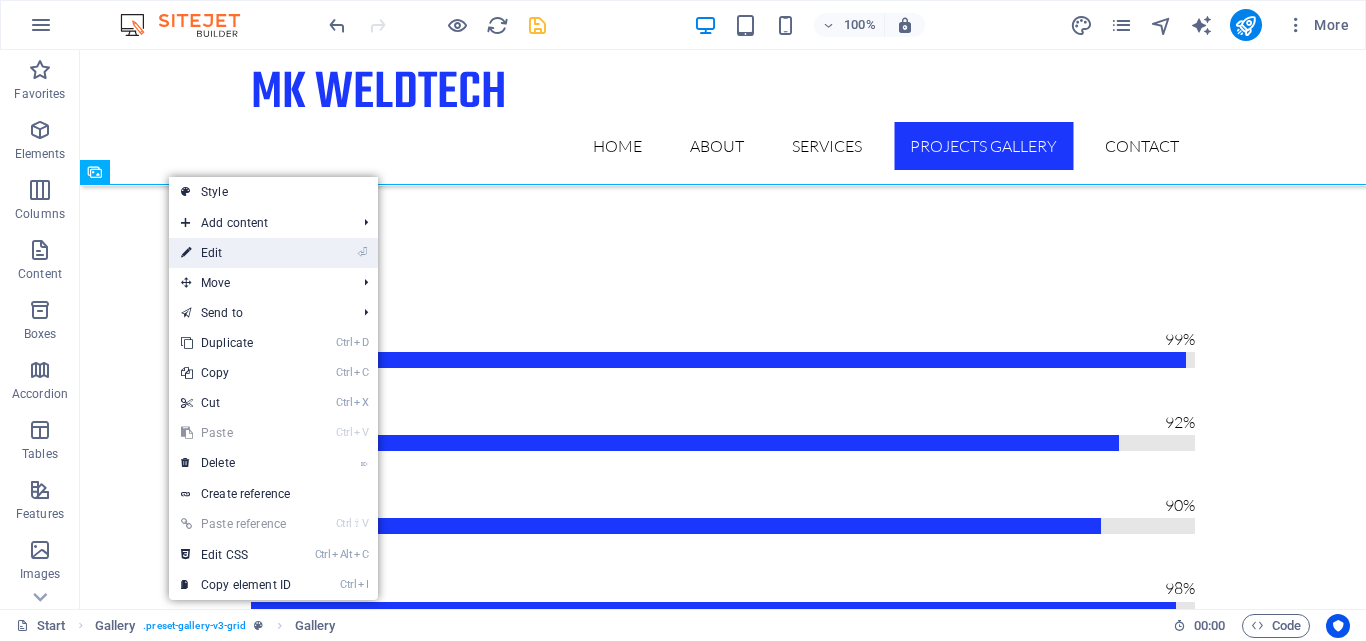 click on "⏎  Edit" at bounding box center (236, 253) 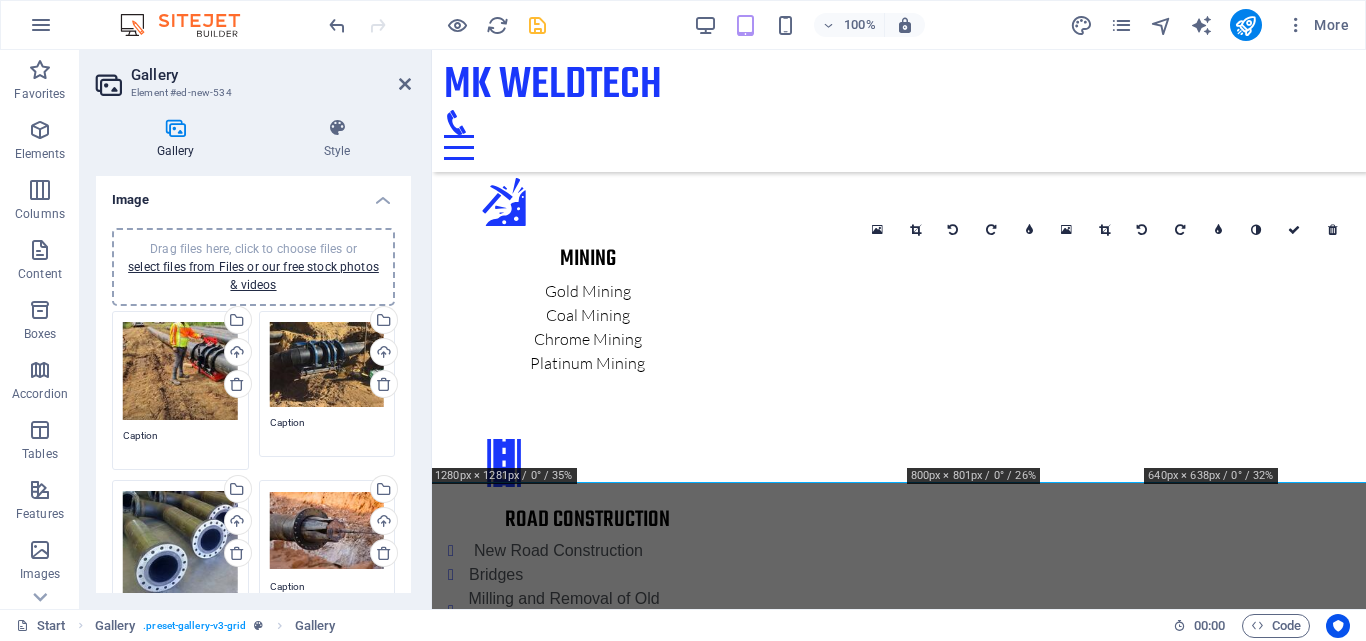 scroll, scrollTop: 5802, scrollLeft: 0, axis: vertical 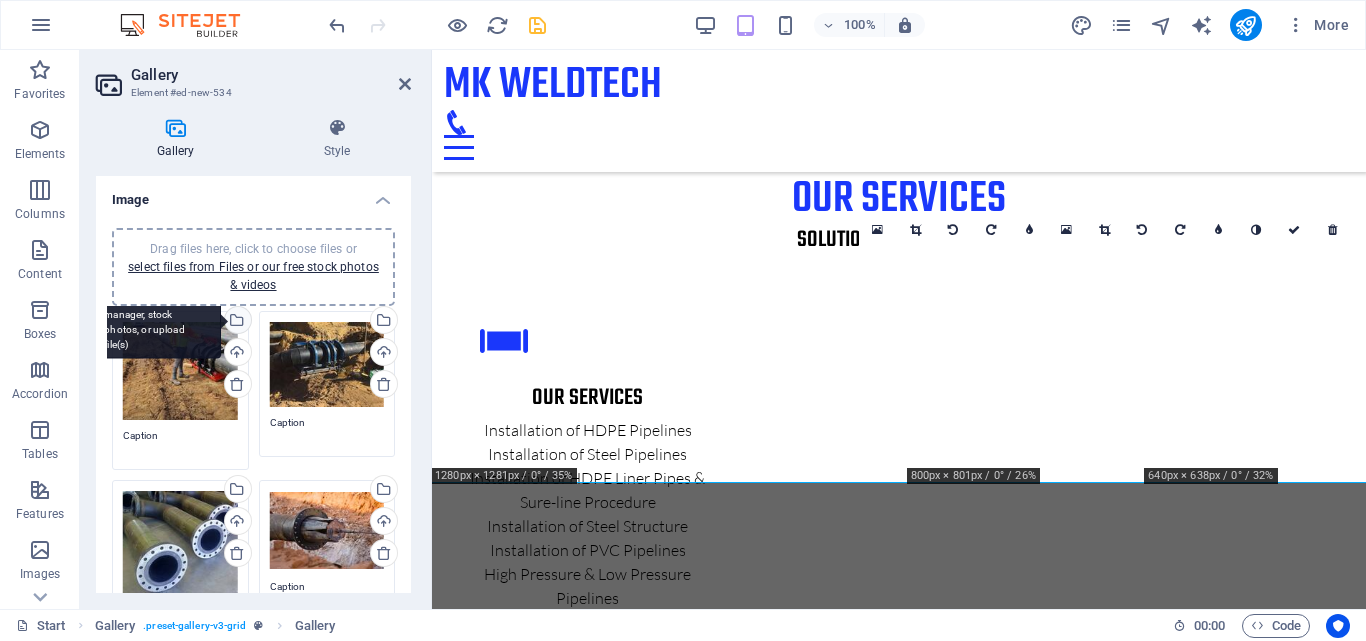 click on "Select files from the file manager, stock photos, or upload file(s)" at bounding box center [156, 321] 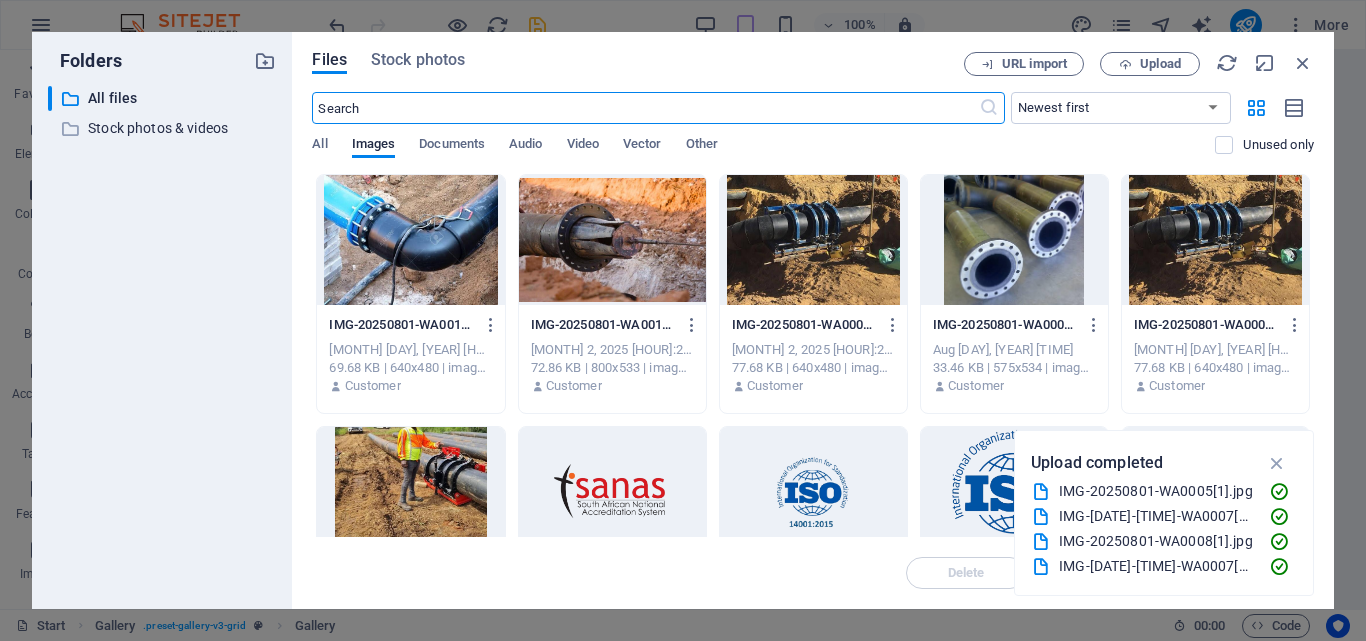 scroll, scrollTop: 9888, scrollLeft: 0, axis: vertical 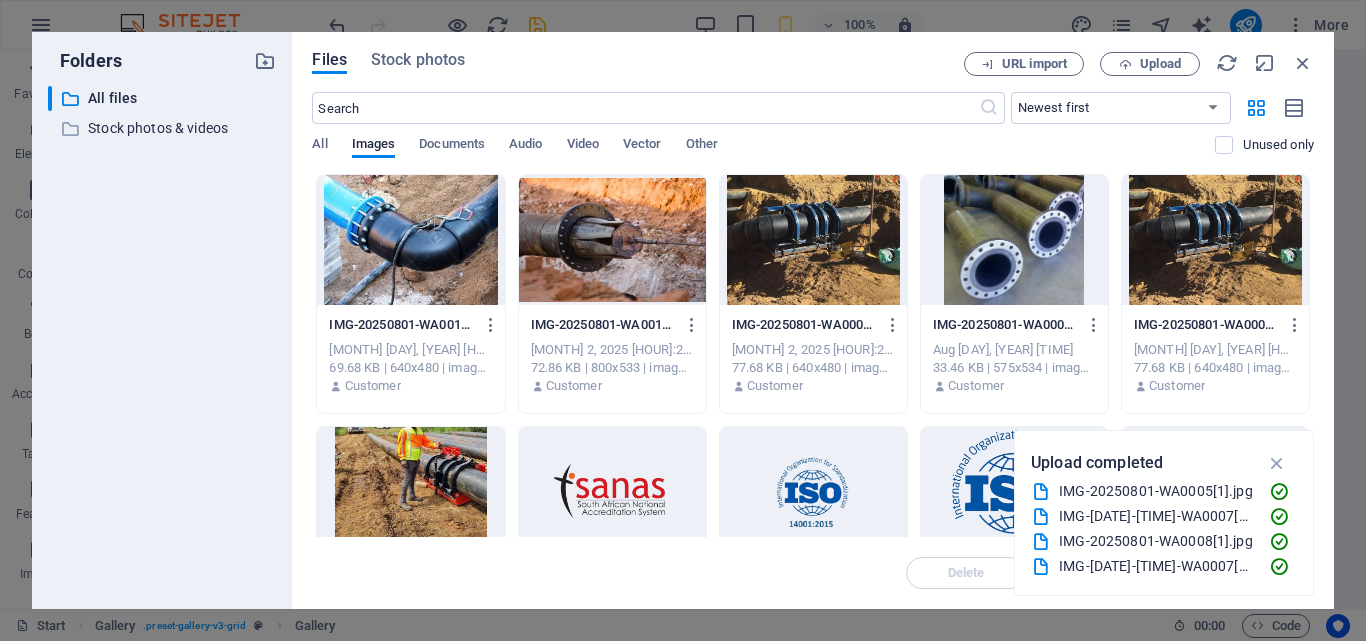 drag, startPoint x: 1314, startPoint y: 215, endPoint x: 1316, endPoint y: 244, distance: 29.068884 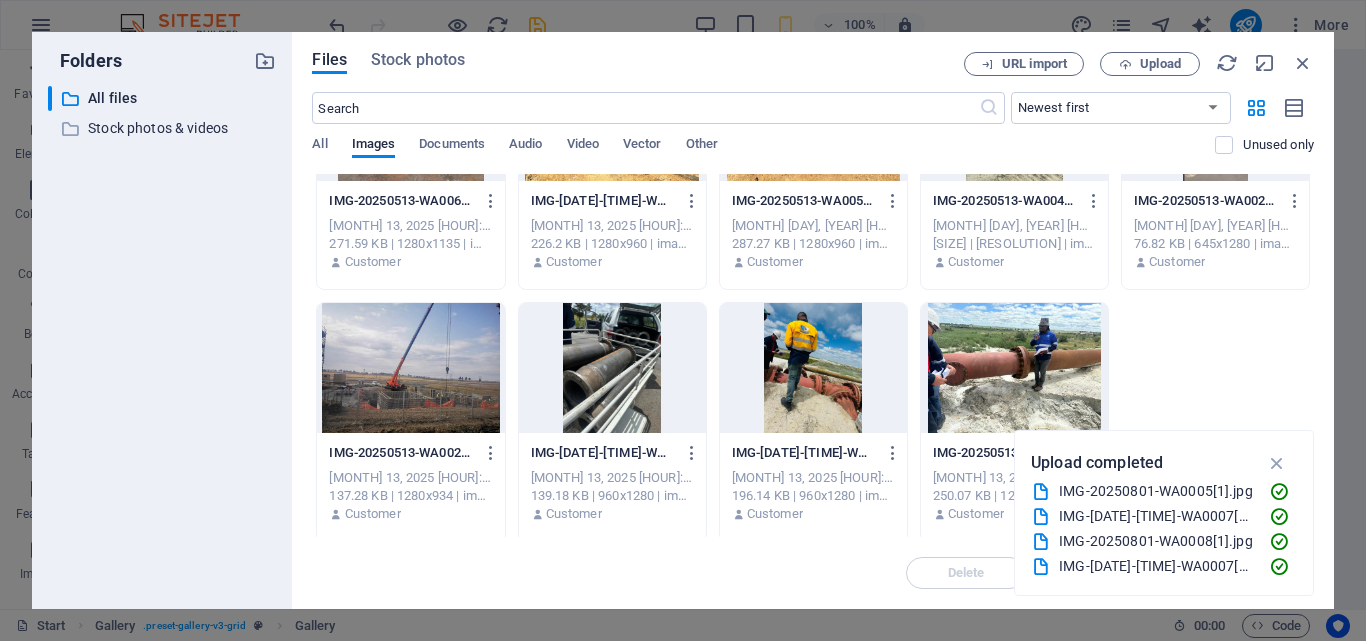 scroll, scrollTop: 1389, scrollLeft: 0, axis: vertical 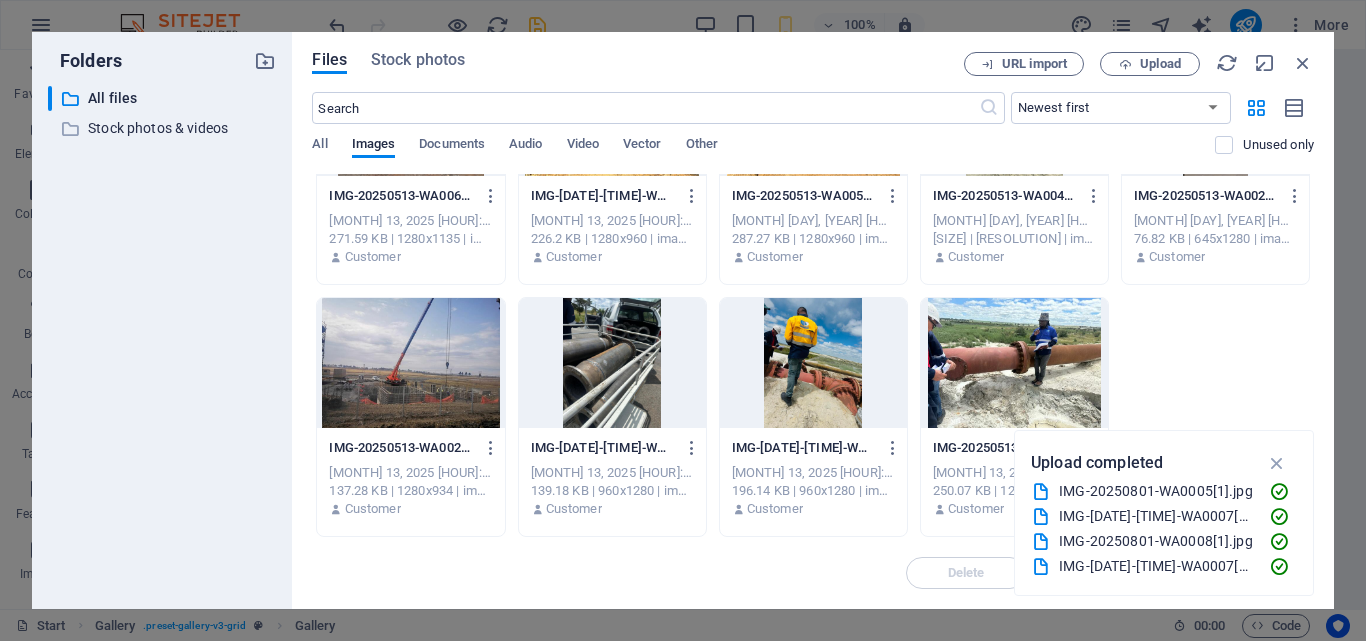 click at bounding box center (813, 363) 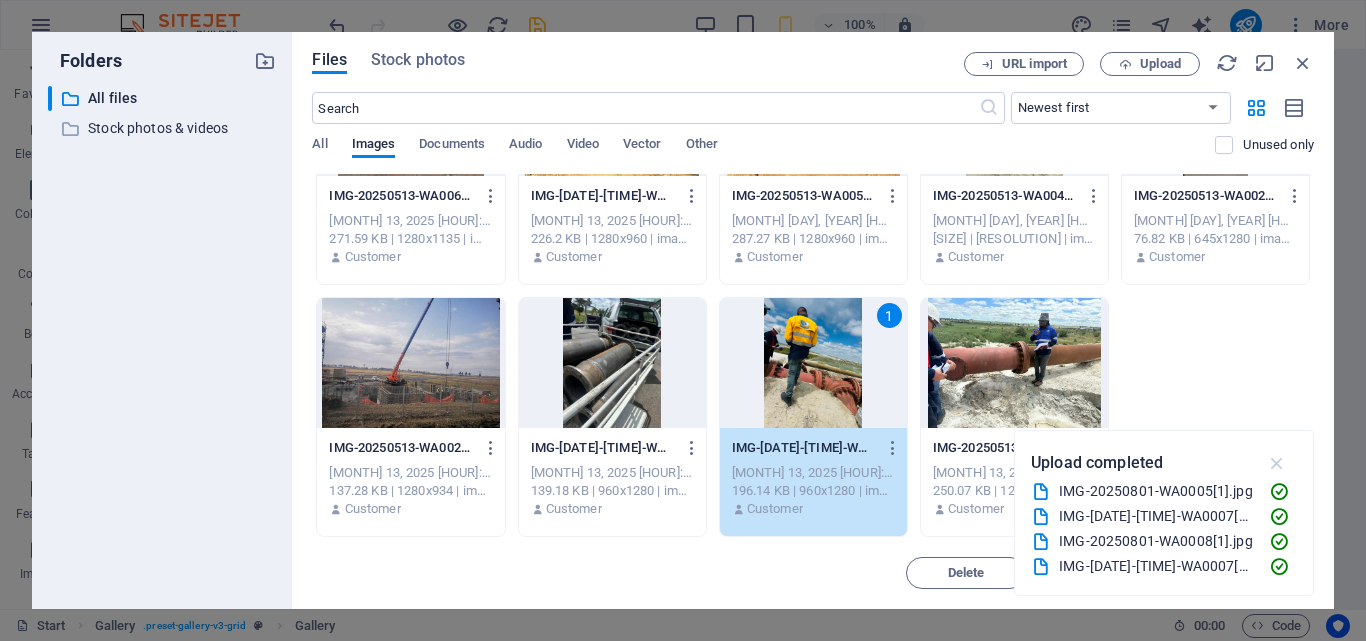 click at bounding box center (1277, 463) 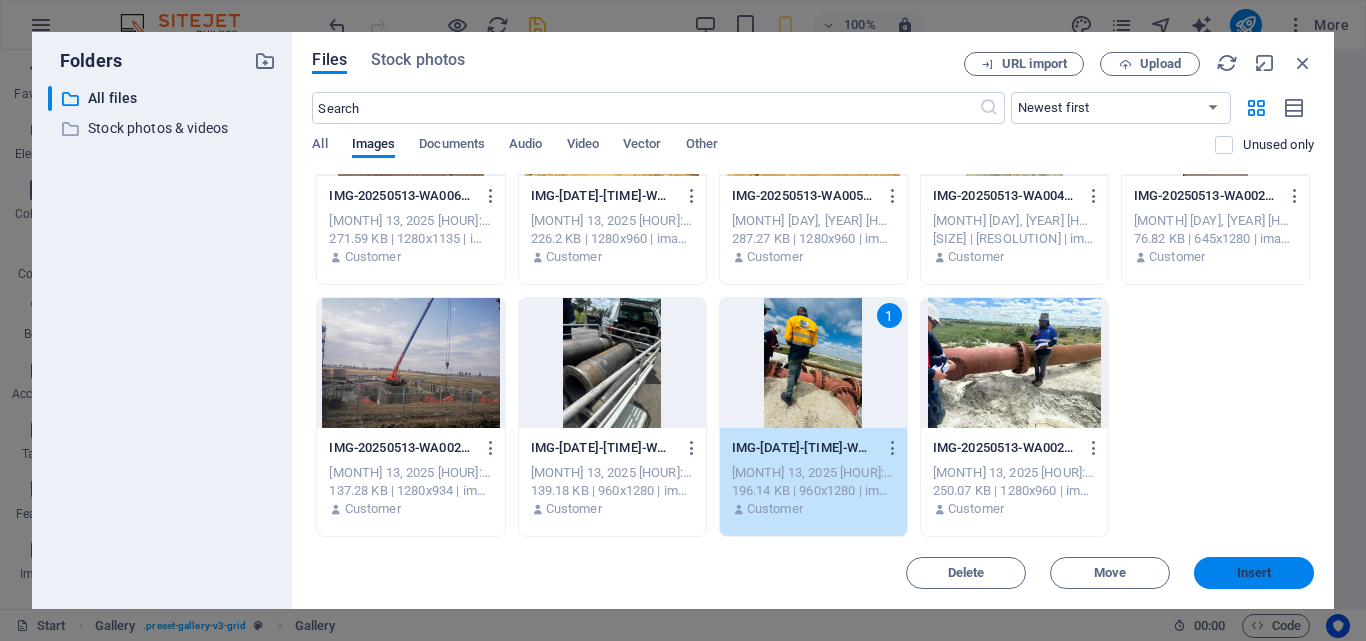 click on "Insert" at bounding box center (1254, 573) 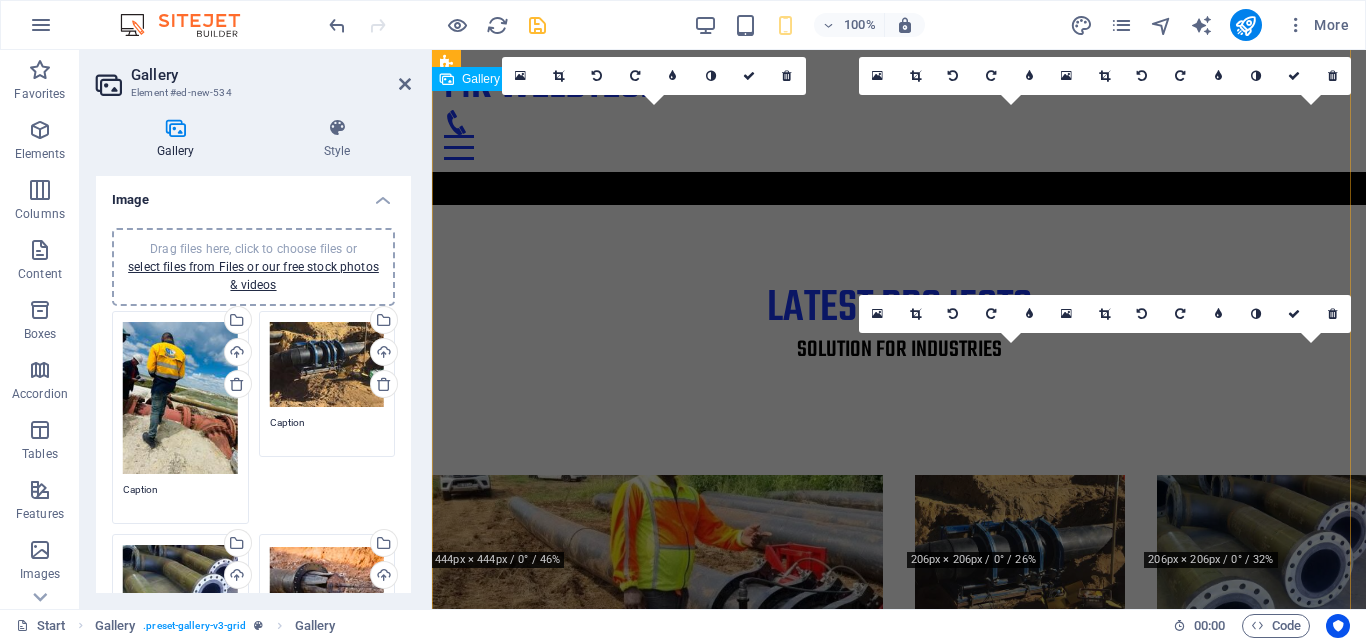 scroll, scrollTop: 5718, scrollLeft: 0, axis: vertical 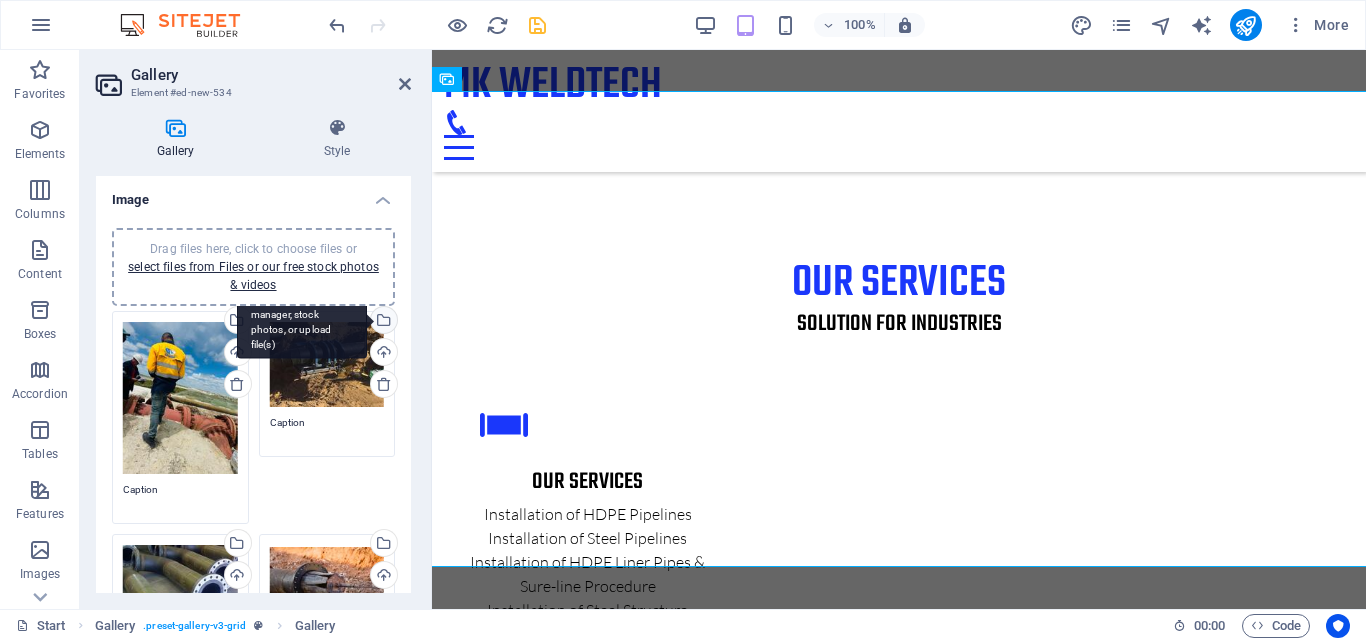 click on "Select files from the file manager, stock photos, or upload file(s)" at bounding box center (302, 321) 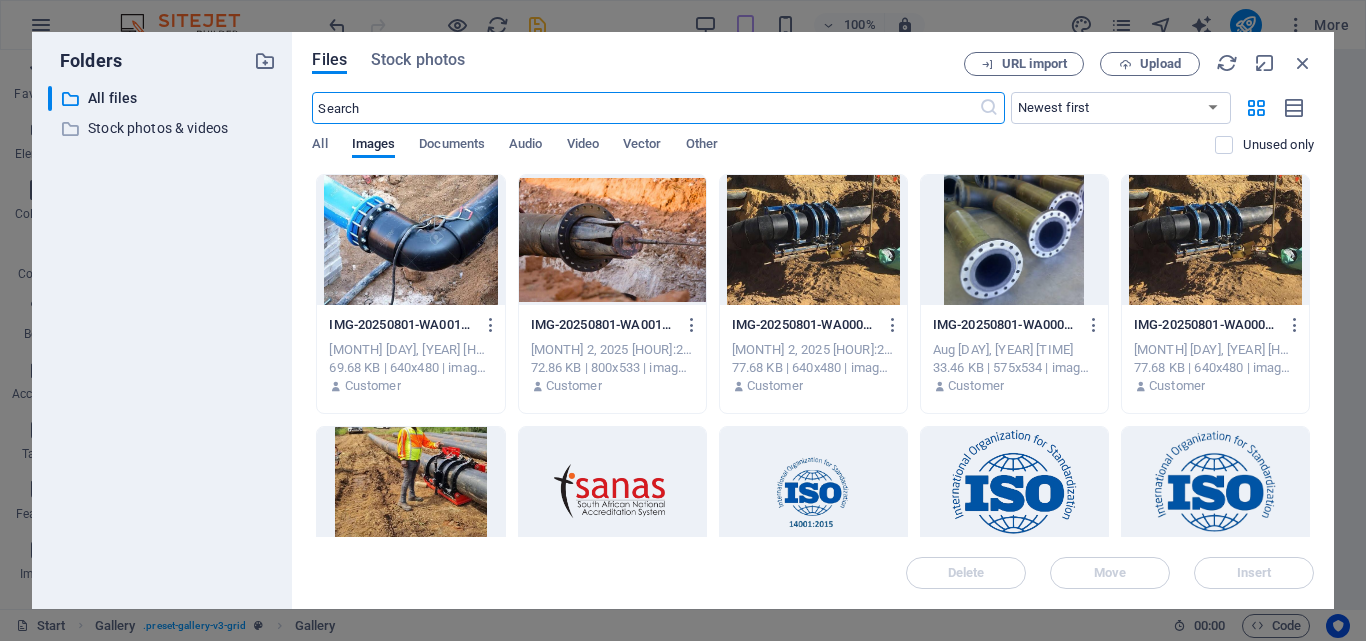 scroll, scrollTop: 9888, scrollLeft: 0, axis: vertical 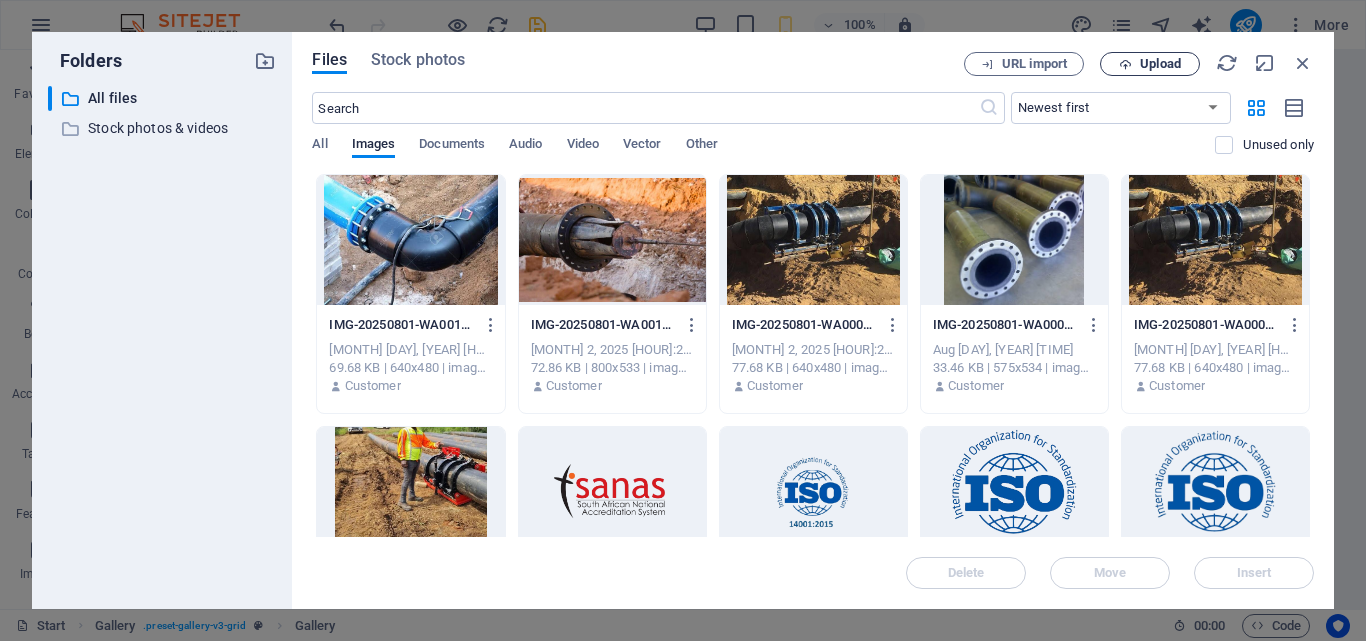 click at bounding box center (1125, 64) 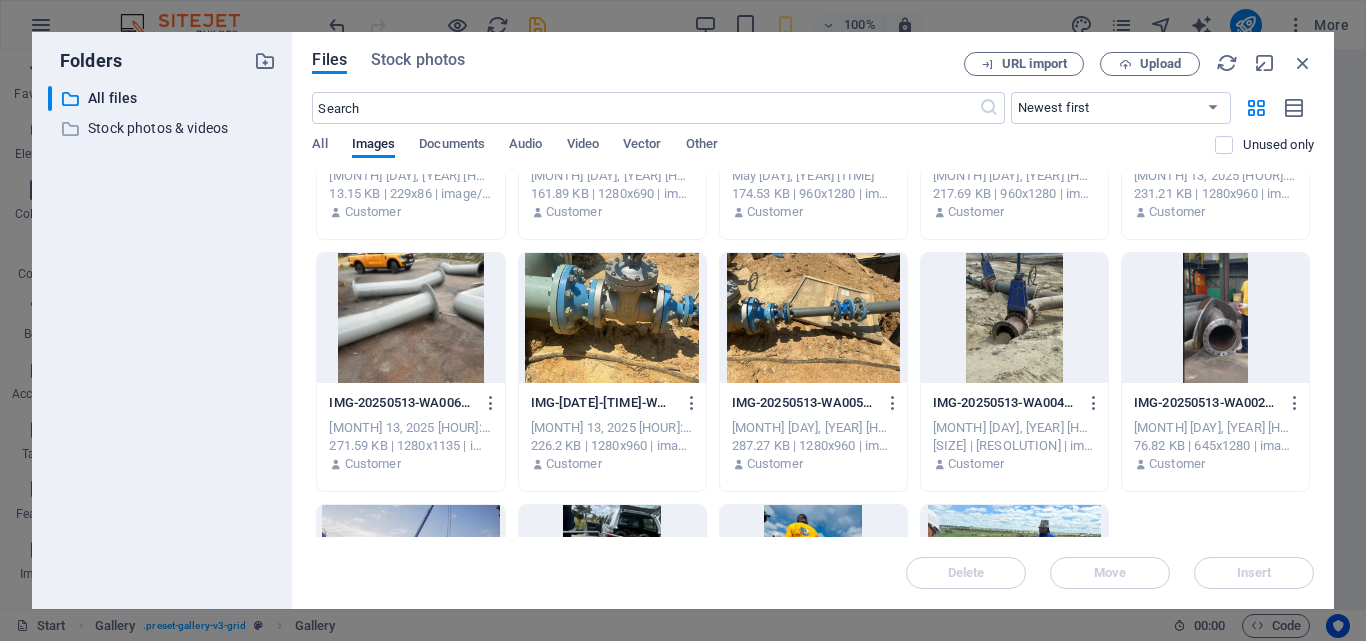 scroll, scrollTop: 1389, scrollLeft: 0, axis: vertical 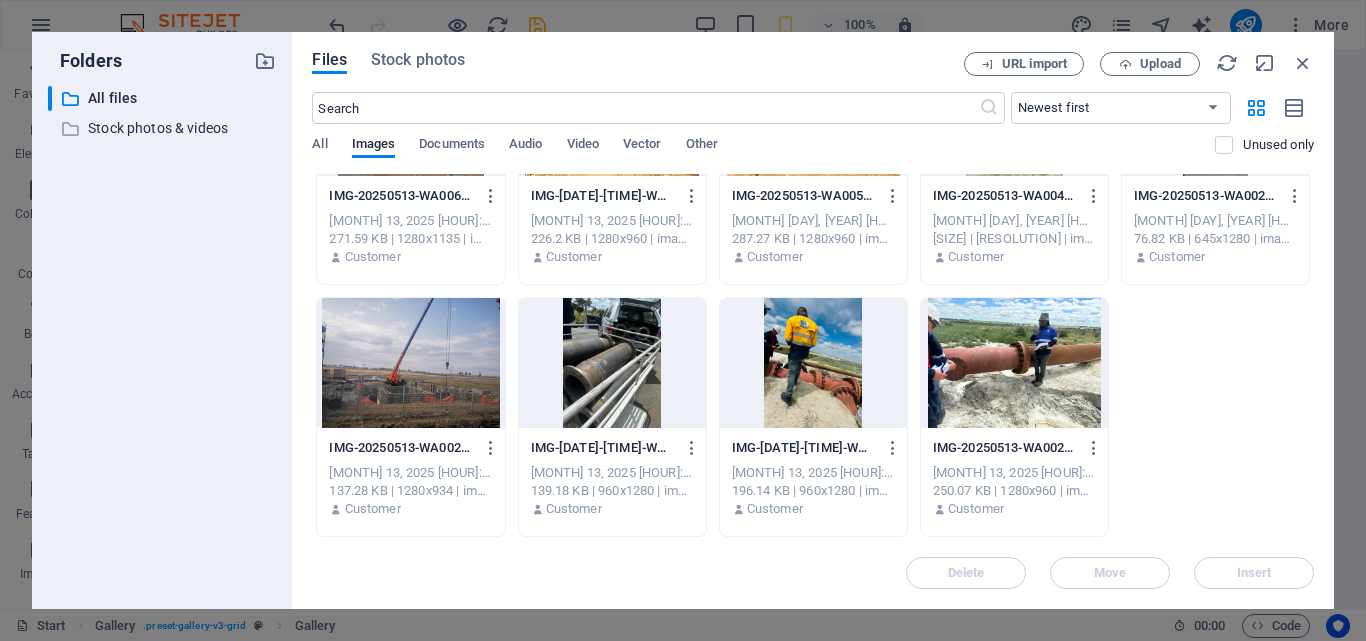 click at bounding box center [612, 363] 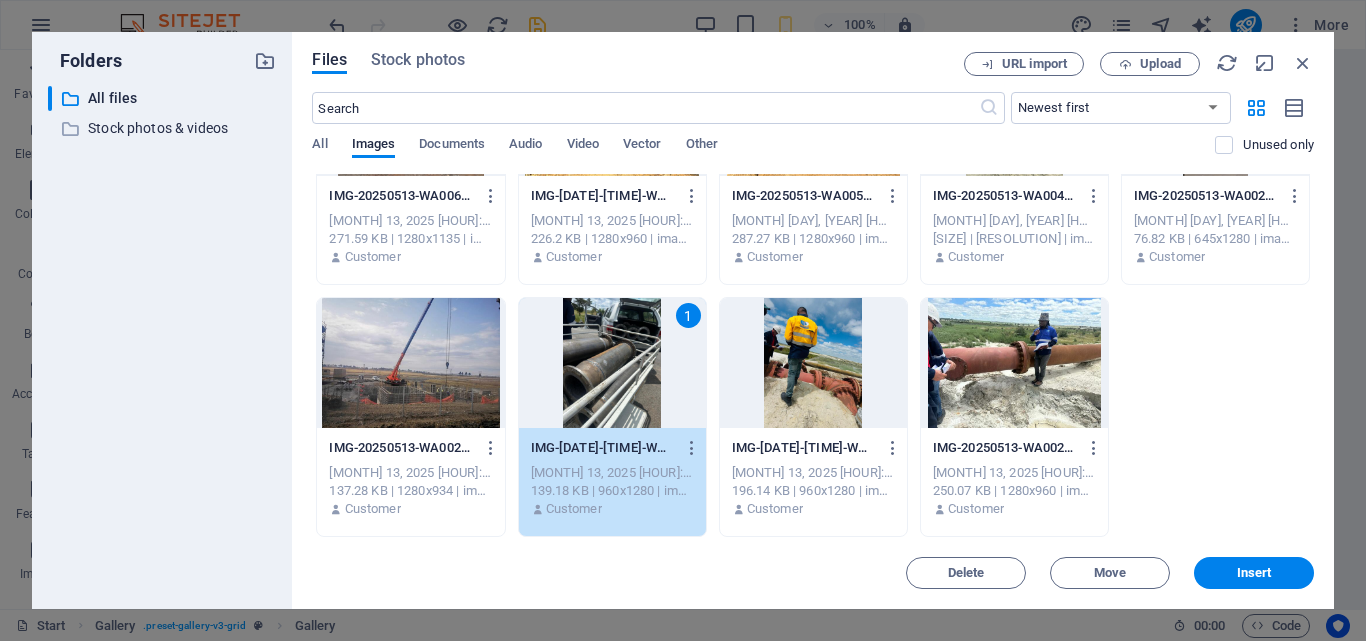 click on "1" at bounding box center (612, 363) 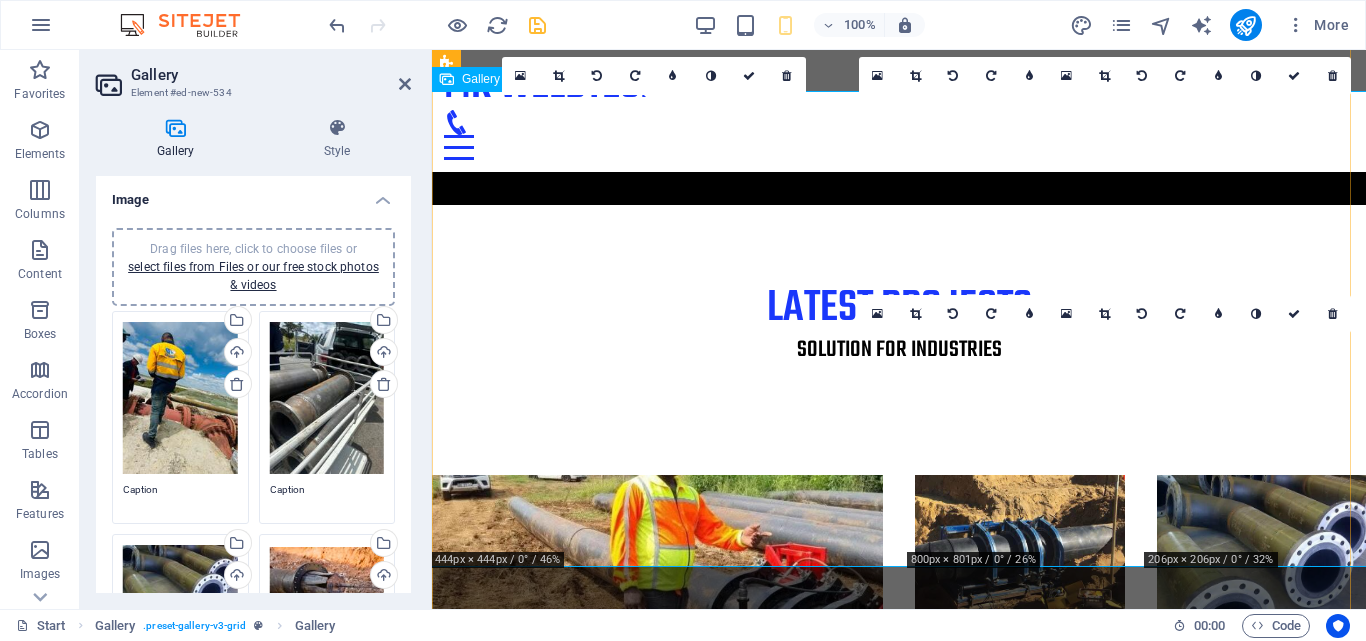 scroll, scrollTop: 5718, scrollLeft: 0, axis: vertical 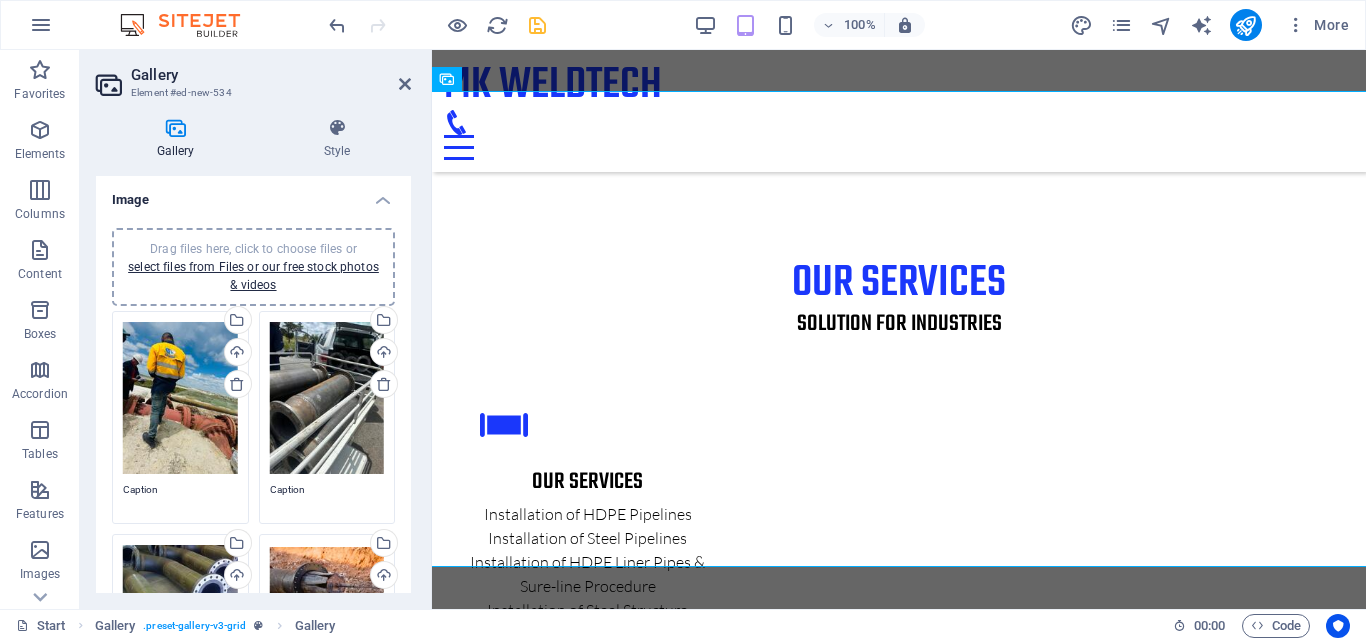 click on "Drag files here, click to choose files or select files from Files or our free stock photos & videos" at bounding box center (327, 585) 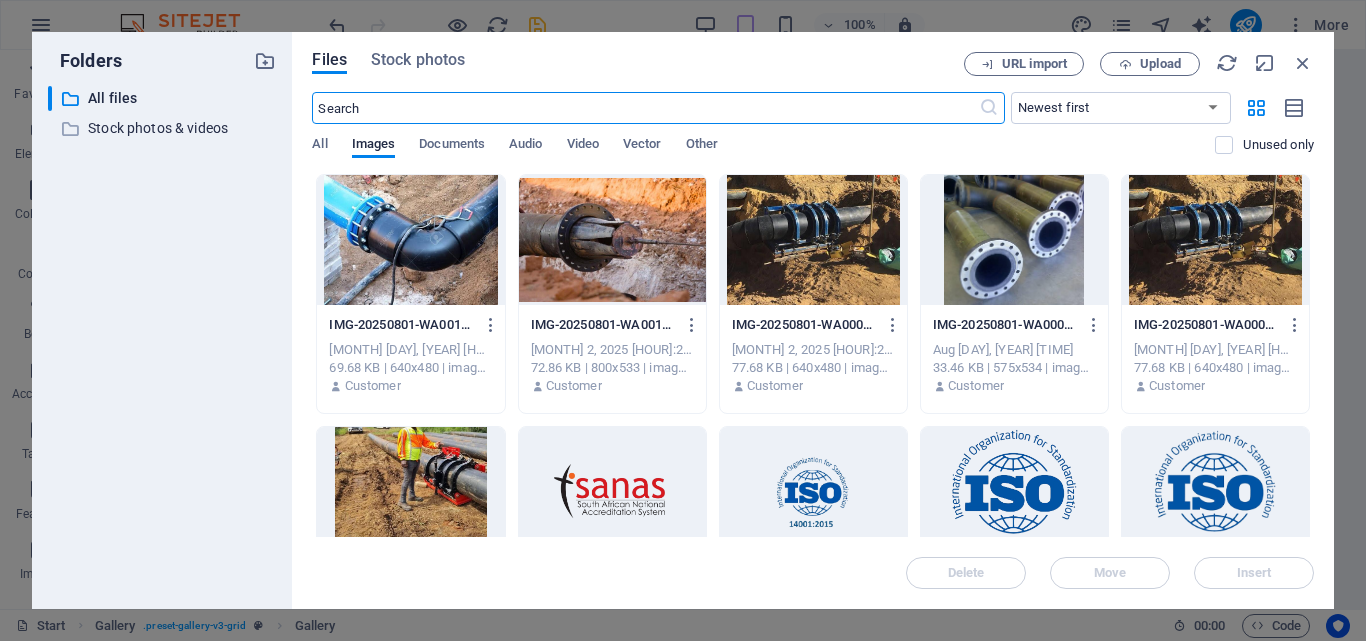 scroll, scrollTop: 9888, scrollLeft: 0, axis: vertical 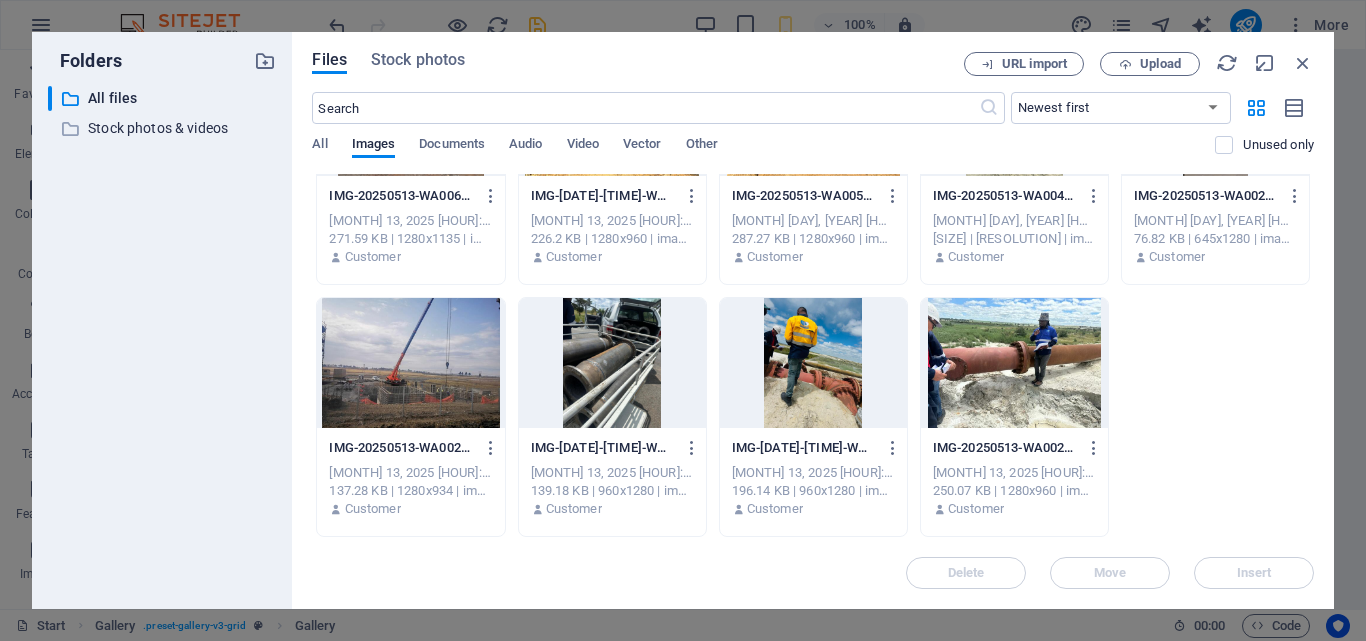 click at bounding box center [410, 363] 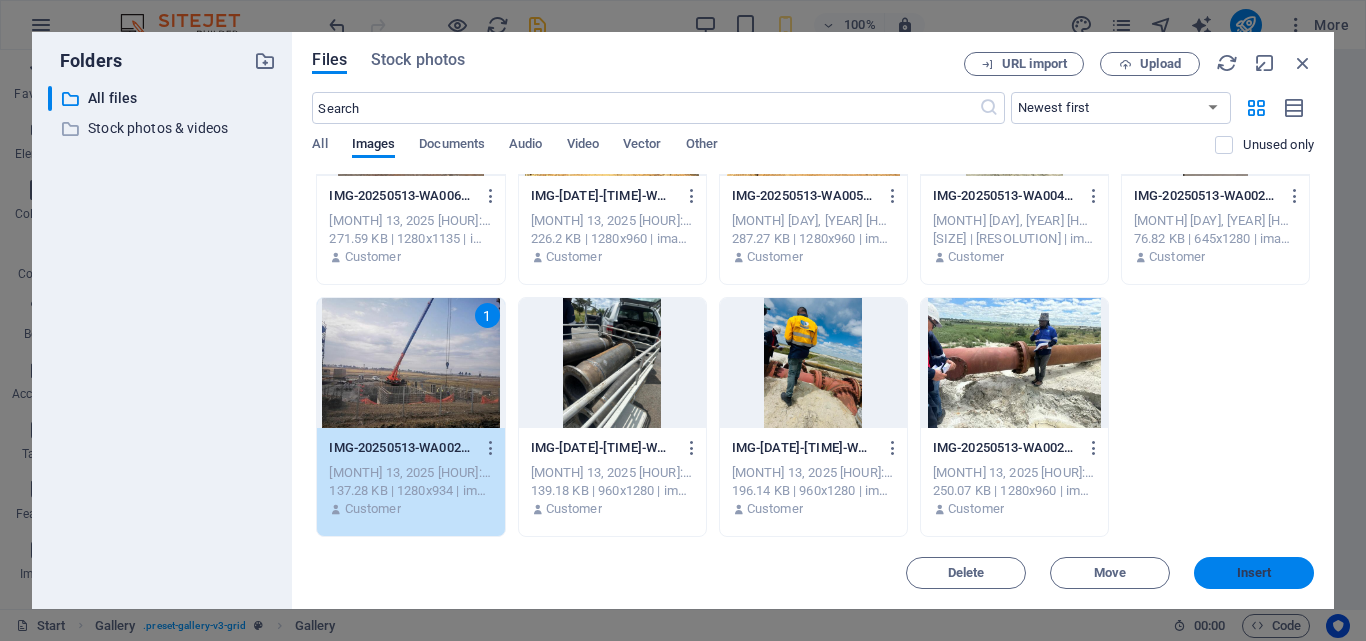 click on "Insert" at bounding box center [1254, 573] 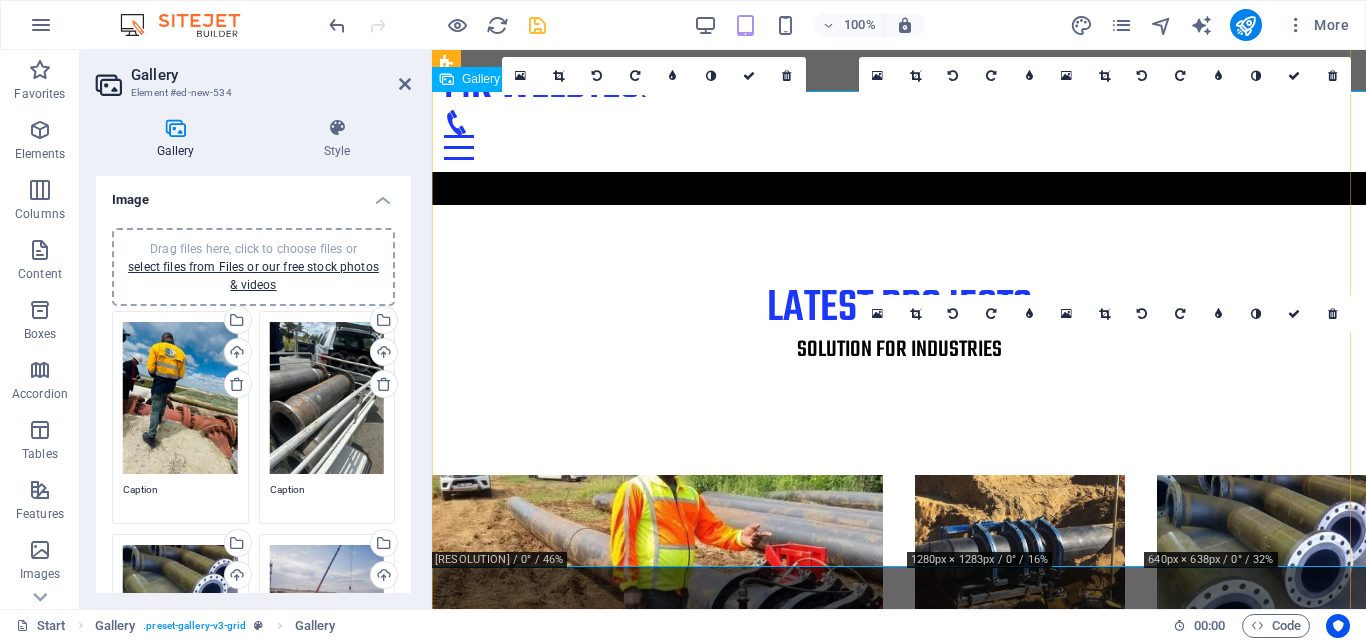 scroll, scrollTop: 5718, scrollLeft: 0, axis: vertical 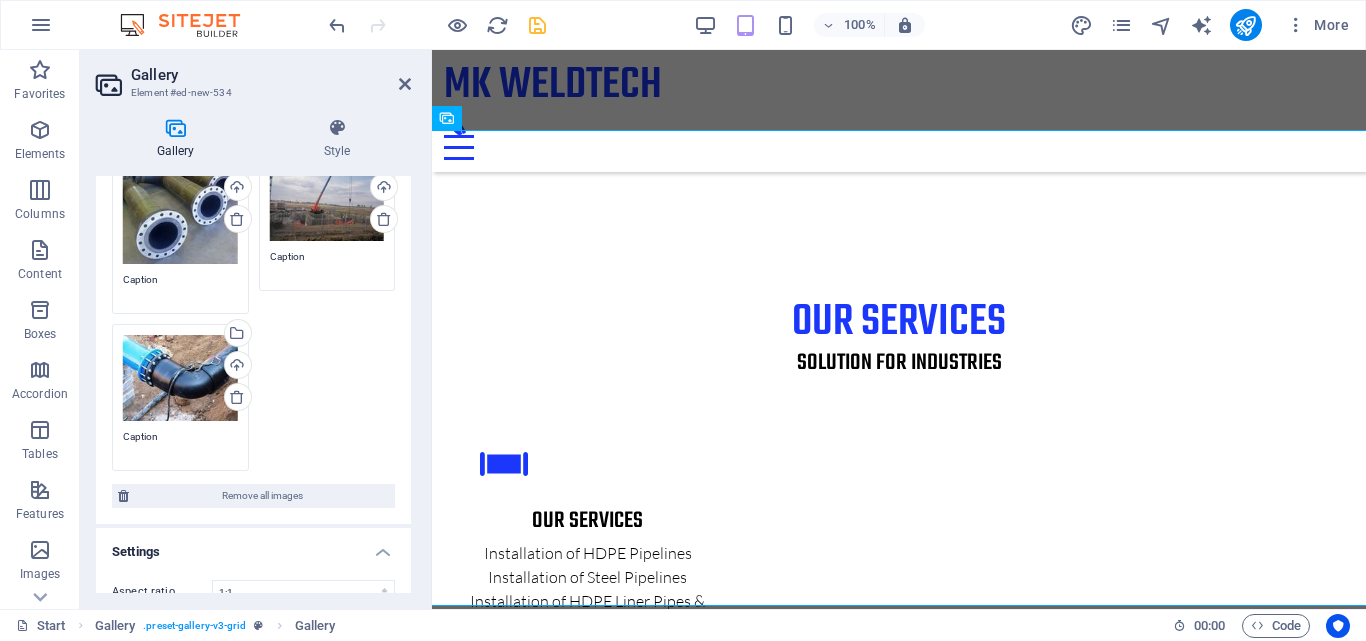click on "Drag files here, click to choose files or select files from Files or our free stock photos & videos" at bounding box center (180, 210) 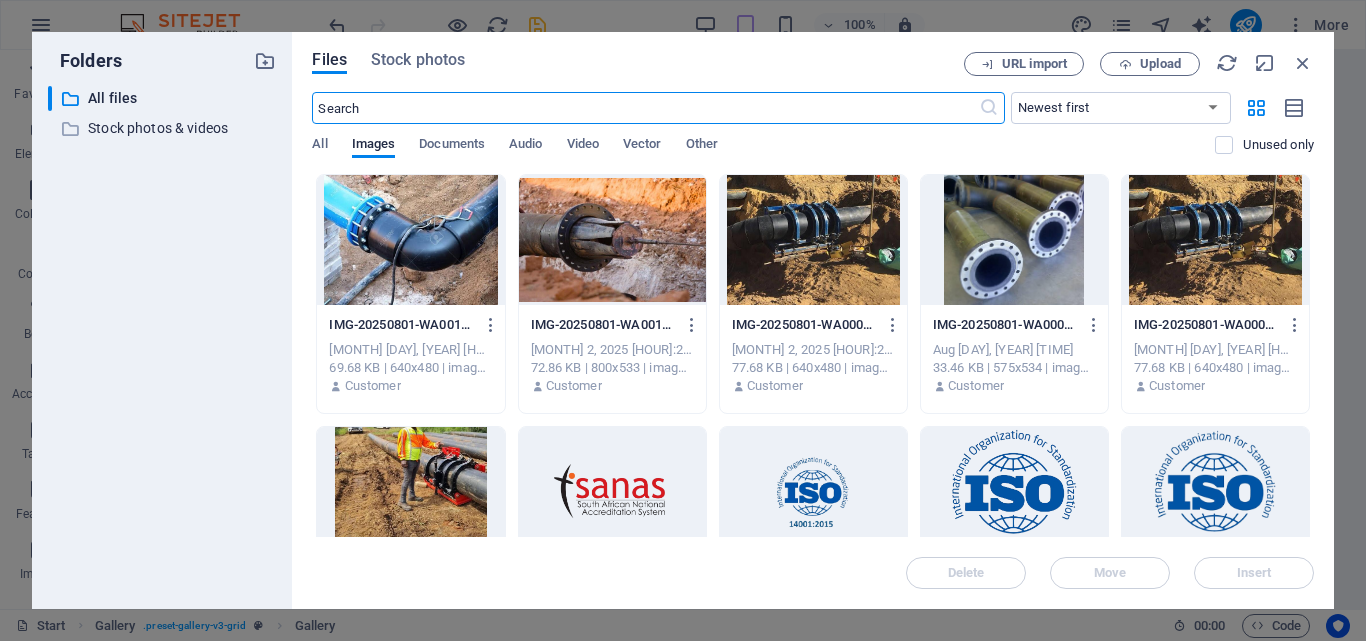 scroll, scrollTop: 9888, scrollLeft: 0, axis: vertical 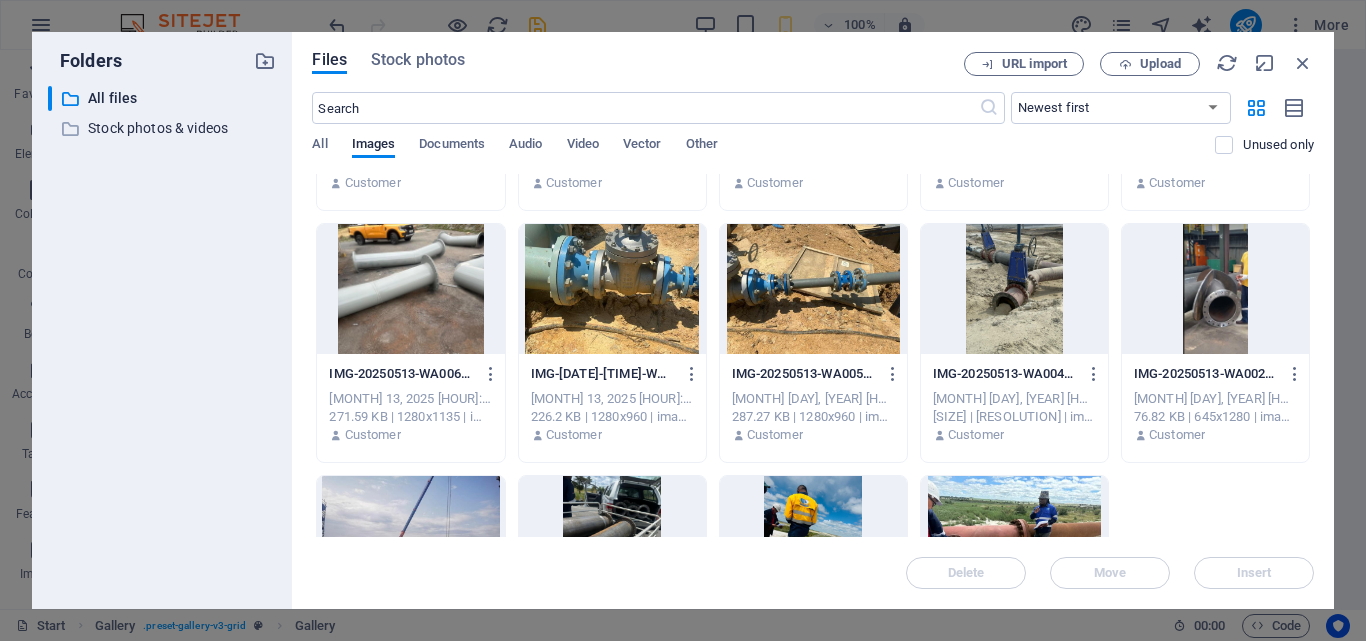 click at bounding box center (1215, 289) 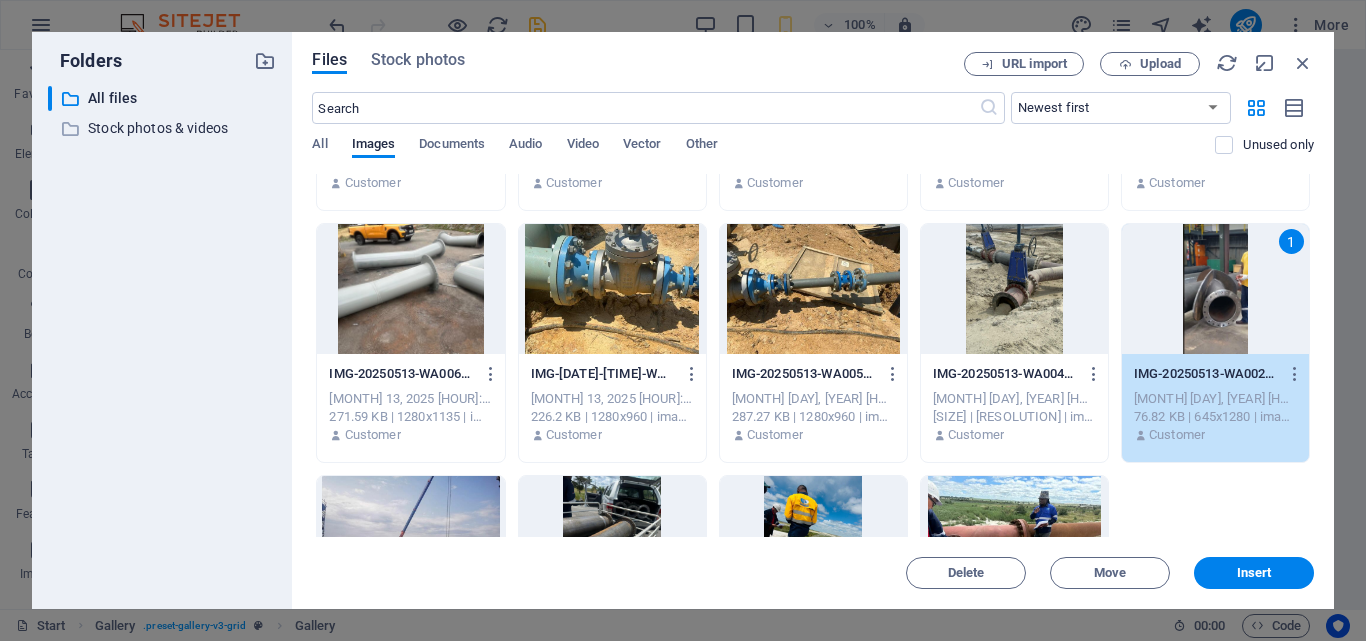 click at bounding box center (1014, 289) 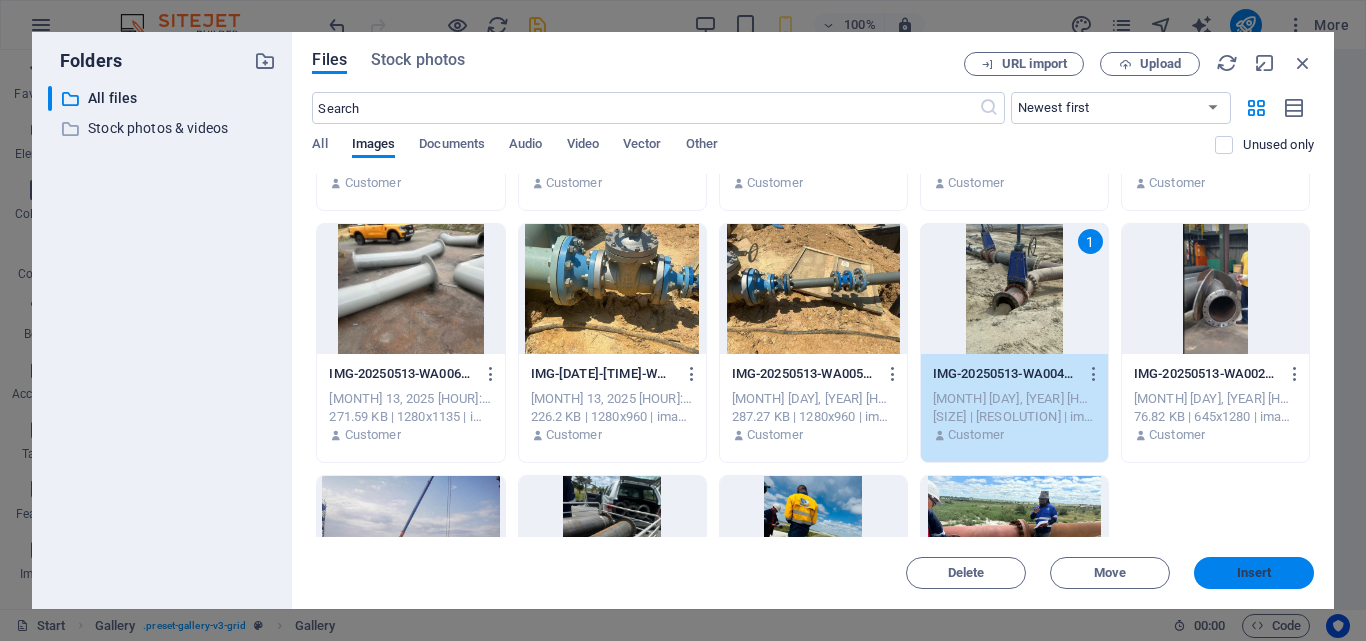 click on "Insert" at bounding box center (1254, 573) 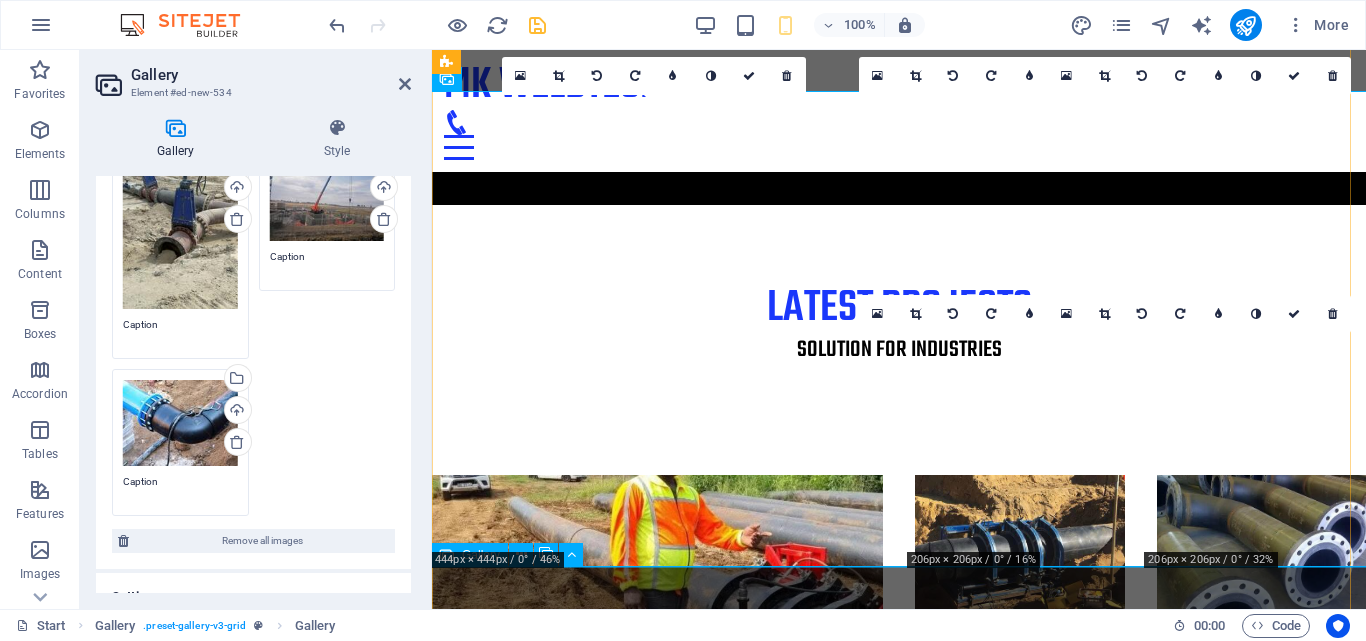 scroll, scrollTop: 5718, scrollLeft: 0, axis: vertical 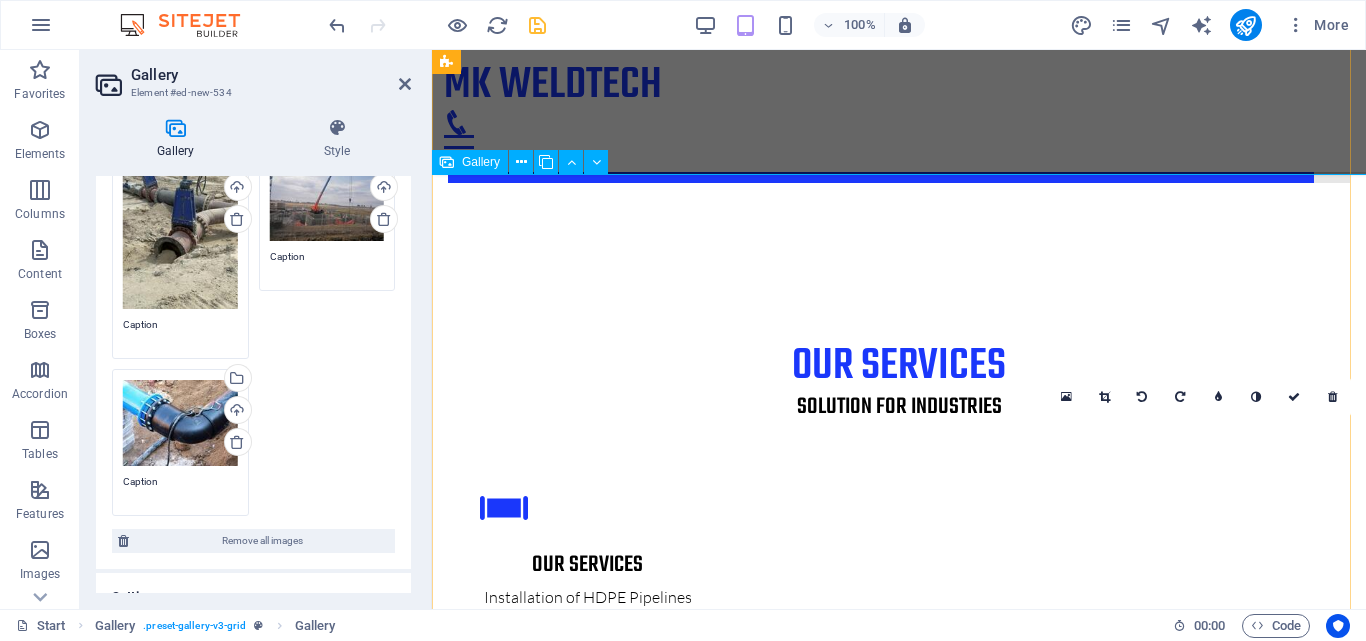 click at bounding box center [1262, 5557] 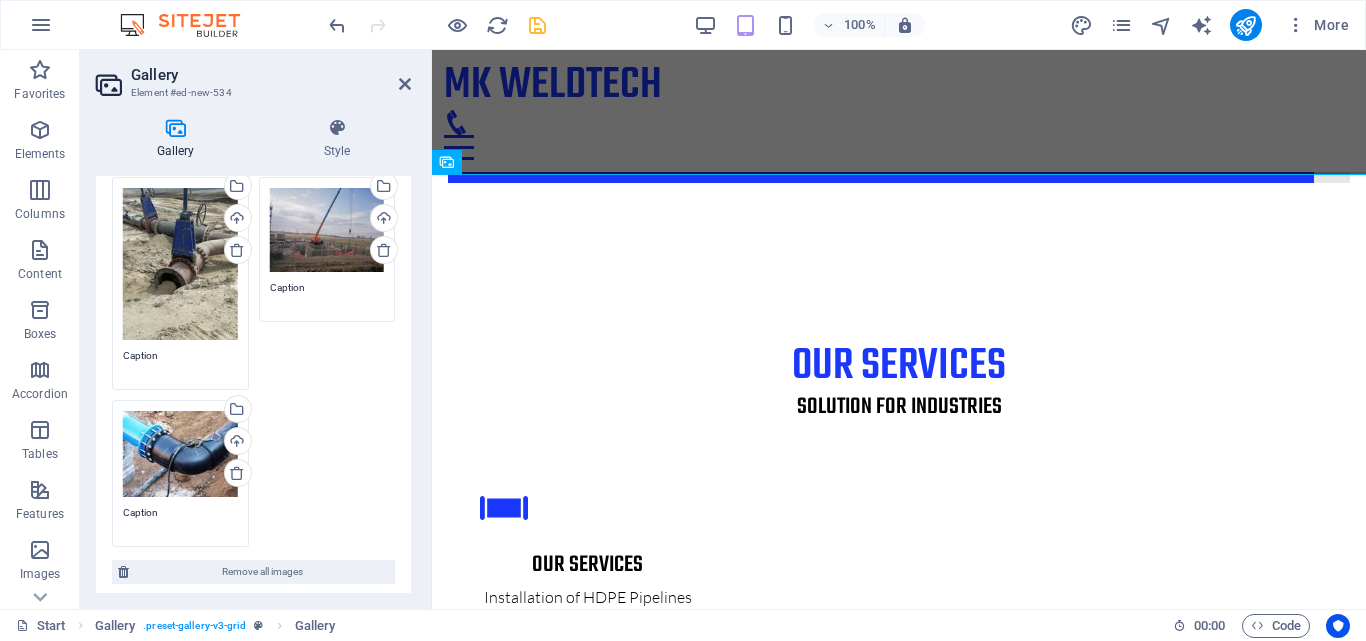scroll, scrollTop: 382, scrollLeft: 0, axis: vertical 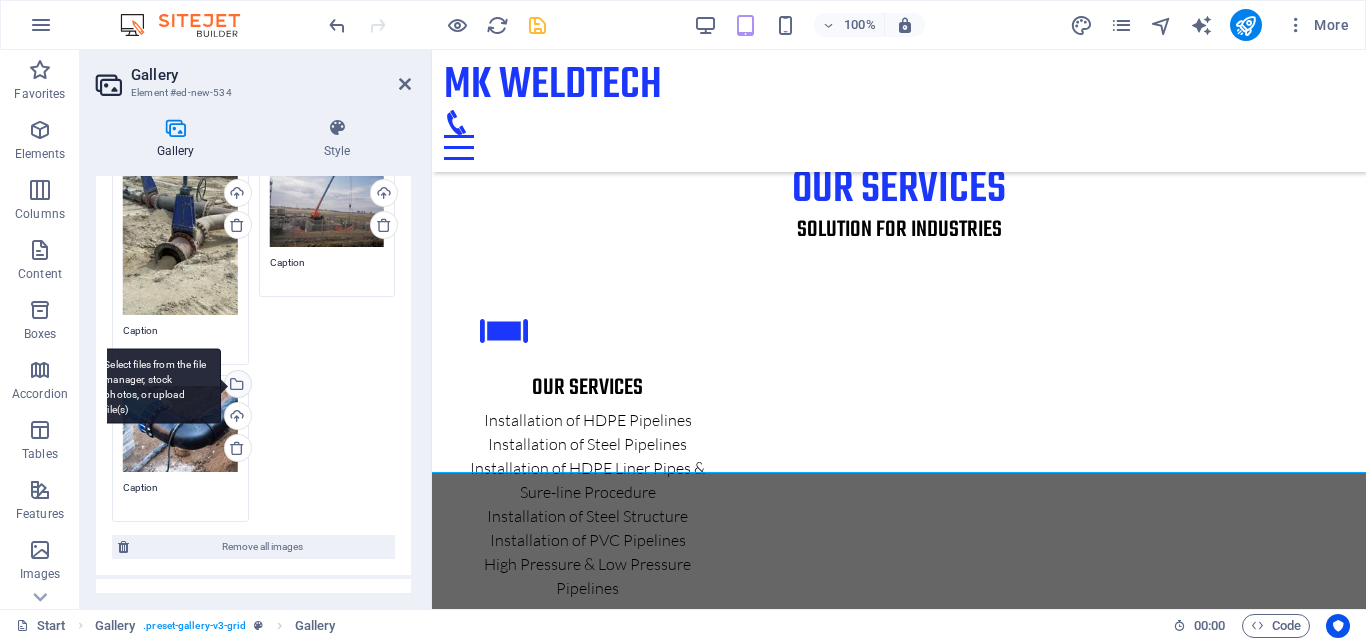 click on "Select files from the file manager, stock photos, or upload file(s)" at bounding box center [156, 386] 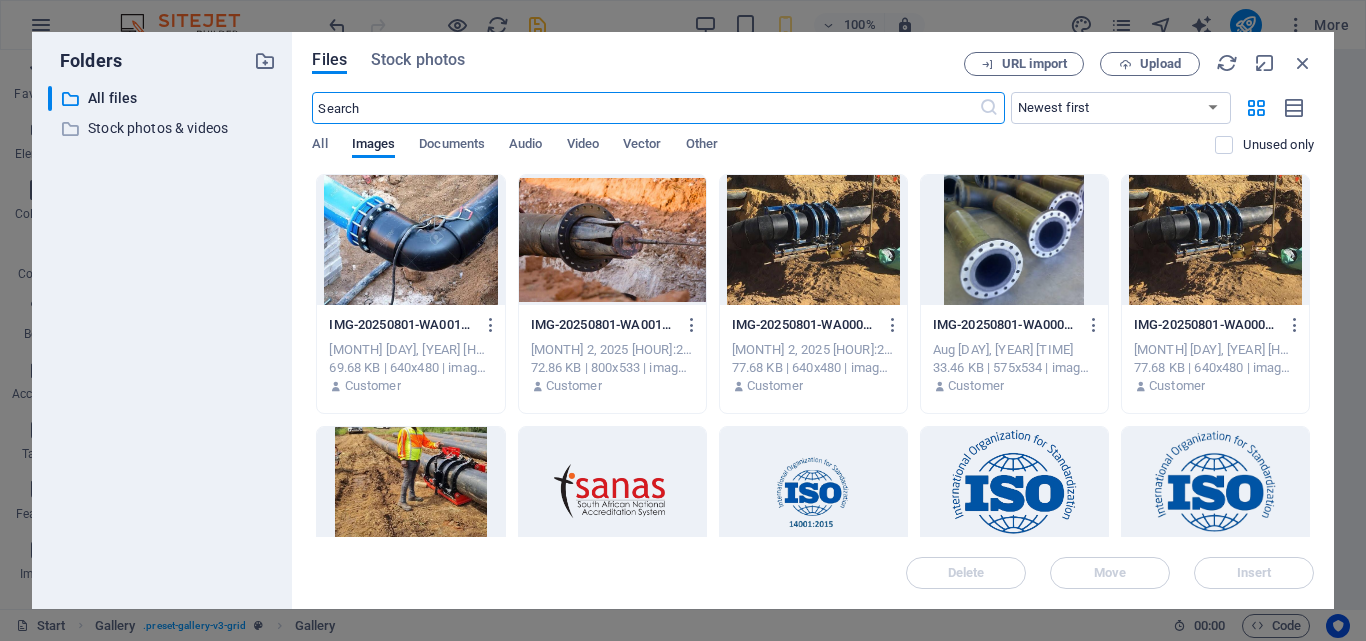 scroll, scrollTop: 9888, scrollLeft: 0, axis: vertical 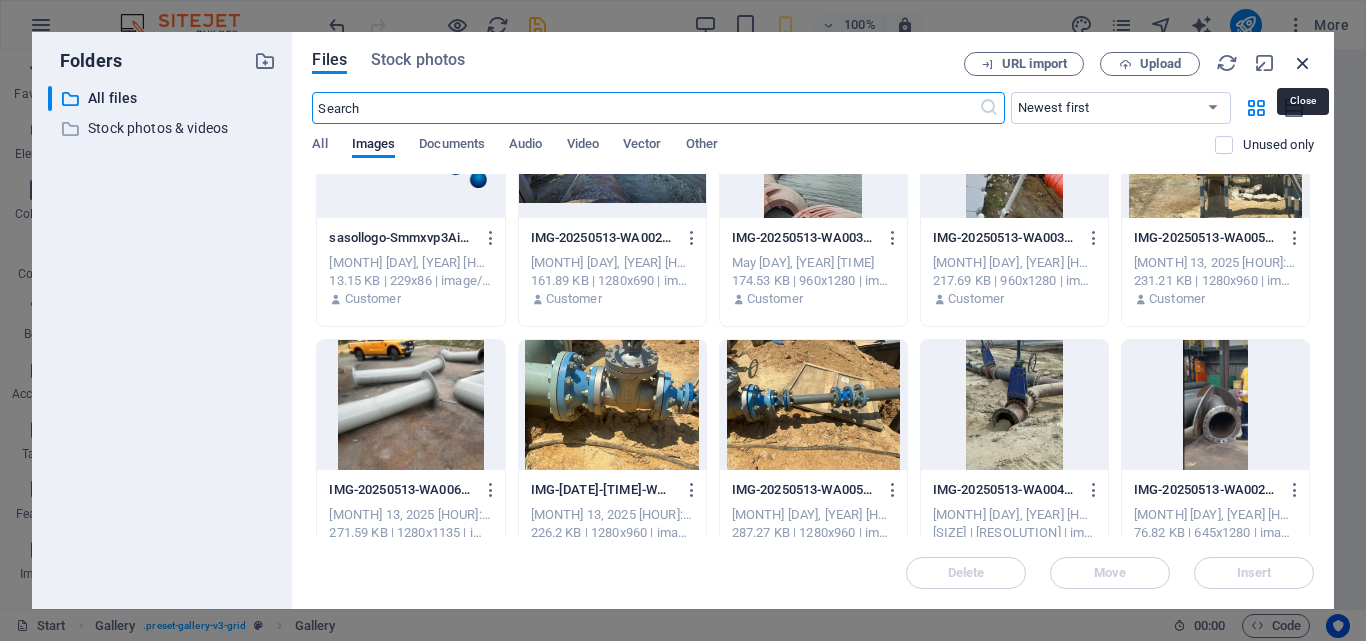 click at bounding box center (1303, 63) 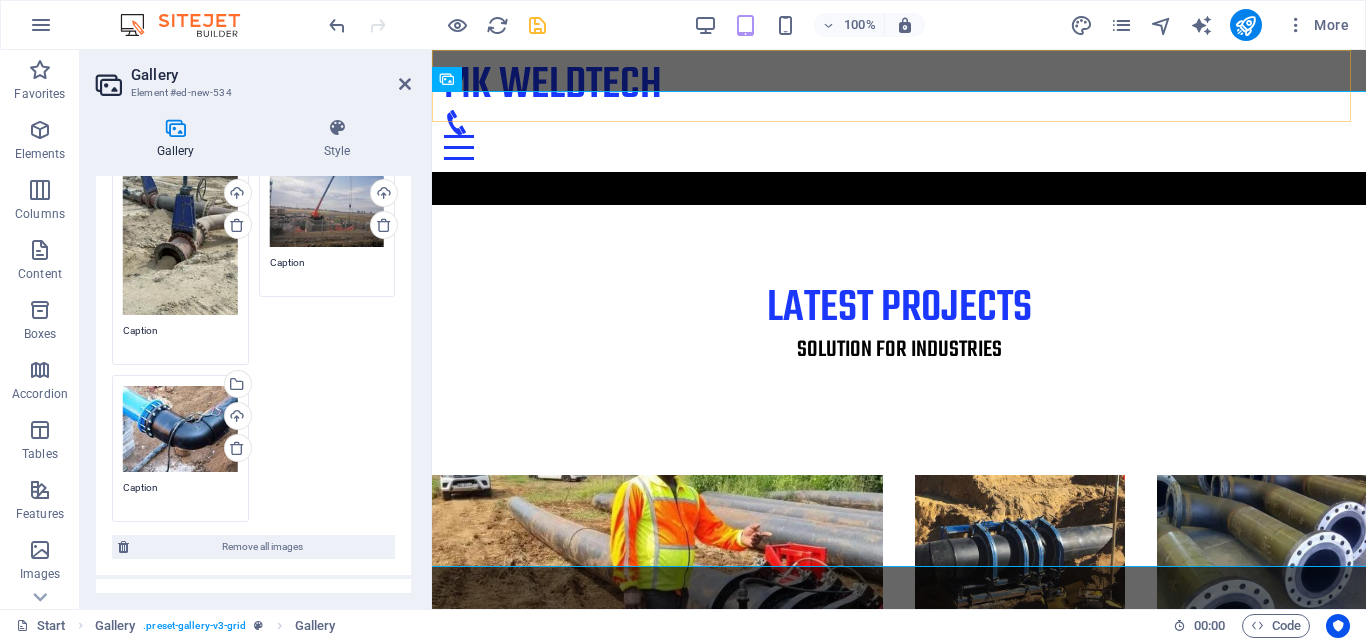 scroll, scrollTop: 5718, scrollLeft: 0, axis: vertical 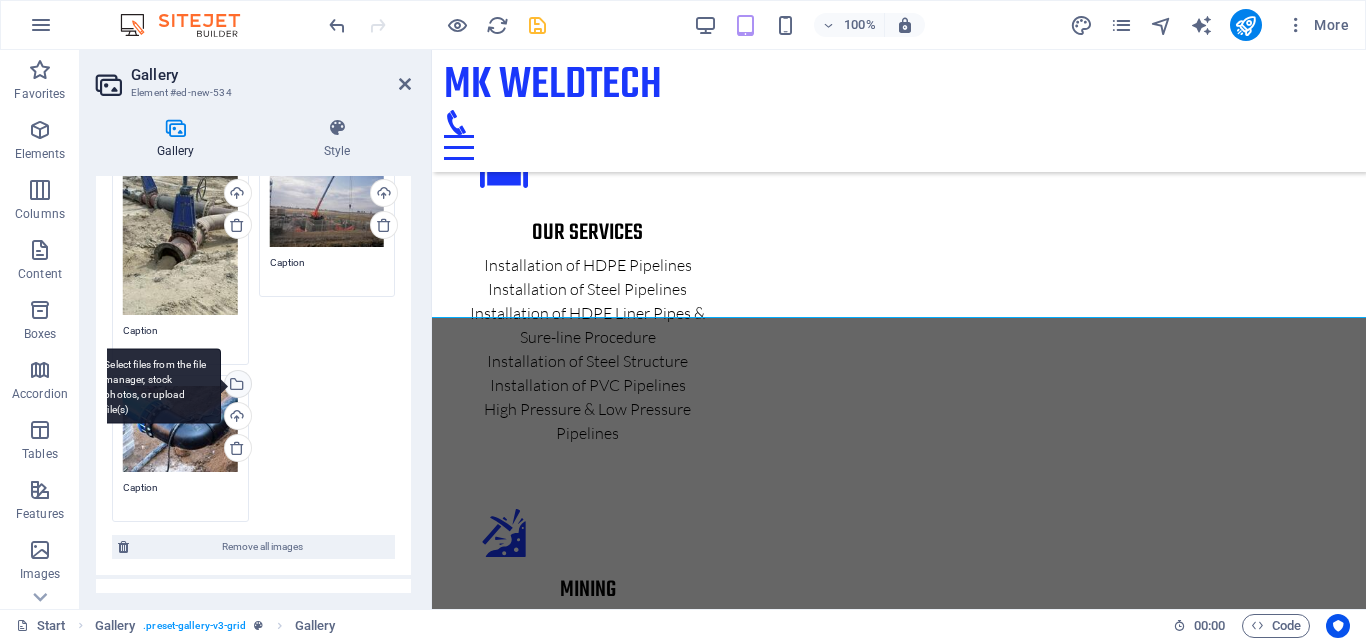 click on "Select files from the file manager, stock photos, or upload file(s)" at bounding box center [236, 386] 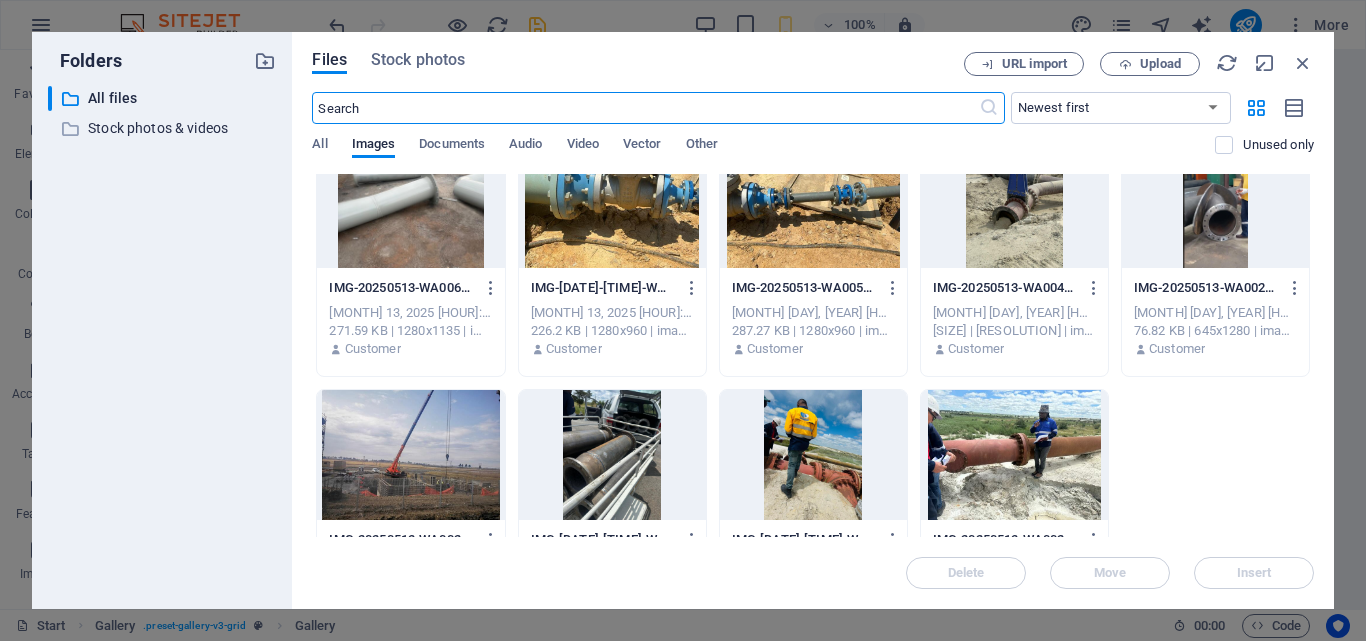 scroll, scrollTop: 1288, scrollLeft: 0, axis: vertical 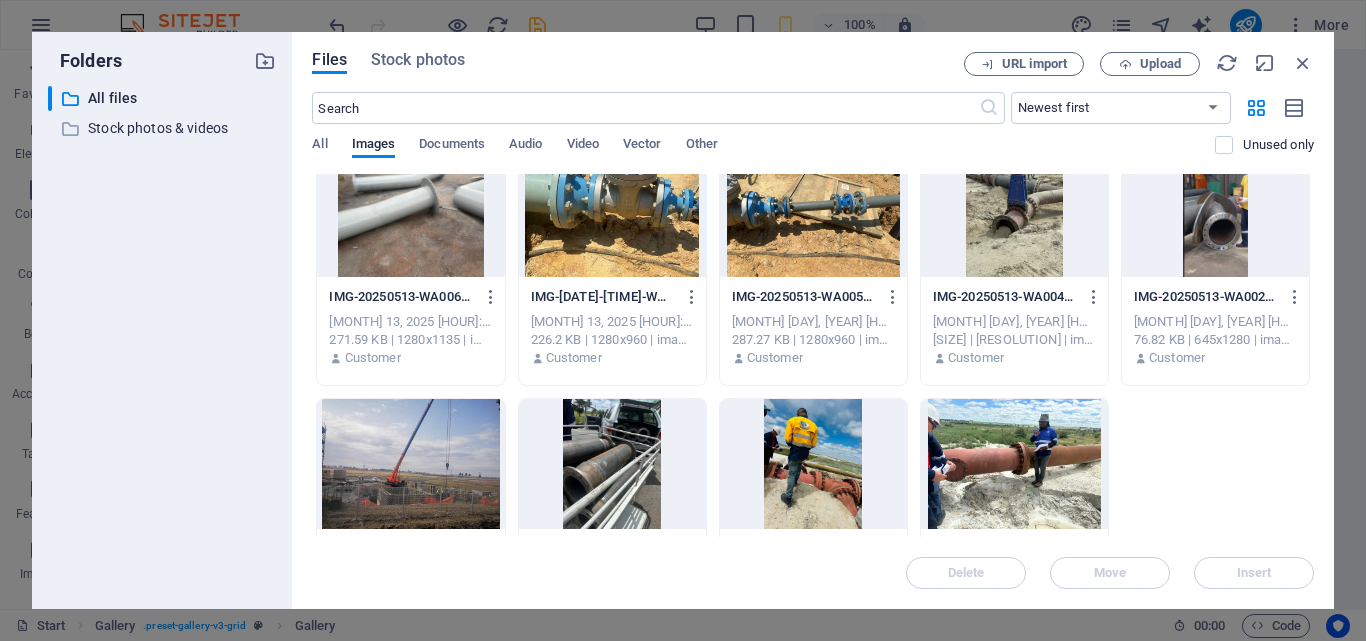click at bounding box center [1215, 212] 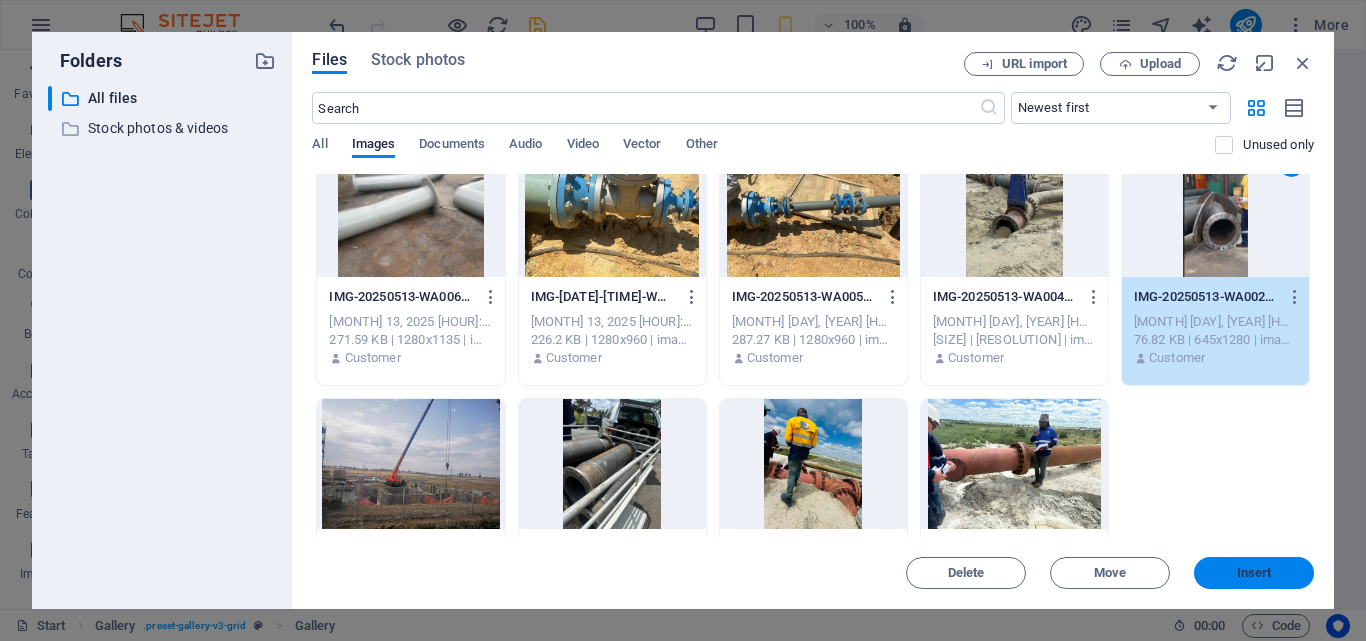 click on "Insert" at bounding box center [1254, 573] 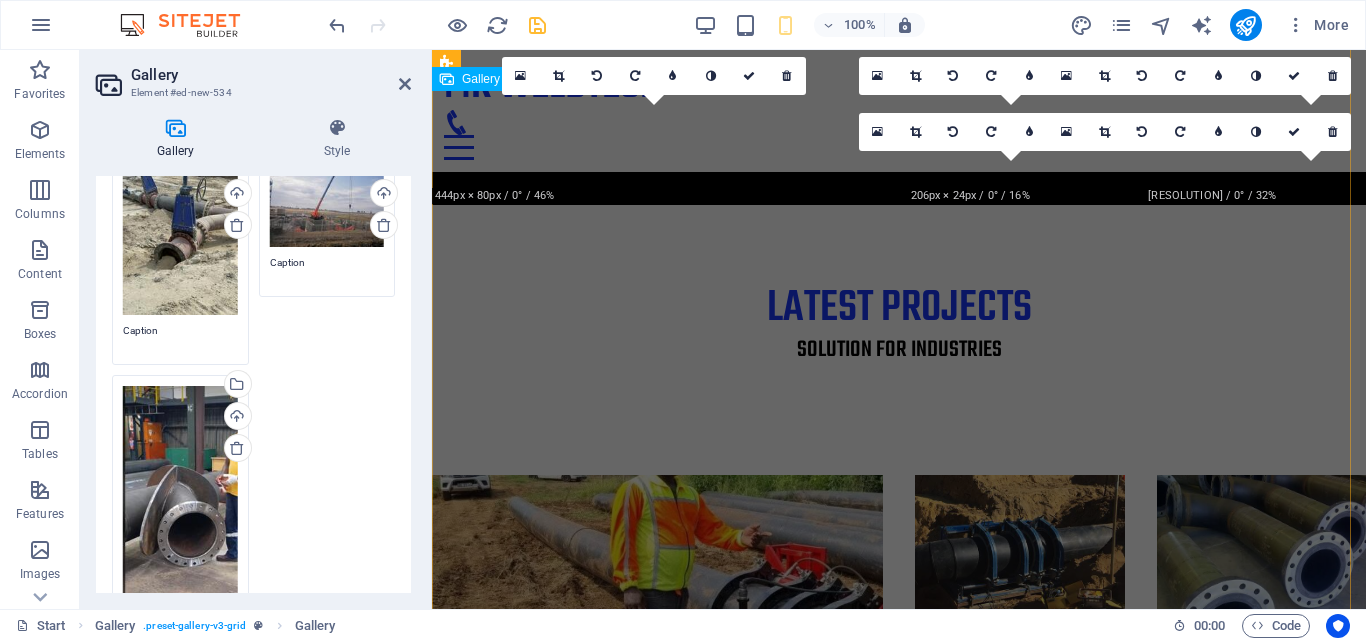 scroll, scrollTop: 5718, scrollLeft: 0, axis: vertical 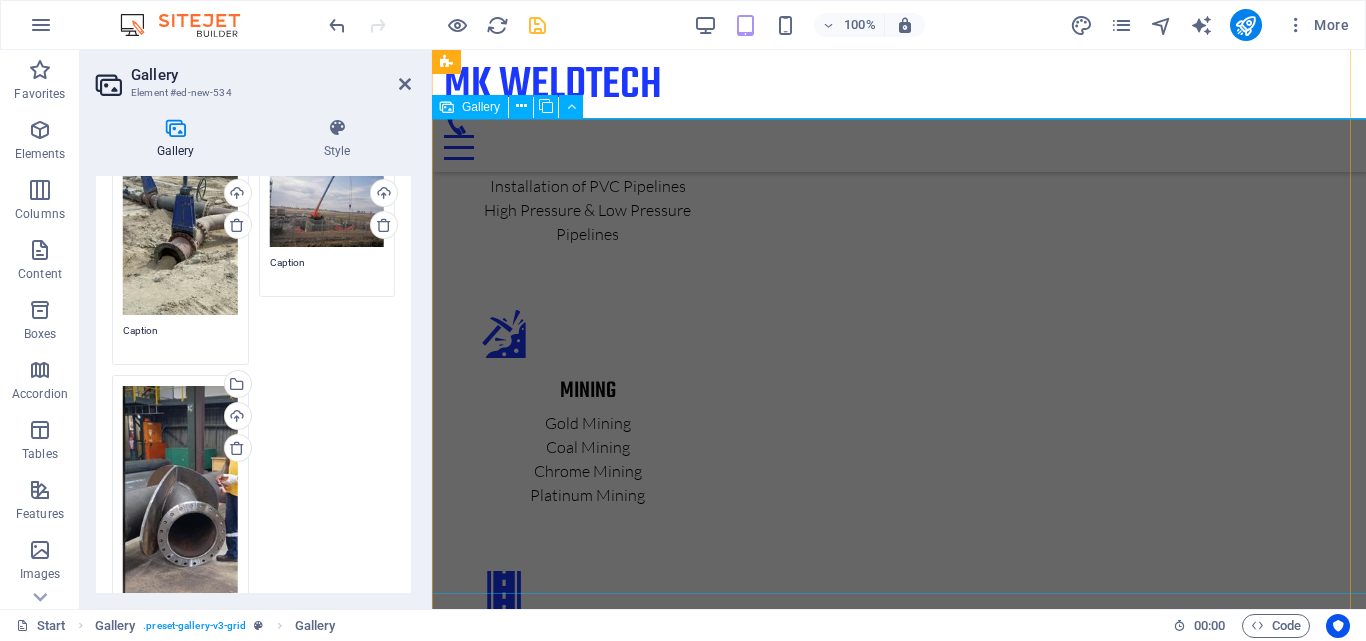 click at bounding box center [657, 5388] 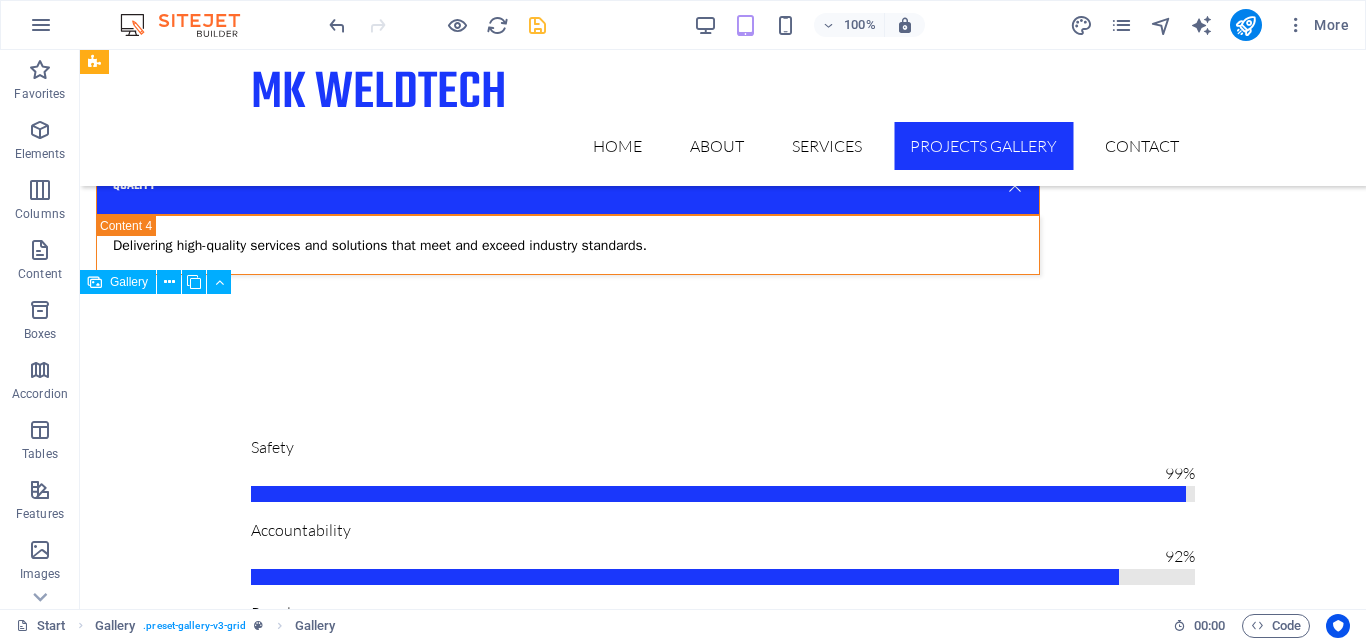 scroll, scrollTop: 6839, scrollLeft: 0, axis: vertical 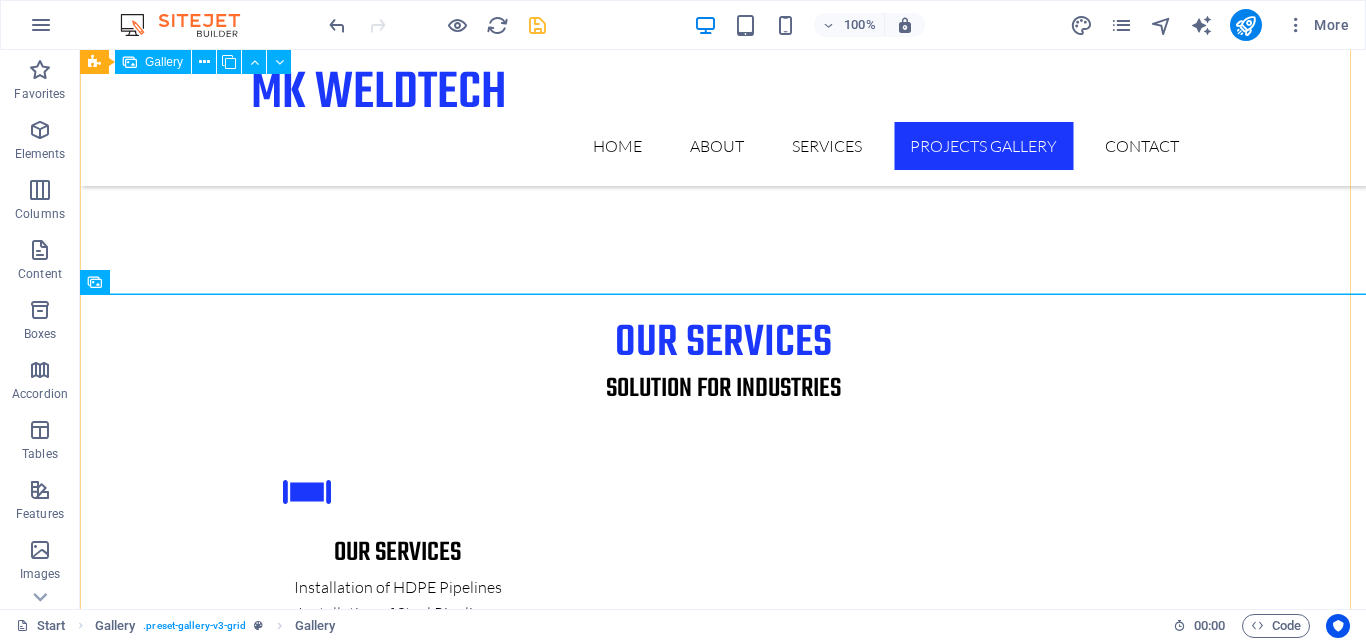 click at bounding box center [1218, 5904] 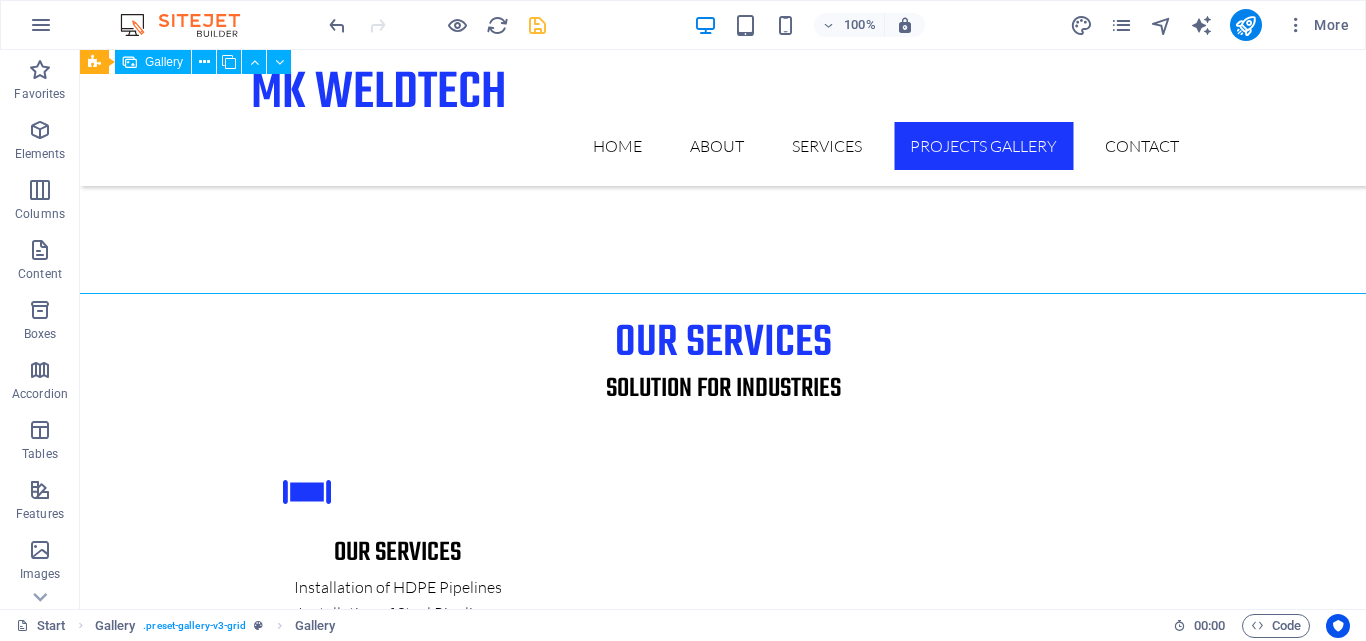 click at bounding box center (1218, 5904) 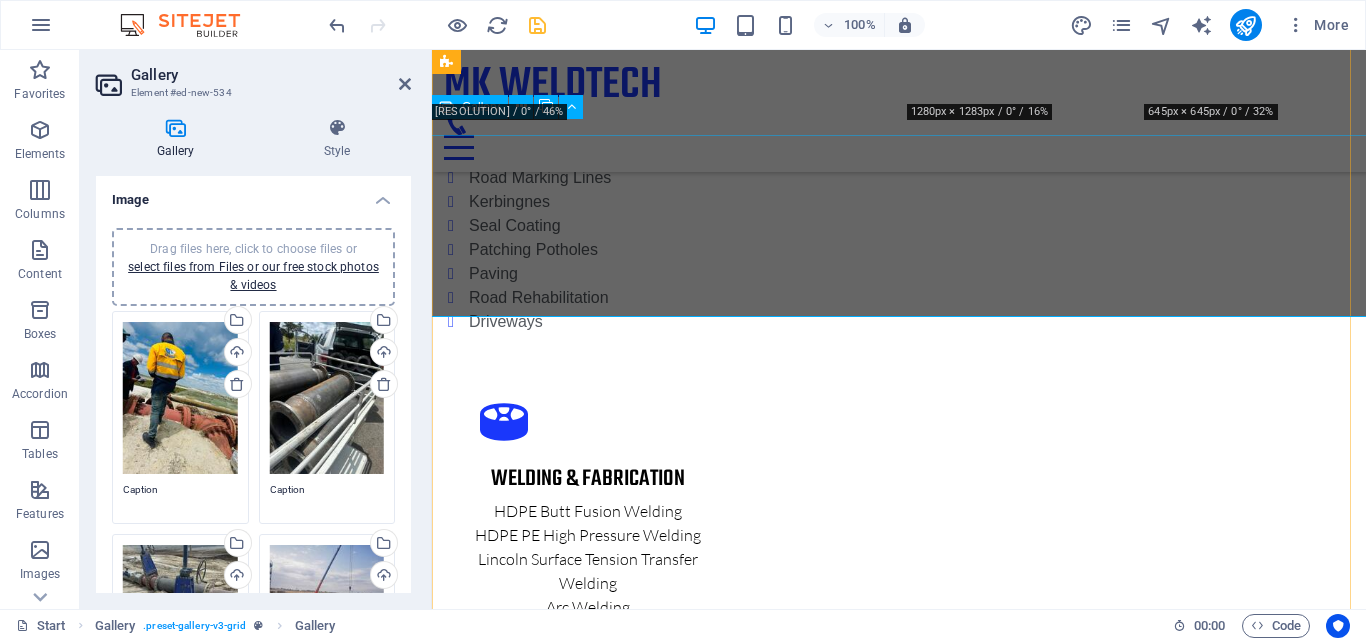 scroll, scrollTop: 6166, scrollLeft: 0, axis: vertical 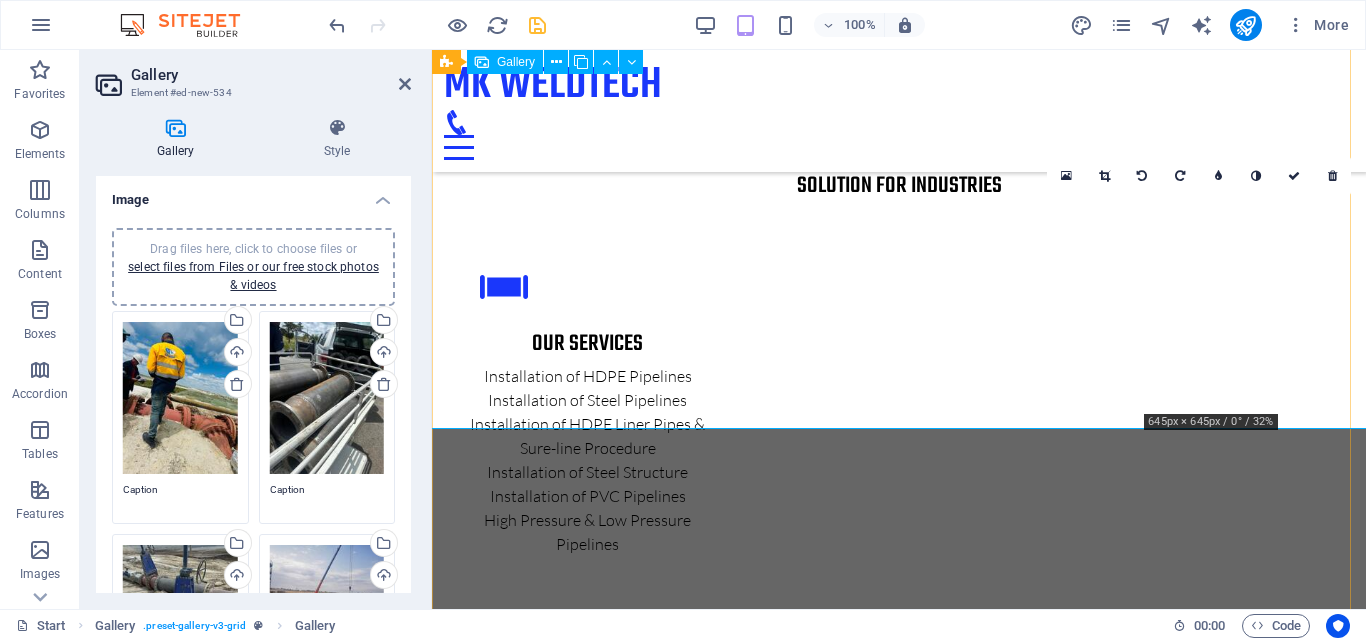 click at bounding box center [1262, 5336] 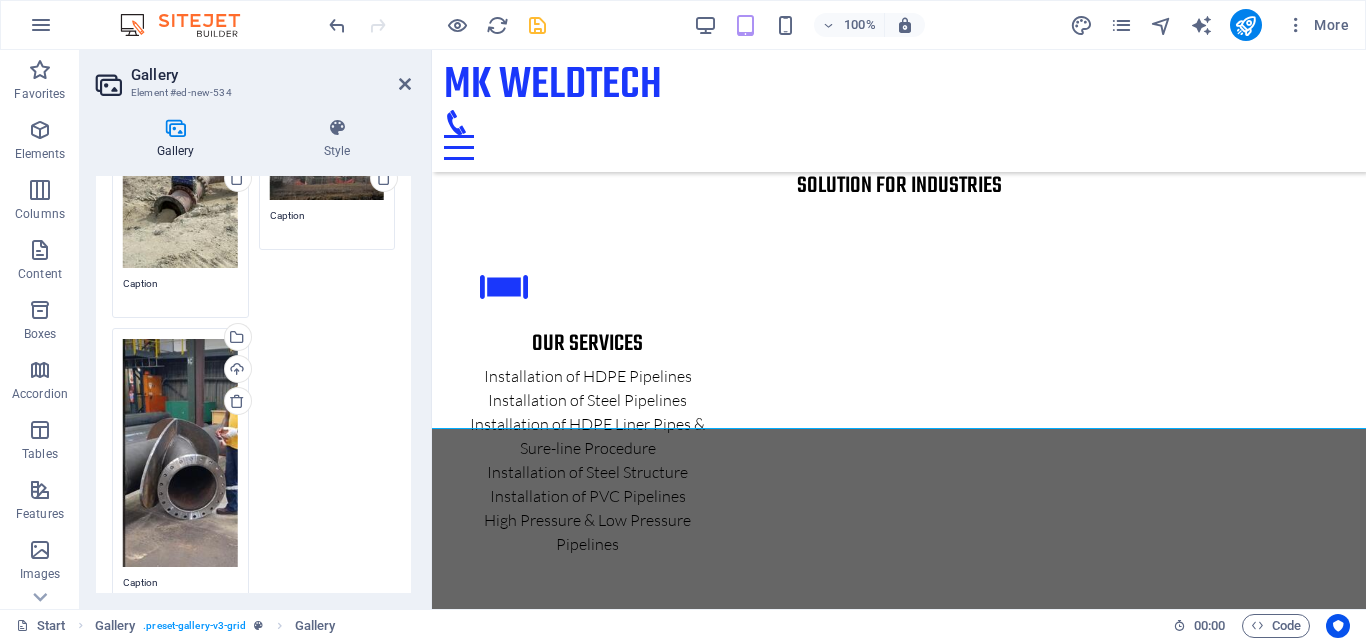 scroll, scrollTop: 443, scrollLeft: 0, axis: vertical 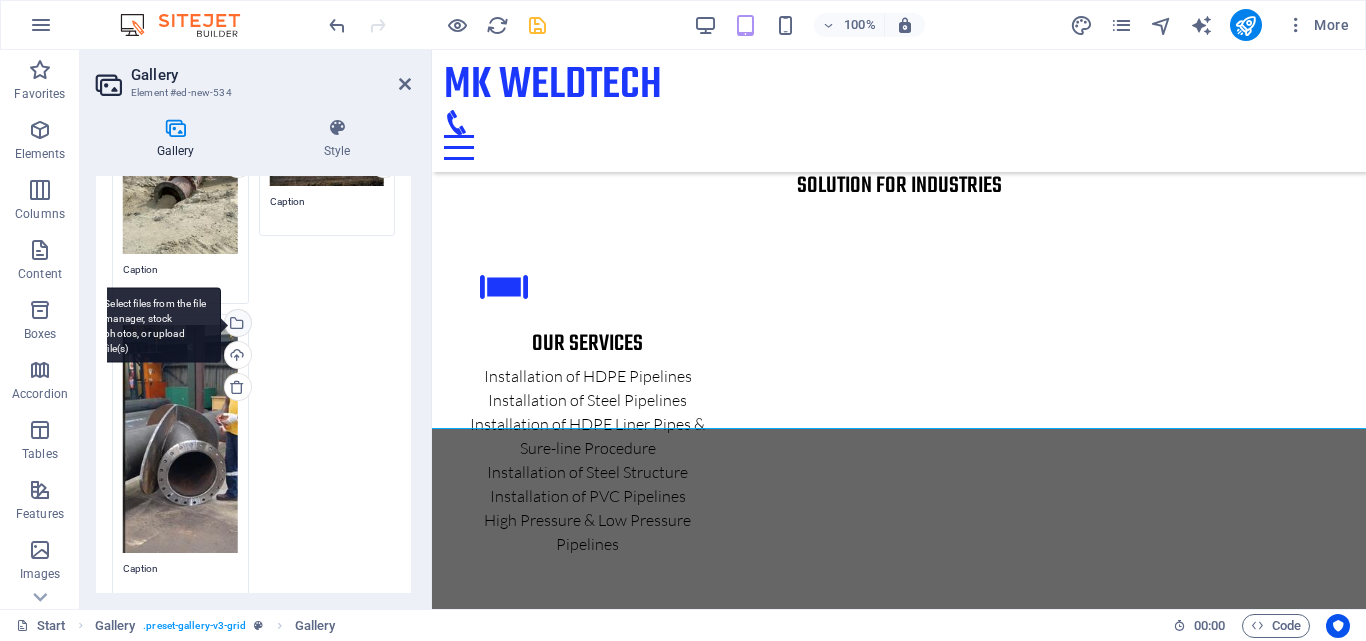 click on "Select files from the file manager, stock photos, or upload file(s)" at bounding box center (236, 325) 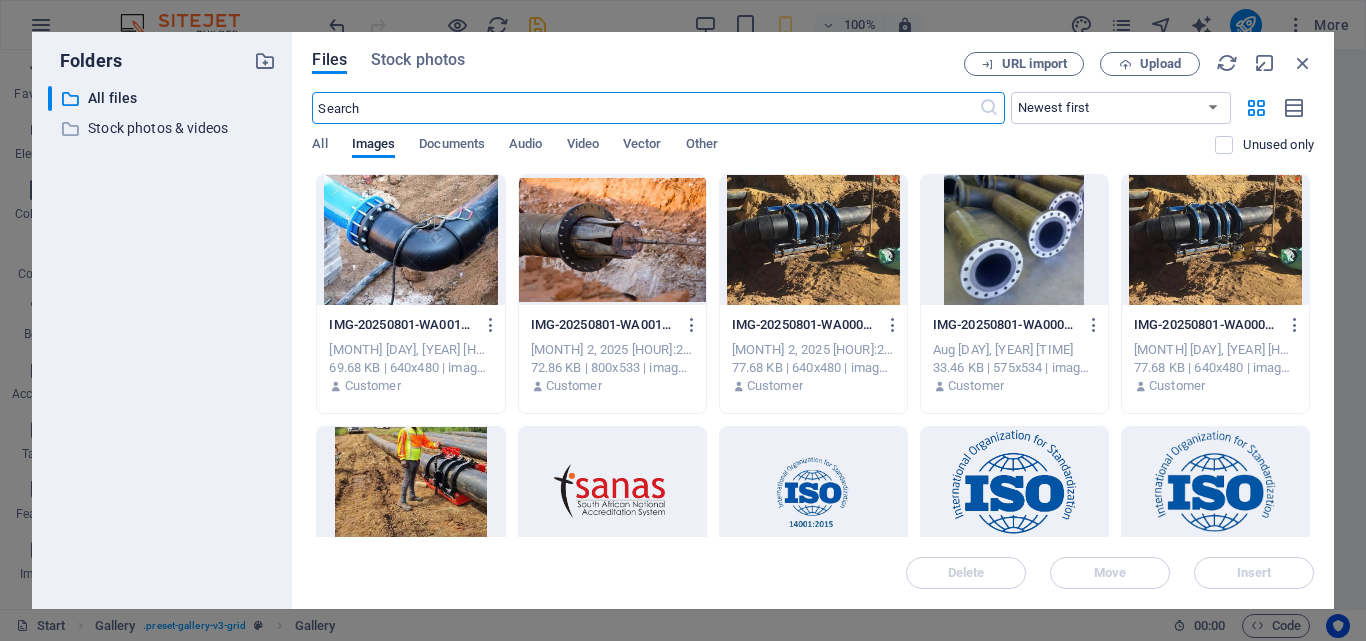 scroll, scrollTop: 9888, scrollLeft: 0, axis: vertical 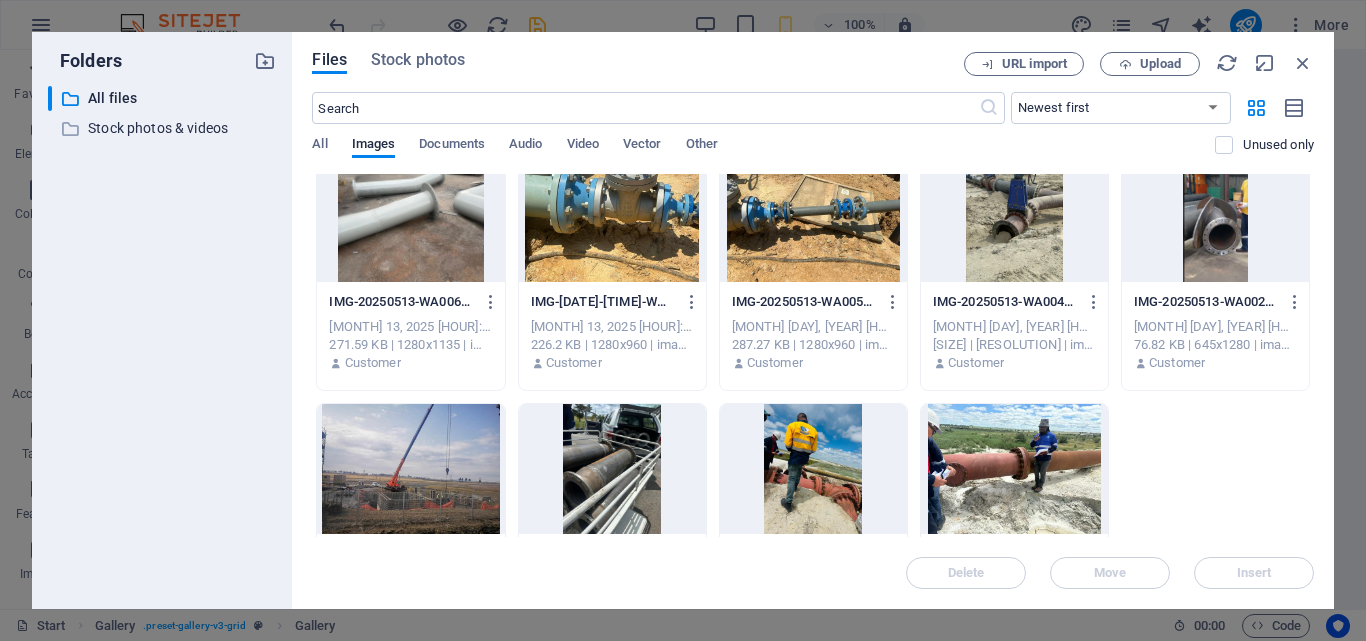 click at bounding box center (1014, 217) 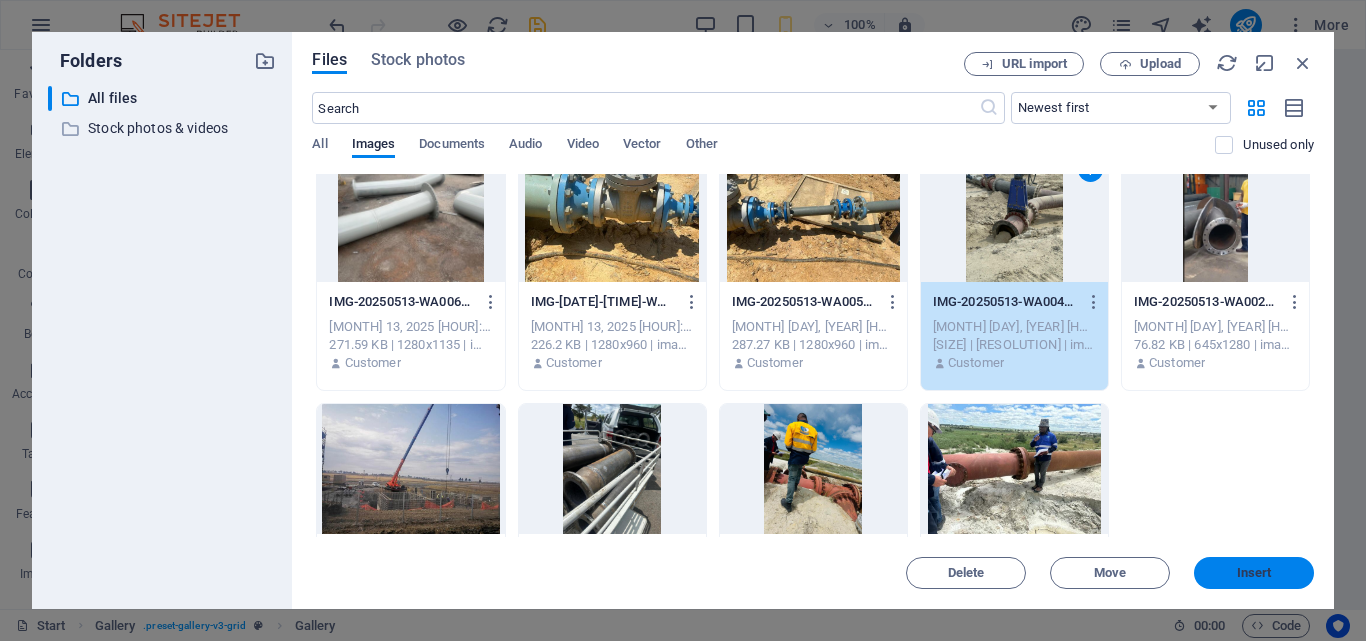 click on "Insert" at bounding box center [1254, 573] 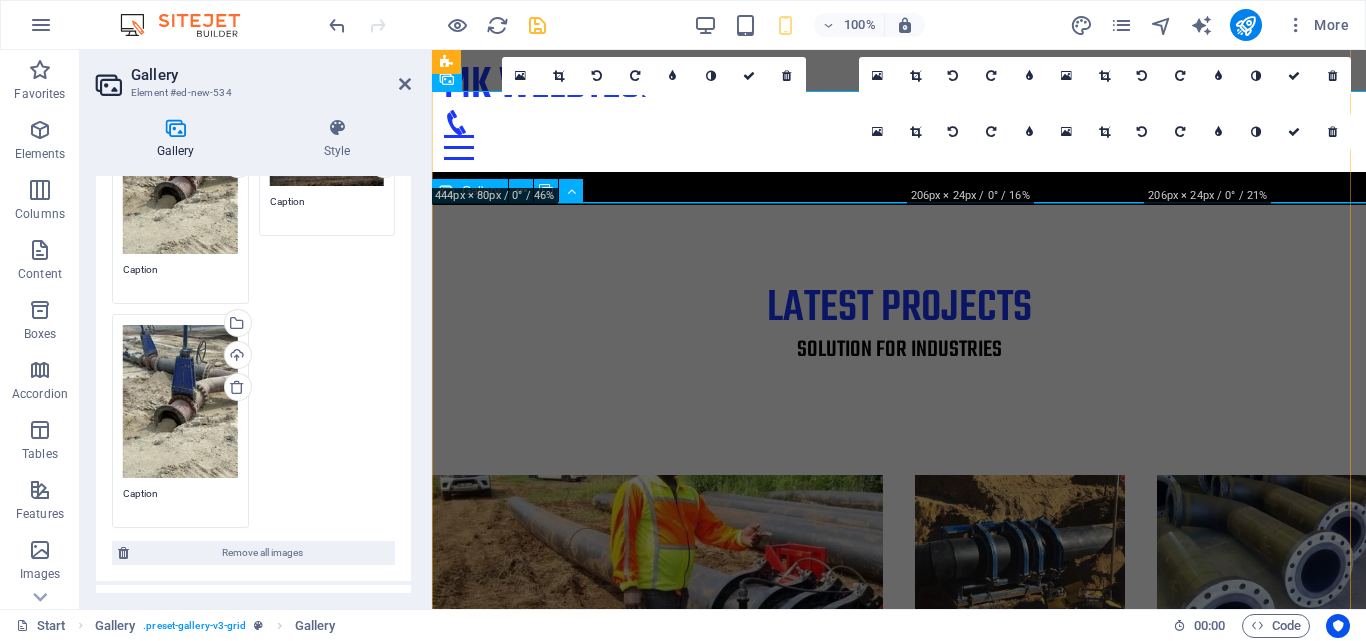 scroll, scrollTop: 5718, scrollLeft: 0, axis: vertical 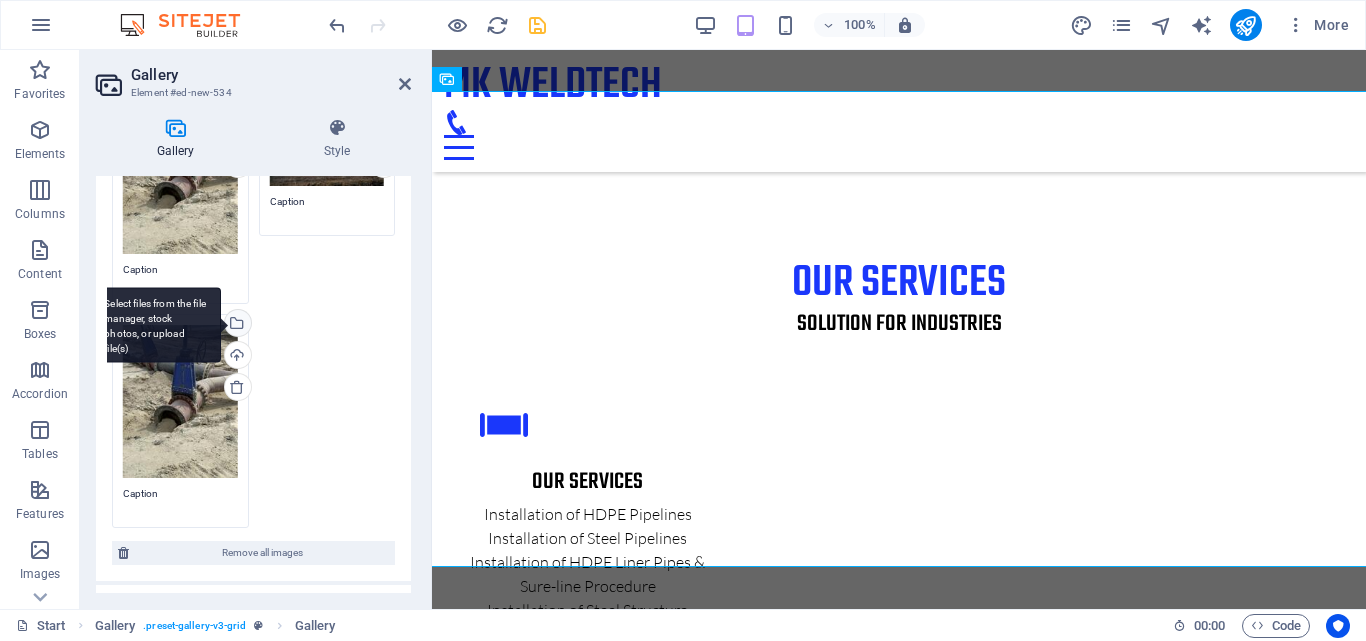 click on "Select files from the file manager, stock photos, or upload file(s)" at bounding box center [236, 325] 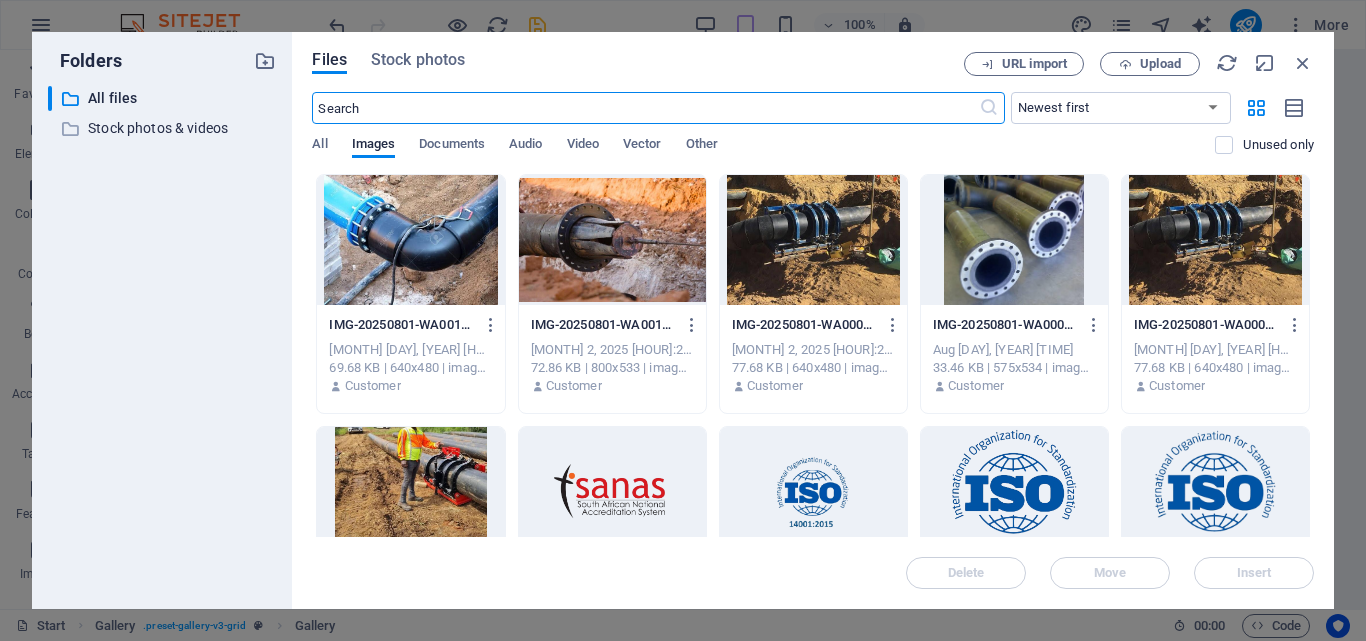 scroll, scrollTop: 9888, scrollLeft: 0, axis: vertical 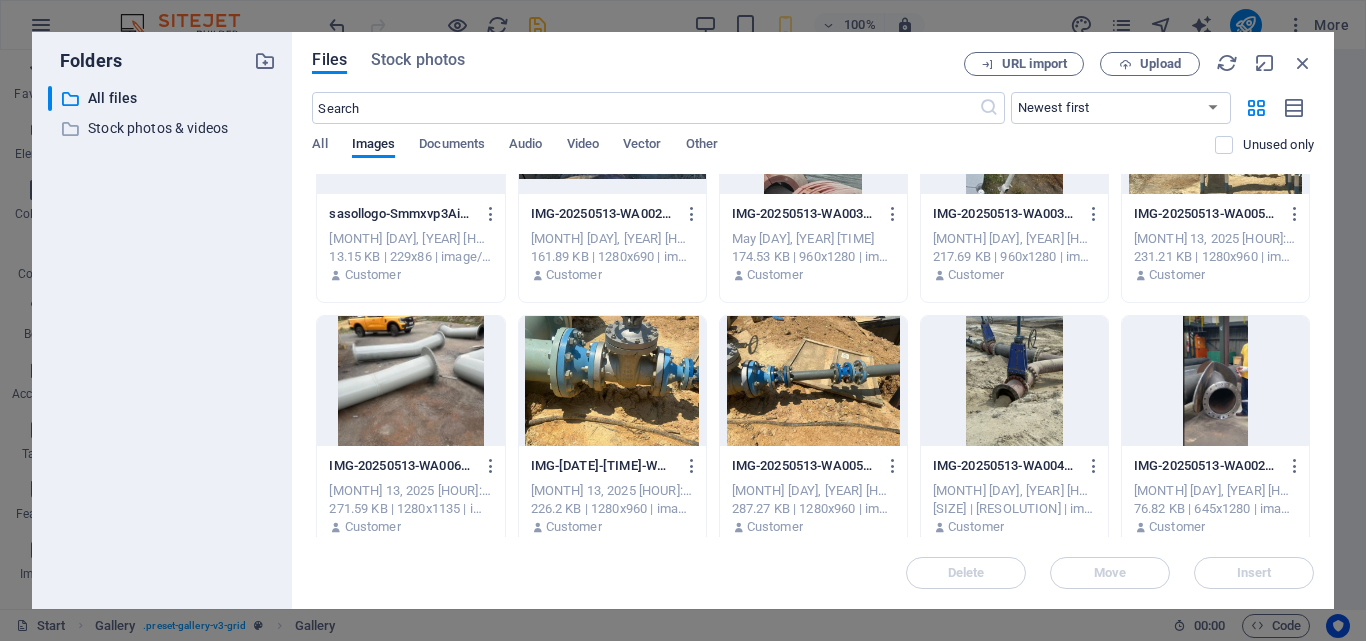 click at bounding box center [612, 381] 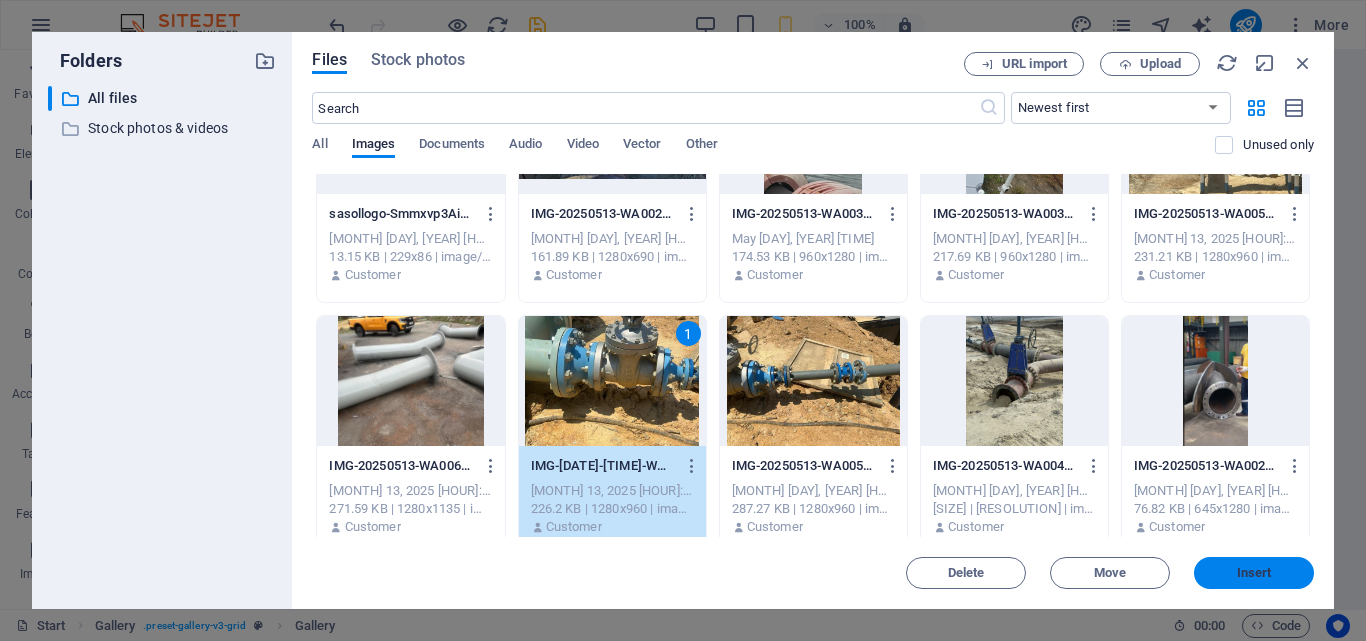 click on "Insert" at bounding box center [1254, 573] 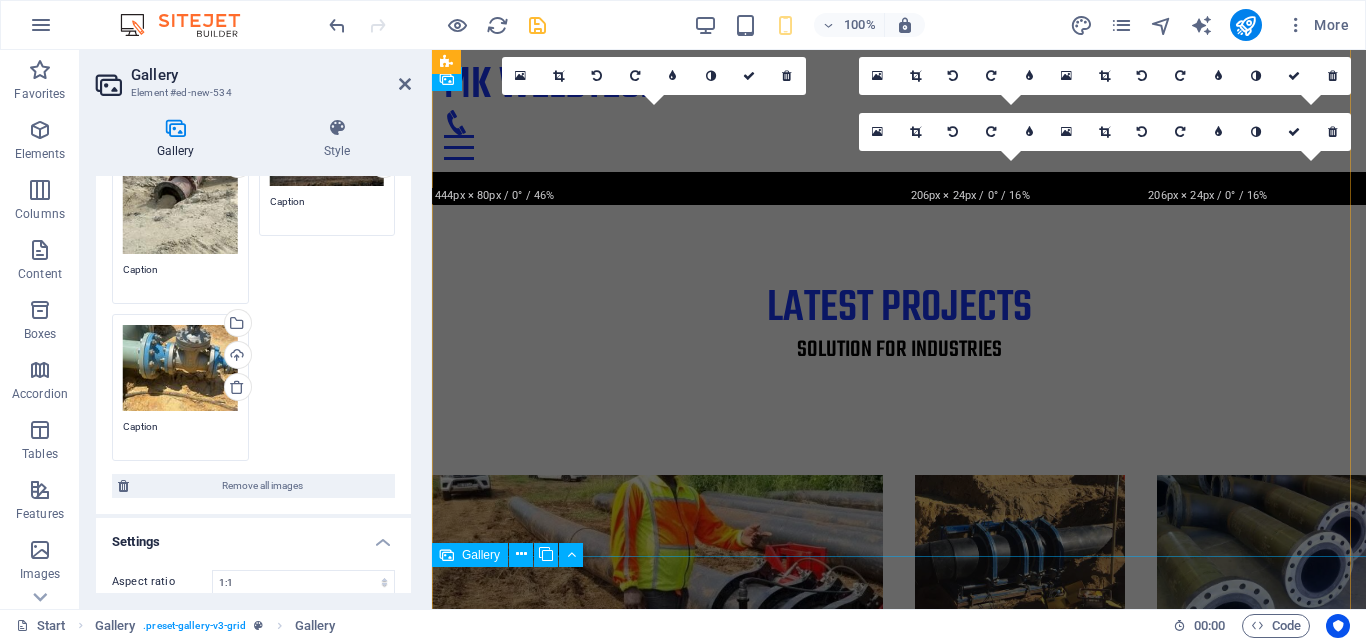 scroll, scrollTop: 5718, scrollLeft: 0, axis: vertical 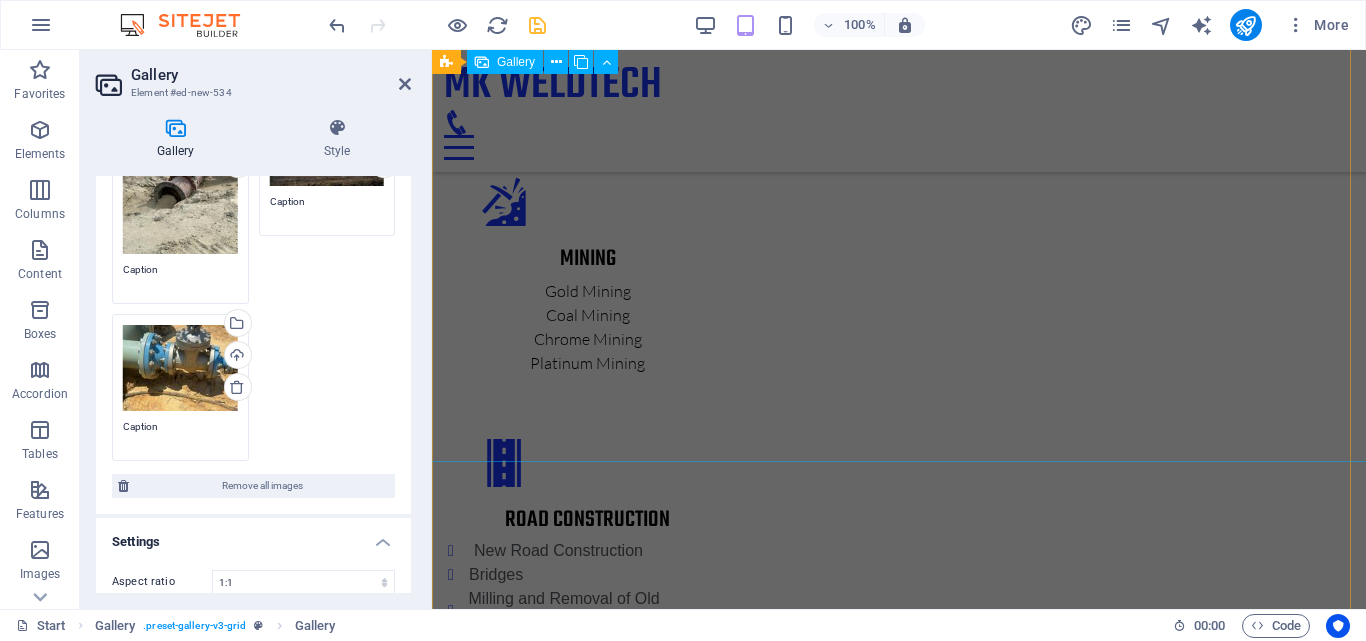 click at bounding box center (657, 5256) 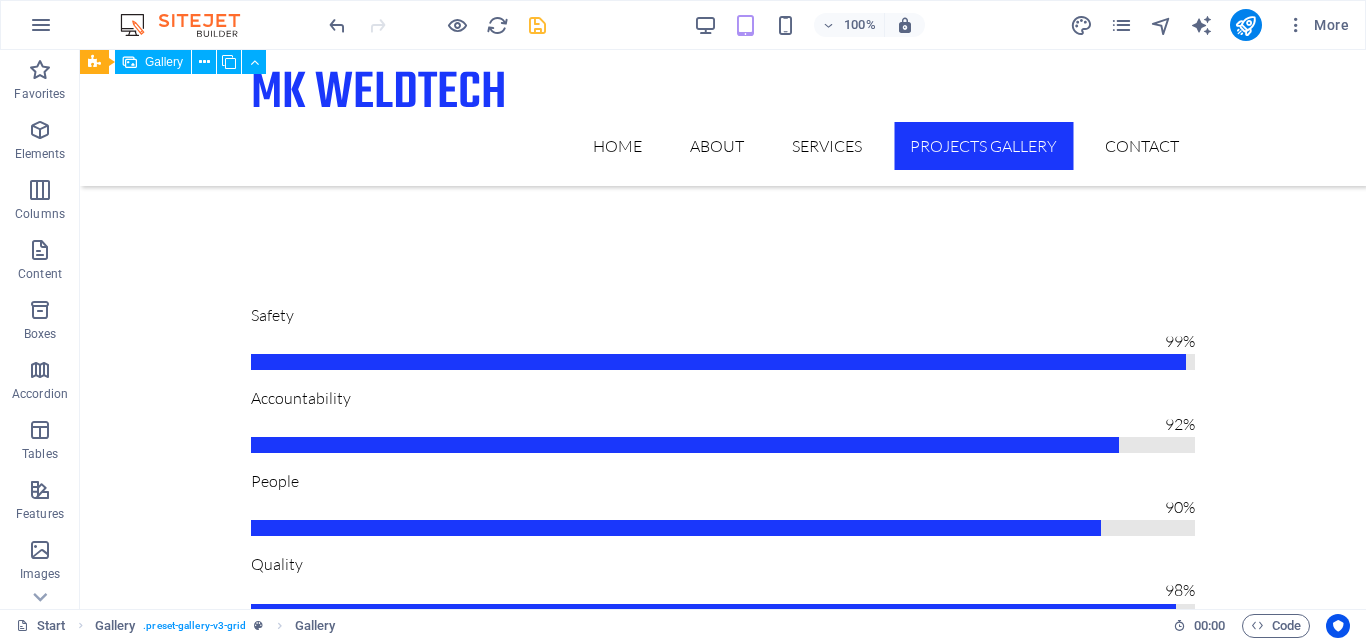 scroll, scrollTop: 7146, scrollLeft: 0, axis: vertical 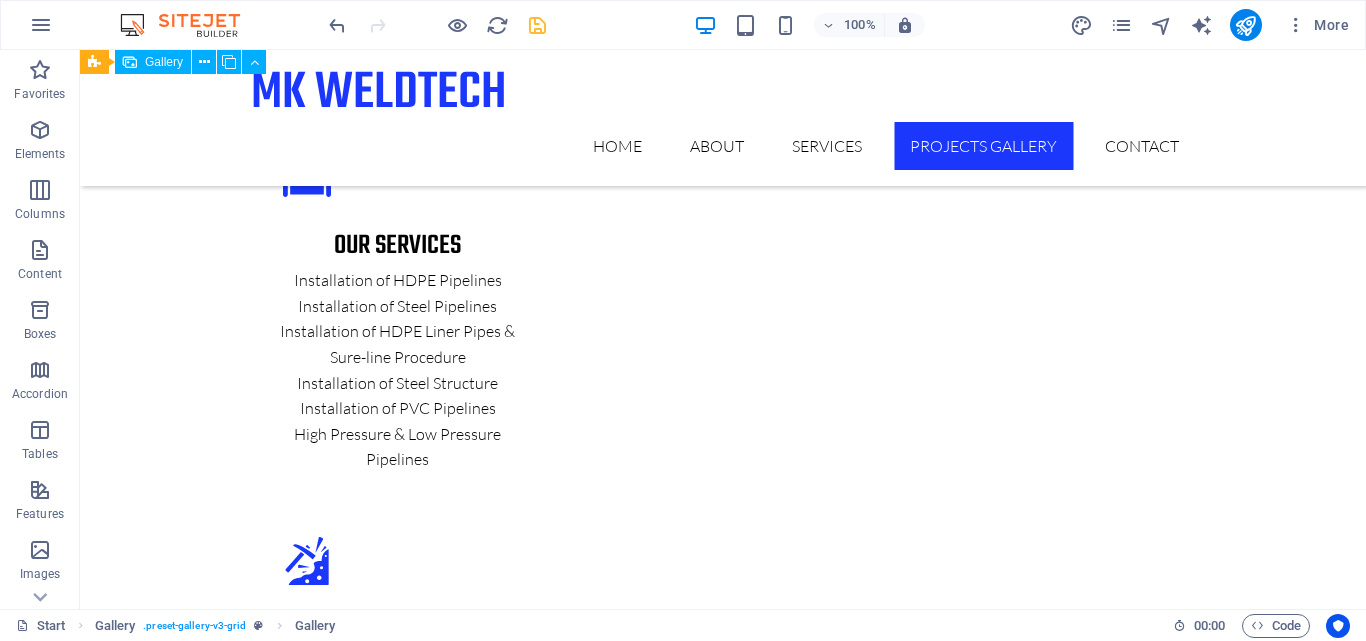click at bounding box center [393, 6091] 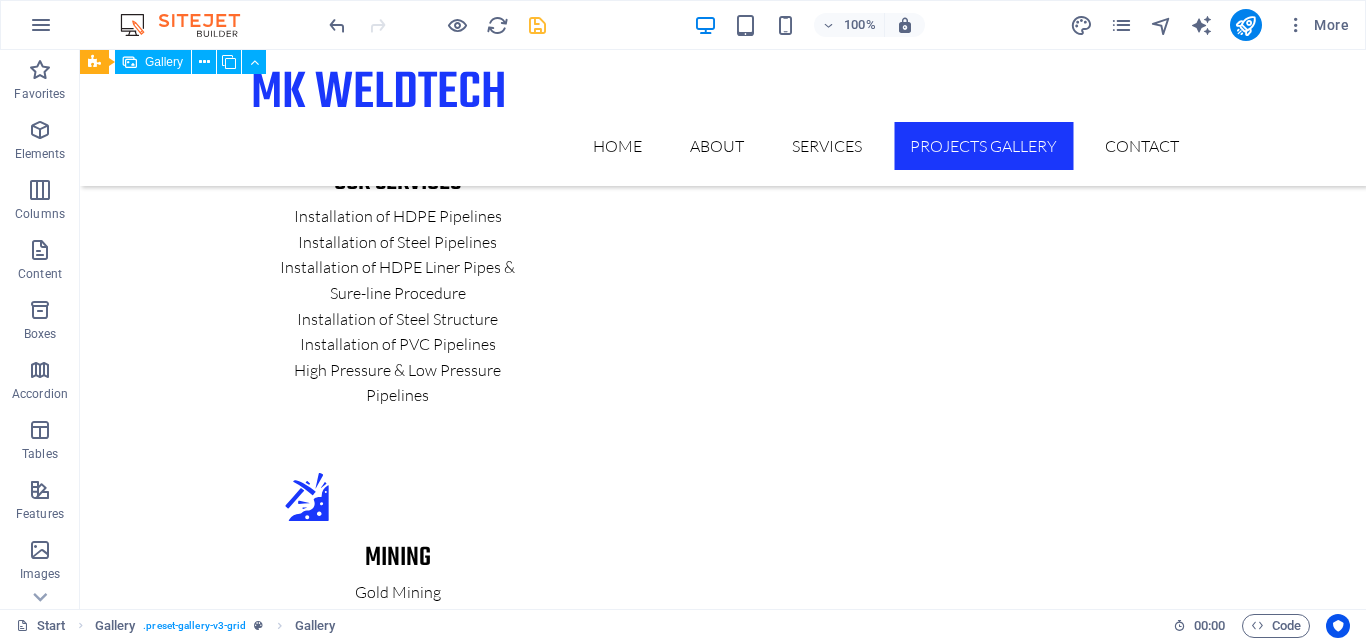 select on "4" 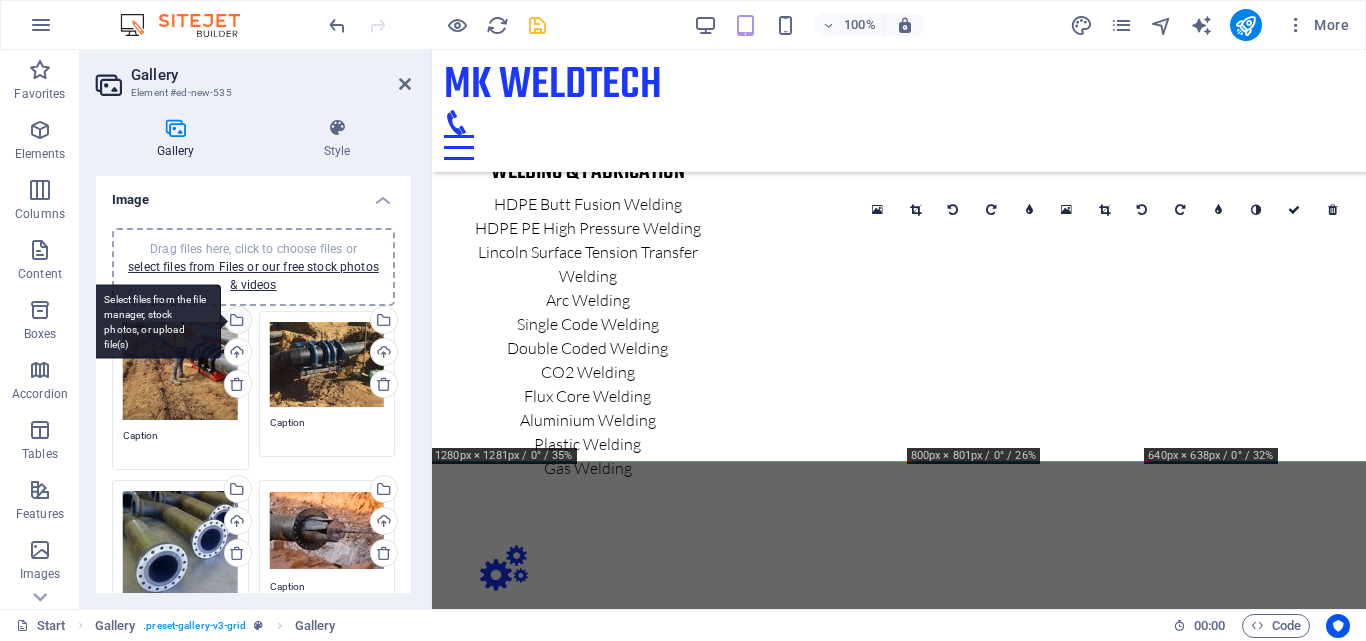 scroll, scrollTop: 6298, scrollLeft: 0, axis: vertical 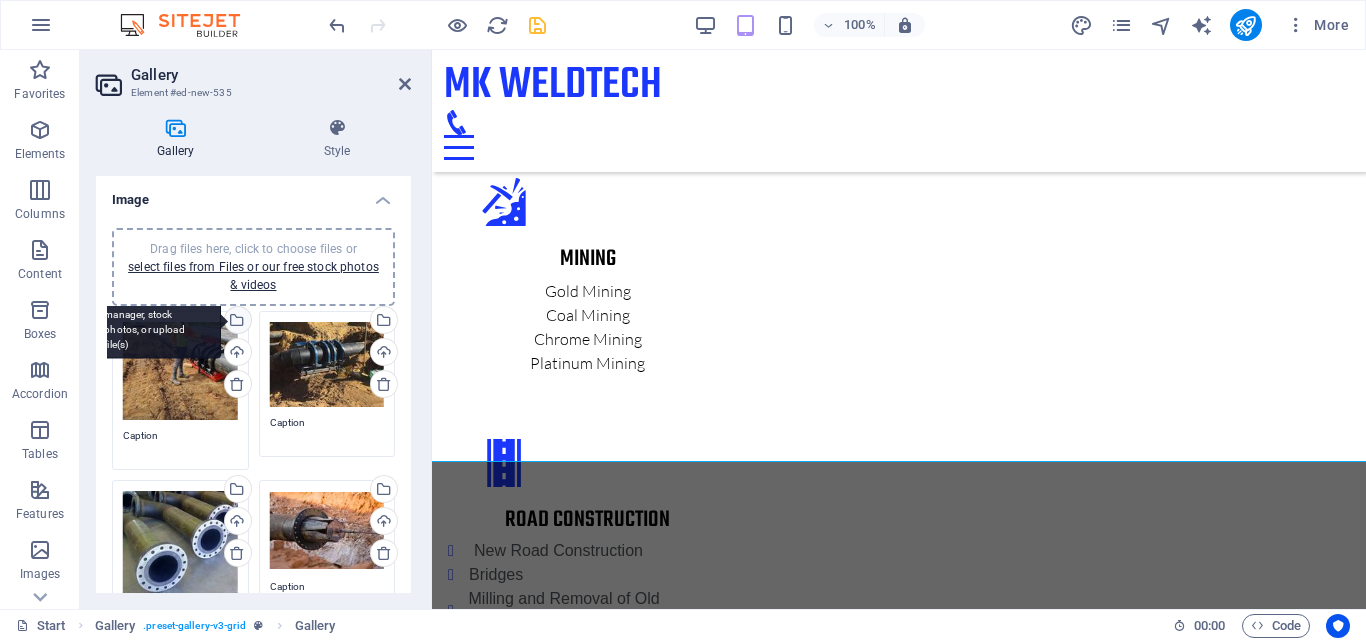 click on "Select files from the file manager, stock photos, or upload file(s)" at bounding box center (156, 321) 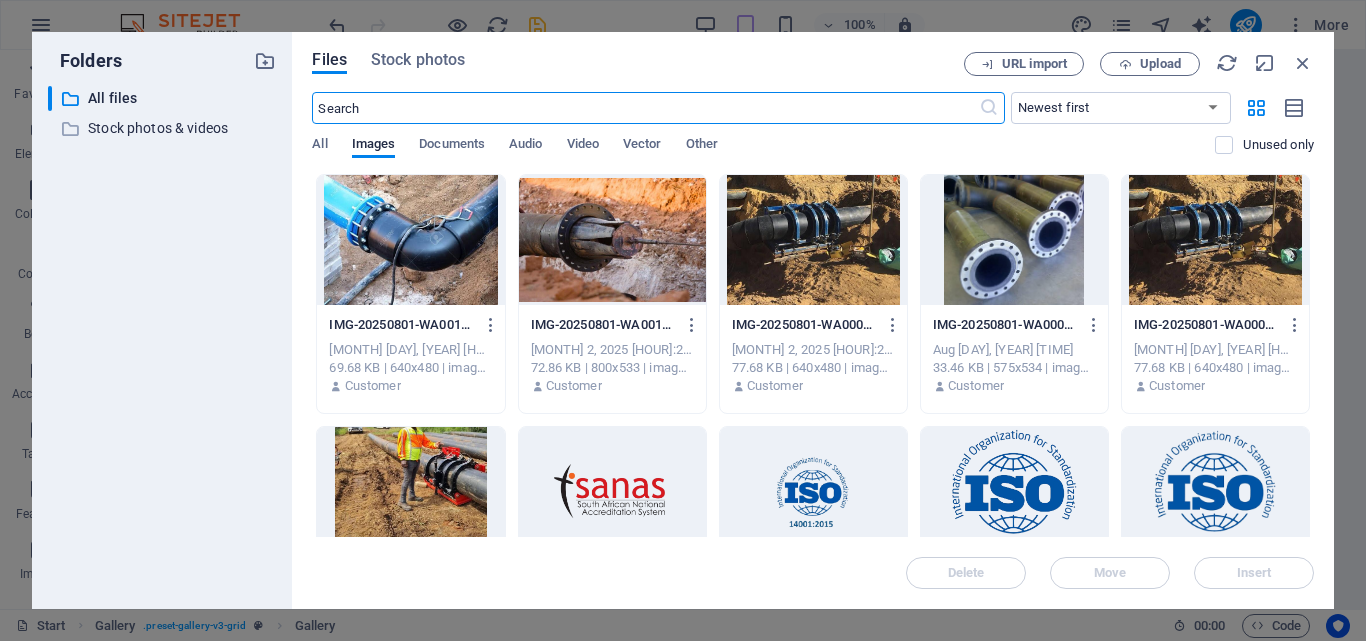 scroll, scrollTop: 10556, scrollLeft: 0, axis: vertical 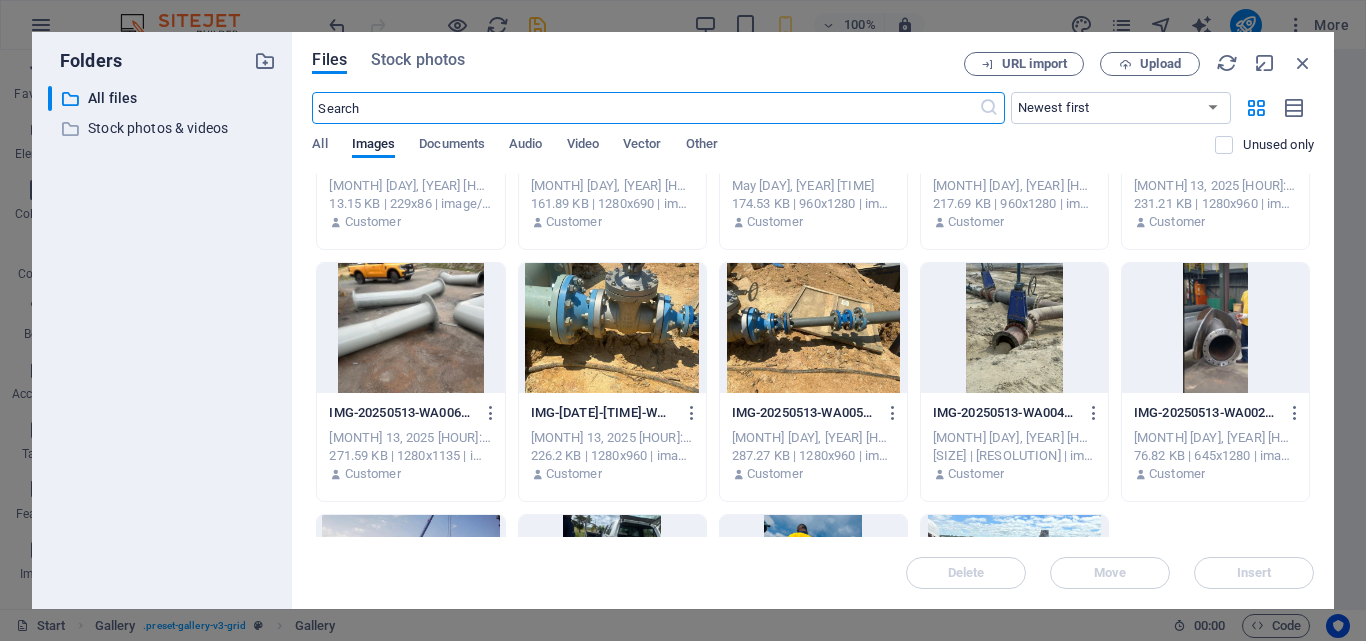 click on "Folders ​ All files All files ​ Stock photos & videos Stock photos & videos Files Stock photos URL import Upload ​ Newest first Oldest first Name (A-Z) Name (Z-A) Size (0-9) Size (9-0) Resolution (0-9) Resolution (9-0) All Images Documents Audio Video Vector Other Unused only Drop files here to upload them instantly IMG-[DATE]-[TIME]-WA00111-qxKgYdtCxuzn5Zm2A6C9Sg.jpg IMG-[DATE]-[TIME]-WA00111-qxKgYdtCxuzn5Zm2A6C9Sg.jpg Aug [DAY], [YEAR] [TIME] [SIZE] | [RESOLUTION] | image/jpeg Customer IMG-[DATE]-[TIME]-WA00131-JvwY06H19B-nrbUk8IqlVQ.jpg IMG-[DATE]-[TIME]-WA00131-JvwY06H19B-nrbUk8IqlVQ.jpg Aug [DAY], [YEAR] [TIME] [SIZE] | [RESOLUTION] | image/jpeg Customer IMG-[DATE]-[TIME]-WA00071-vsZRRJ5dfBJLZY2EWjV27g.jpg IMG-[DATE]-[TIME]-WA00071-vsZRRJ5dfBJLZY2EWjV27g.jpg Aug [DAY], [YEAR] [TIME] [SIZE] | [RESOLUTION] | image/jpeg Customer IMG-[DATE]-[TIME]-WA00081-7L2bOmixYezpdRJSw2NgDg.jpg IMG-[DATE]-[TIME]-WA00081-7L2bOmixYezpdRJSw2NgDg.jpg Aug [DAY], [YEAR] [TIME] [SIZE] | [RESOLUTION] | image/jpeg Customer IMG-[DATE]-[TIME]-WA00071-4WU8e1LgPZuX9hiaVfWOJA.jpg Aug [DAY], [YEAR] [TIME]" at bounding box center (683, 320) 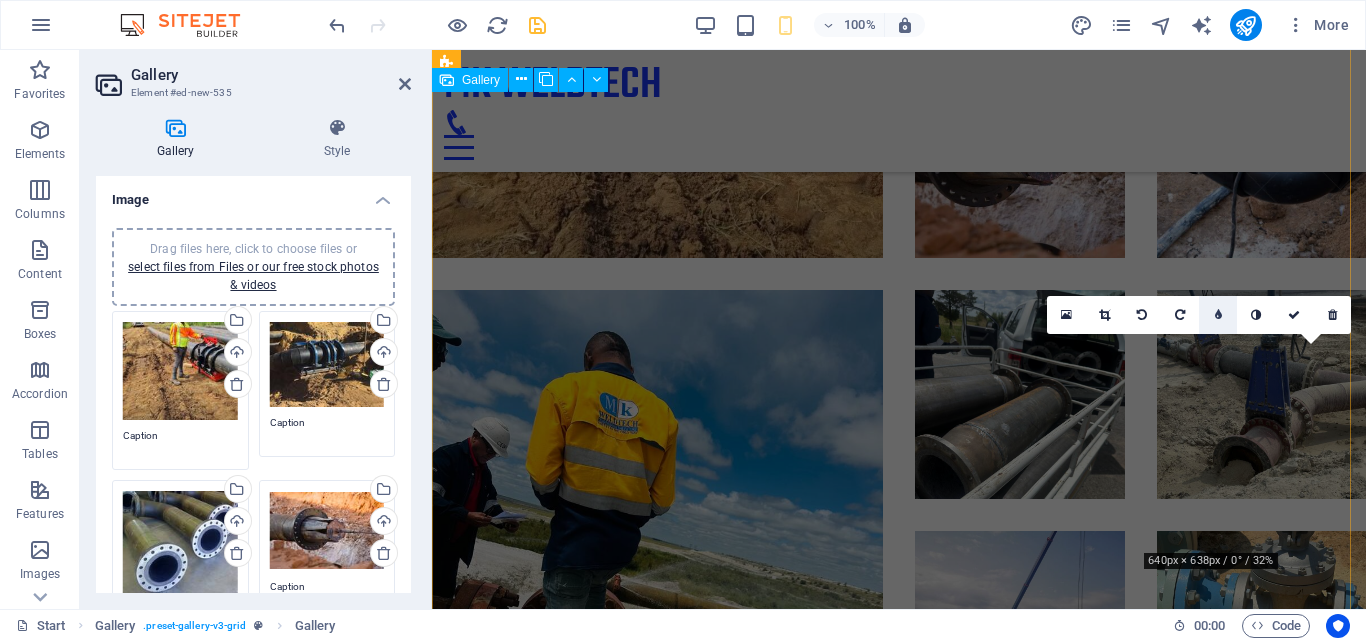scroll, scrollTop: 6193, scrollLeft: 0, axis: vertical 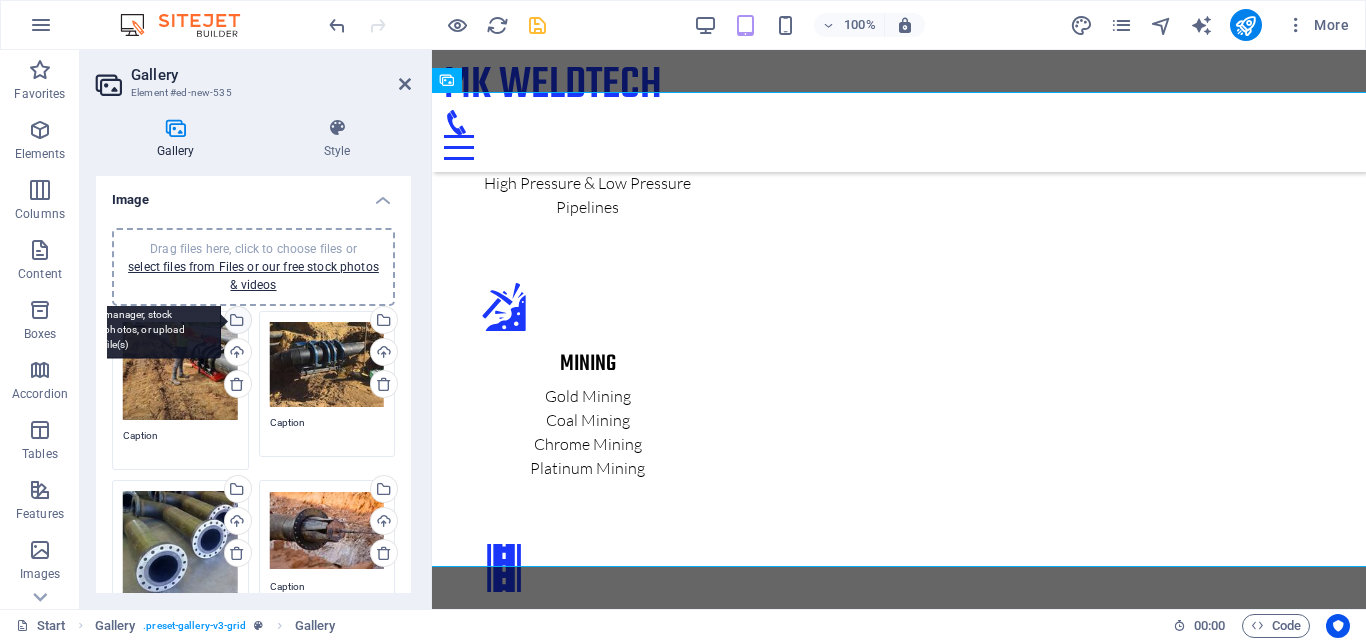 click on "Select files from the file manager, stock photos, or upload file(s)" at bounding box center [236, 322] 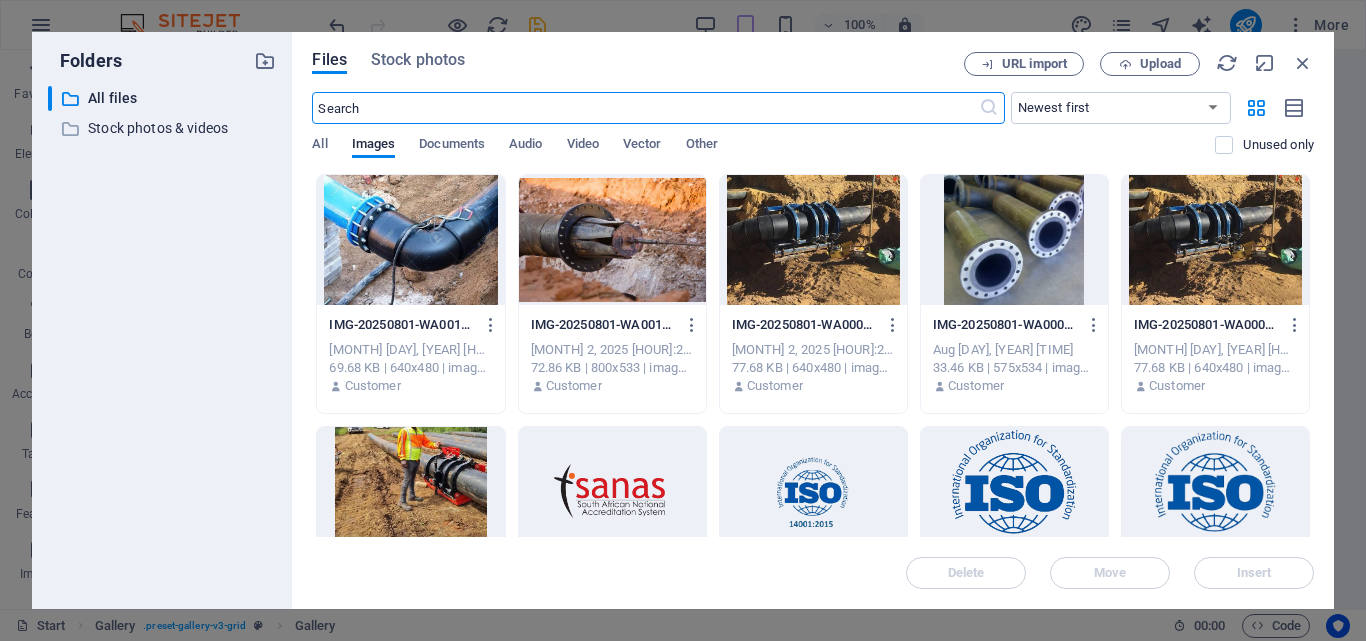 scroll, scrollTop: 10556, scrollLeft: 0, axis: vertical 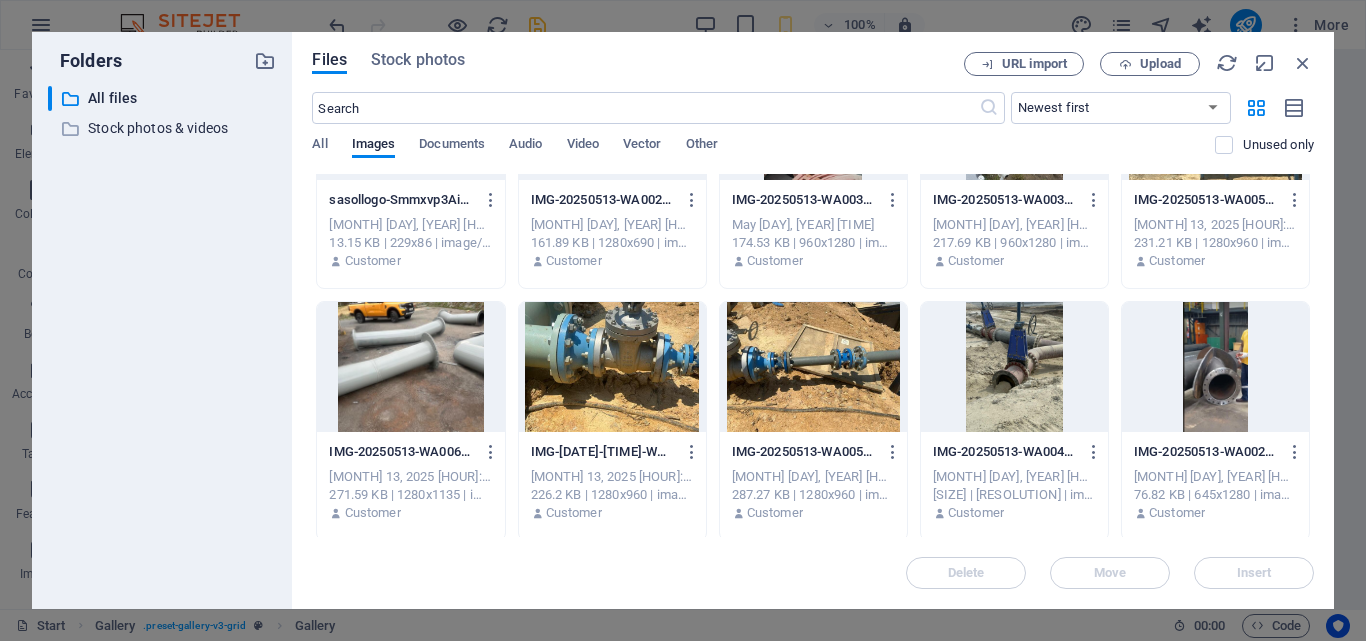 click at bounding box center [1215, 367] 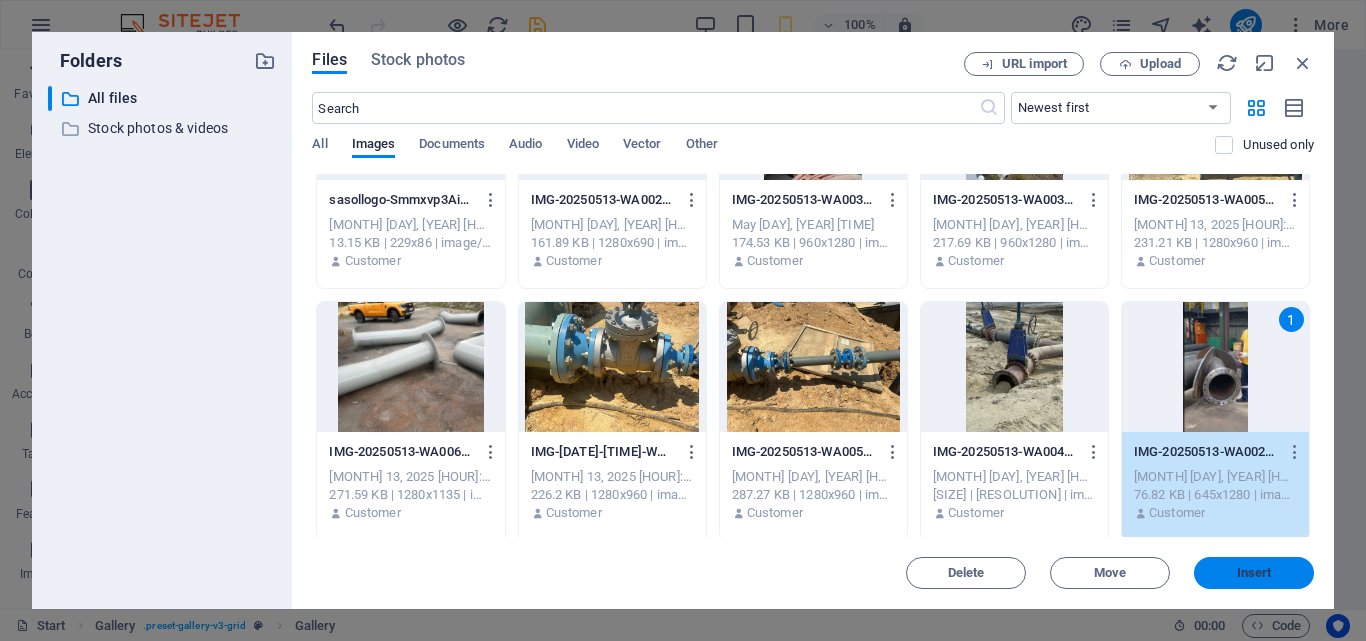 click on "Insert" at bounding box center (1254, 573) 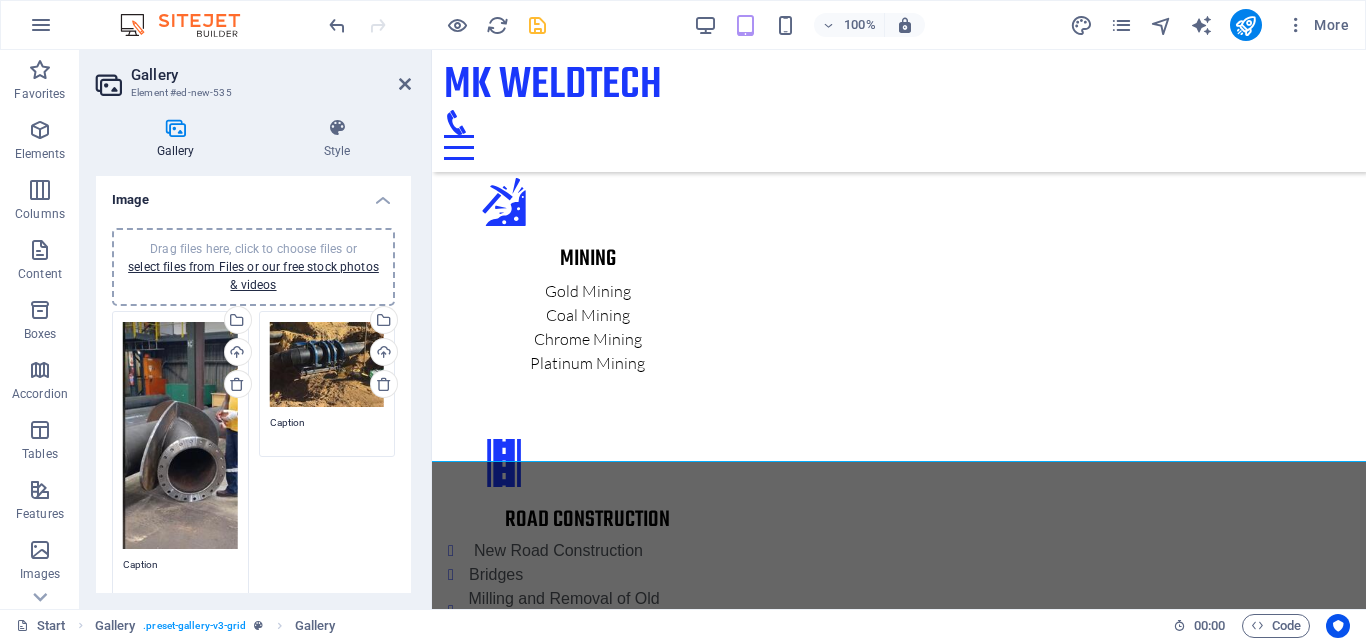 scroll, scrollTop: 6188, scrollLeft: 0, axis: vertical 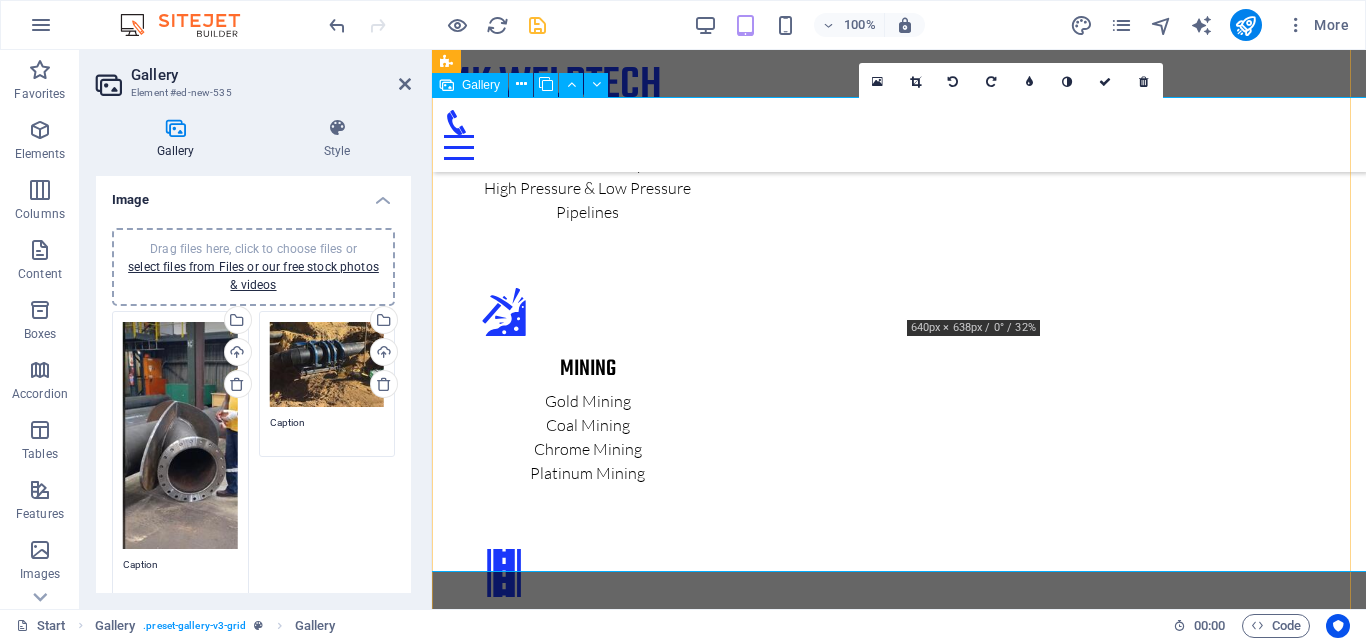 click at bounding box center [1020, 5246] 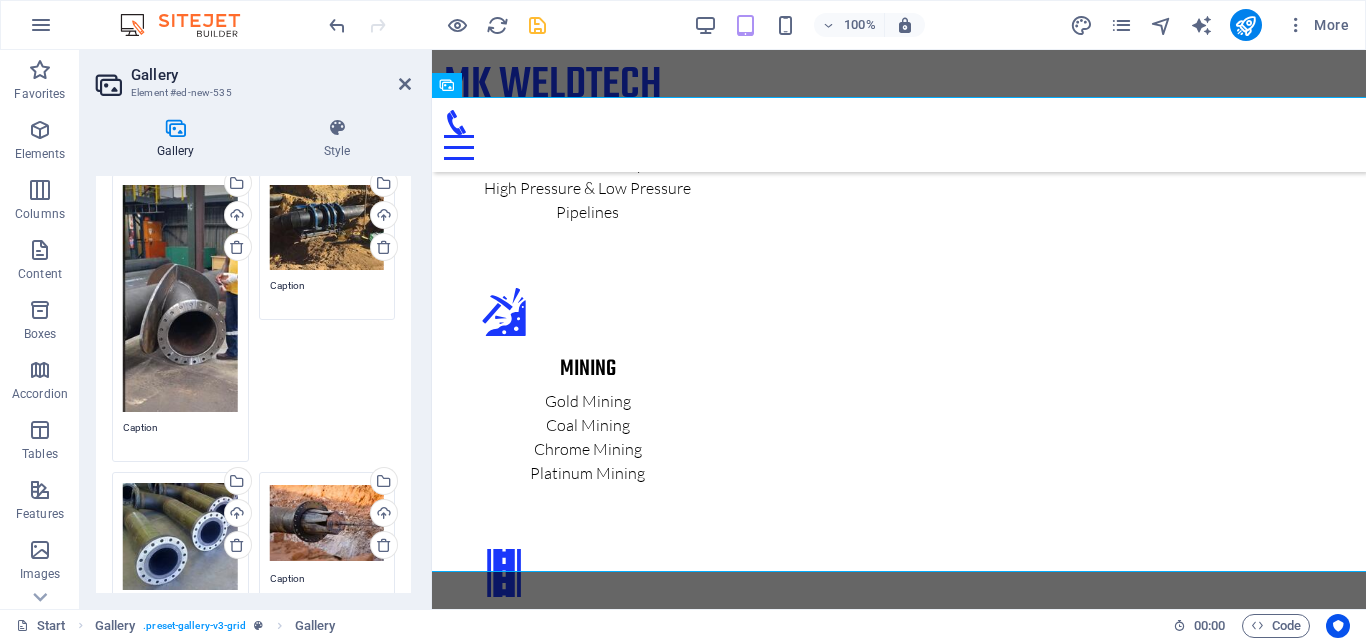 scroll, scrollTop: 126, scrollLeft: 0, axis: vertical 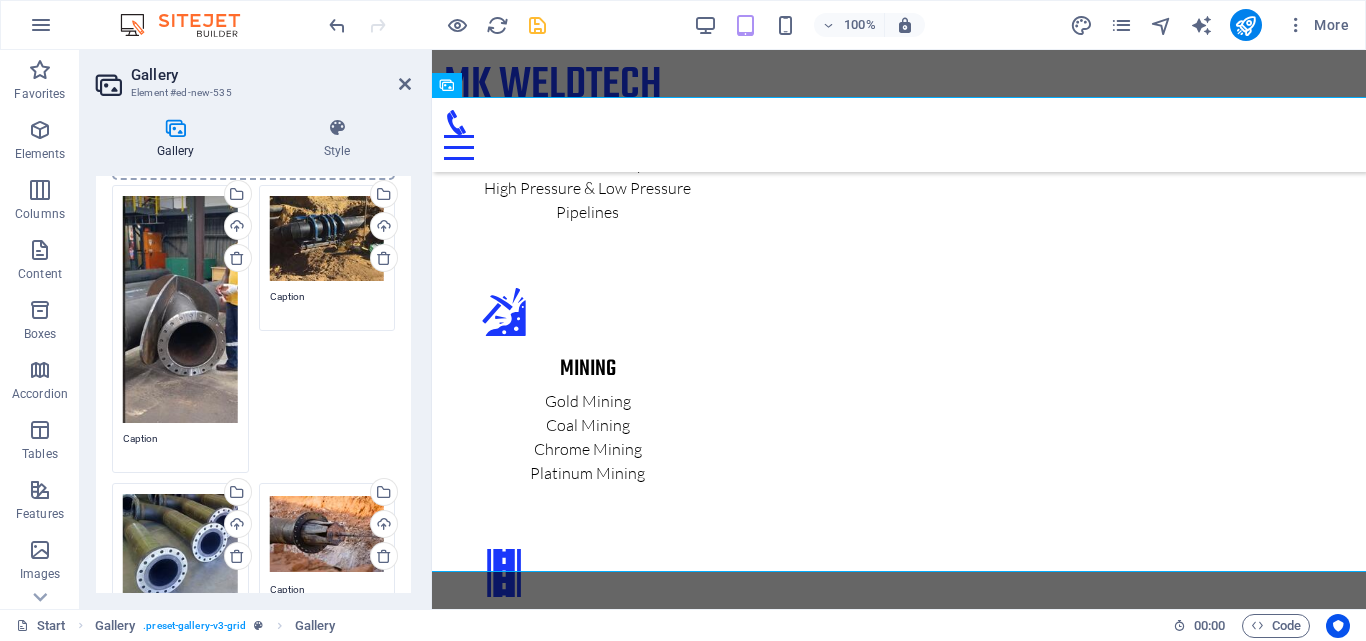 click on "Drag files here, click to choose files or select files from Files or our free stock photos & videos" at bounding box center [327, 239] 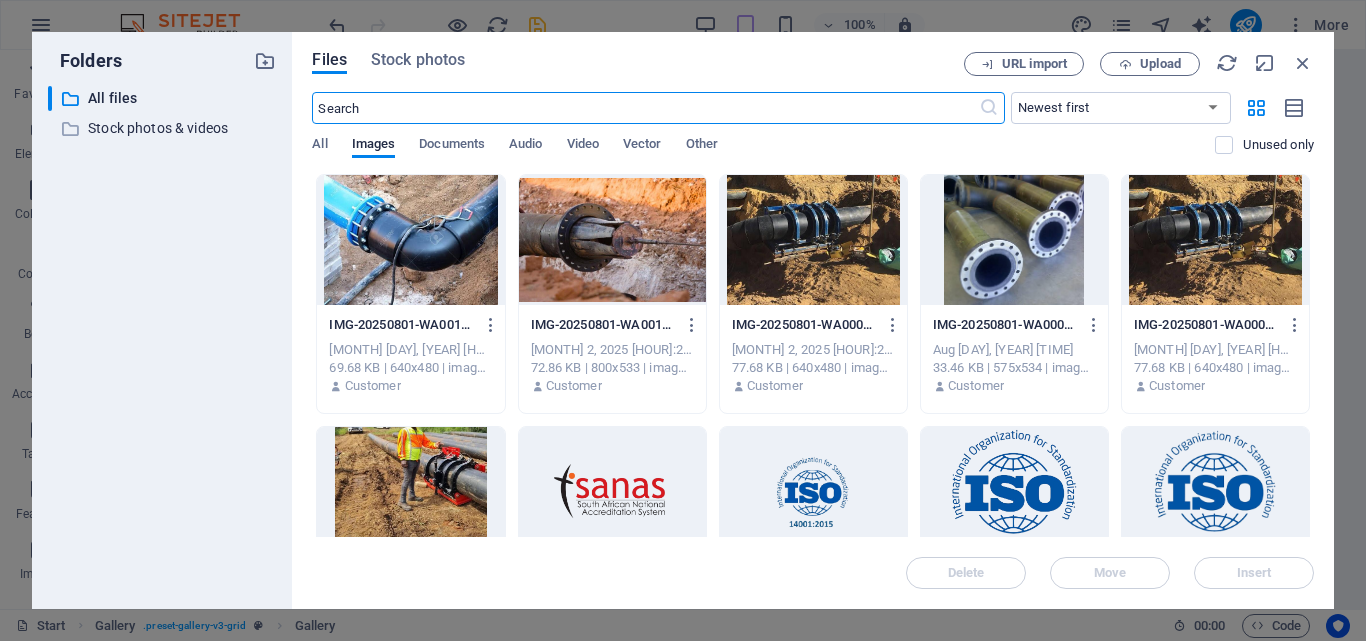scroll, scrollTop: 10556, scrollLeft: 0, axis: vertical 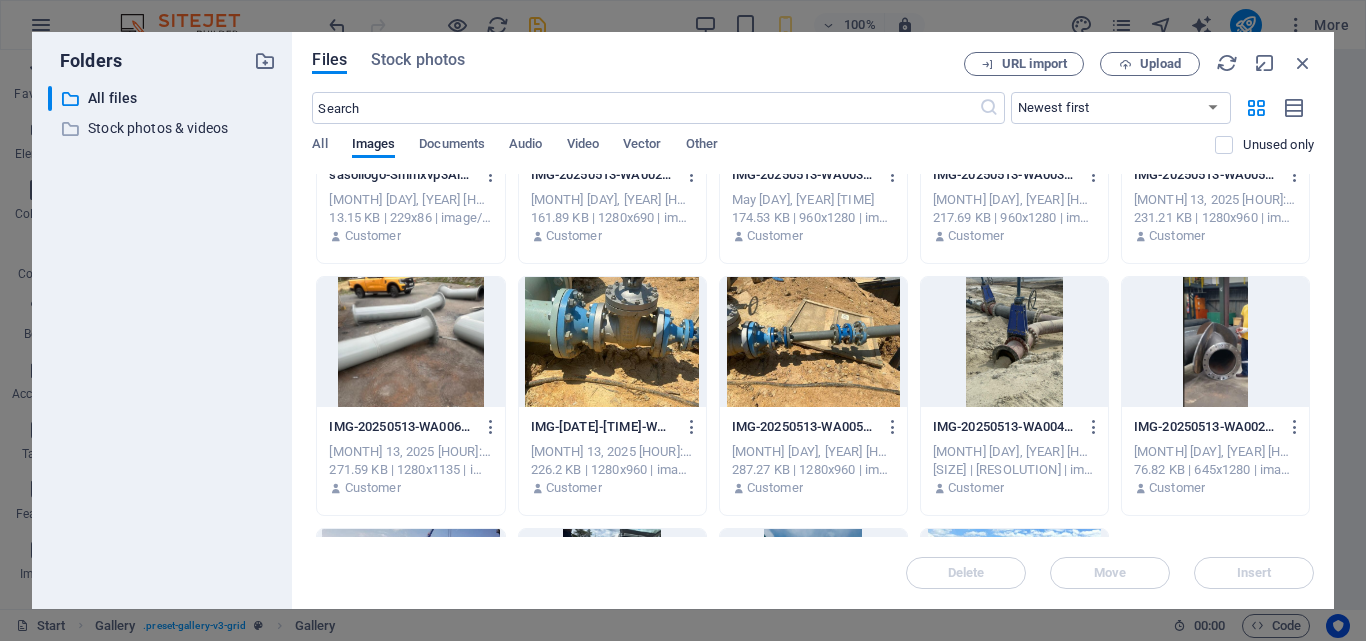 click at bounding box center (813, 342) 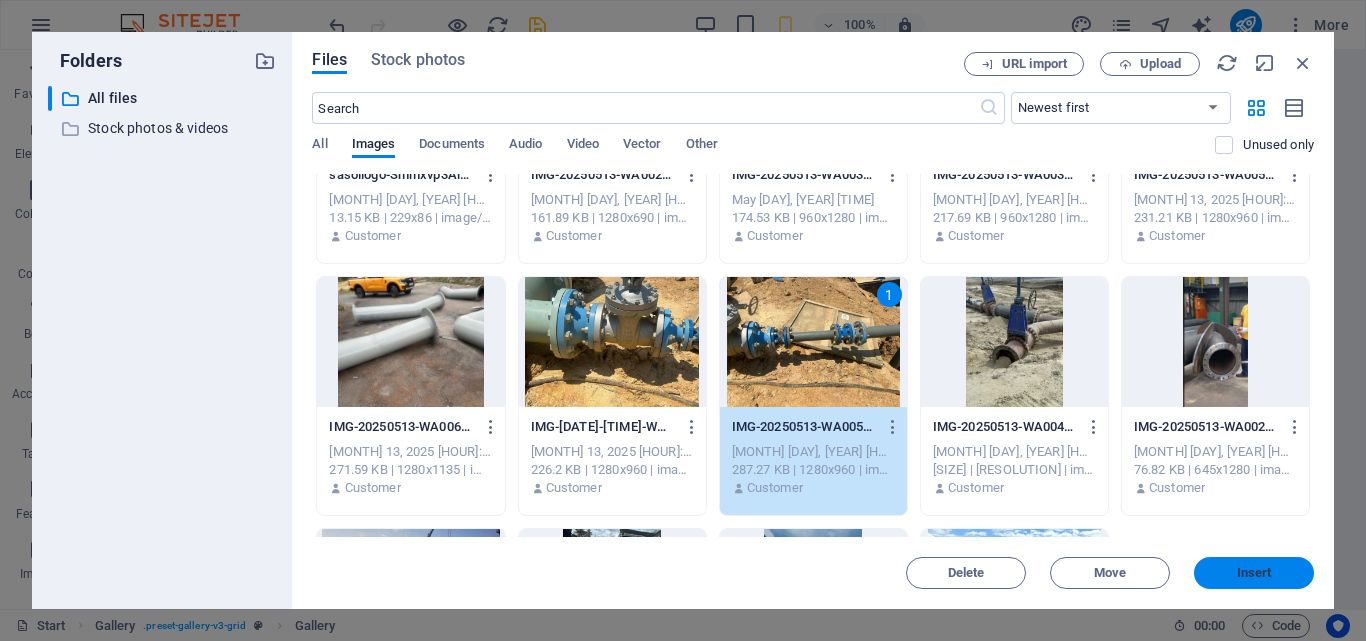 click on "Insert" at bounding box center (1254, 573) 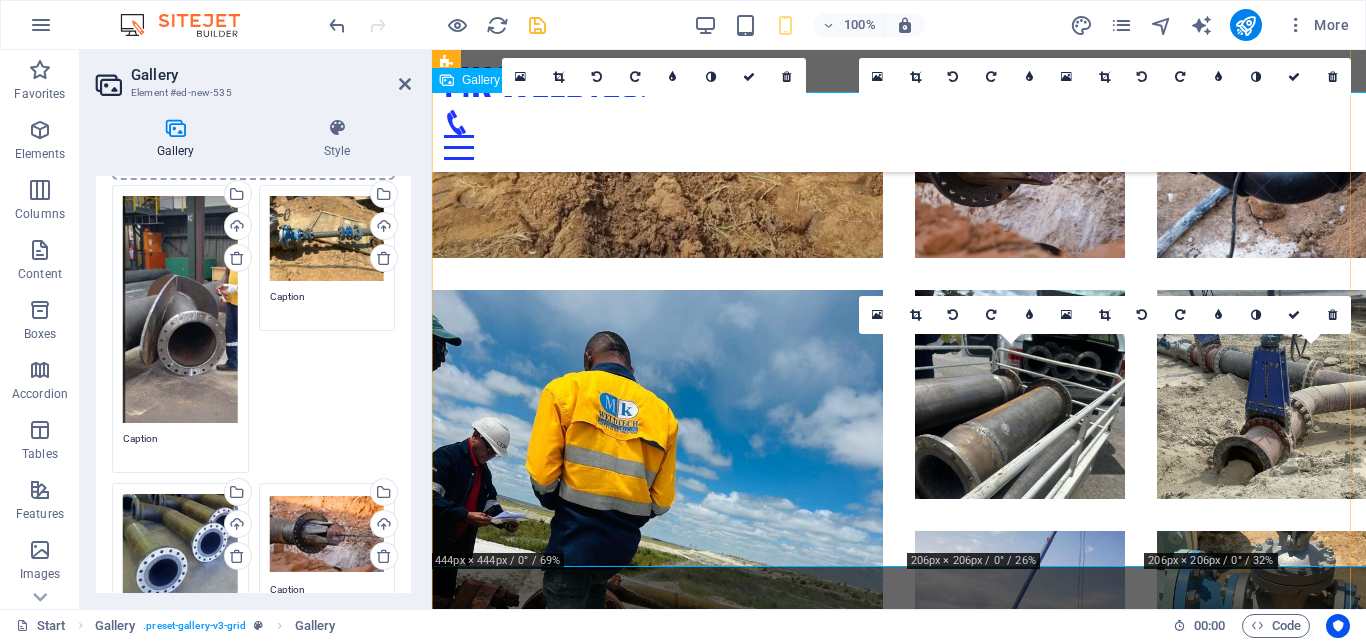 scroll, scrollTop: 6193, scrollLeft: 0, axis: vertical 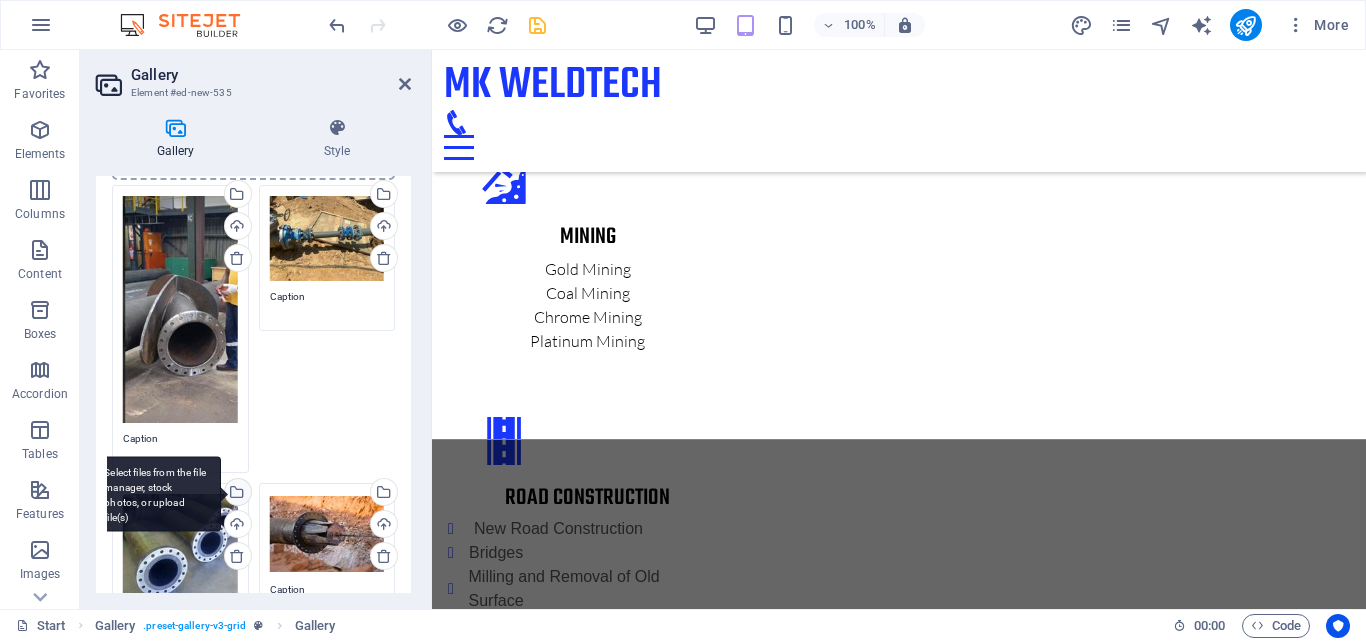 click on "Select files from the file manager, stock photos, or upload file(s)" at bounding box center [236, 494] 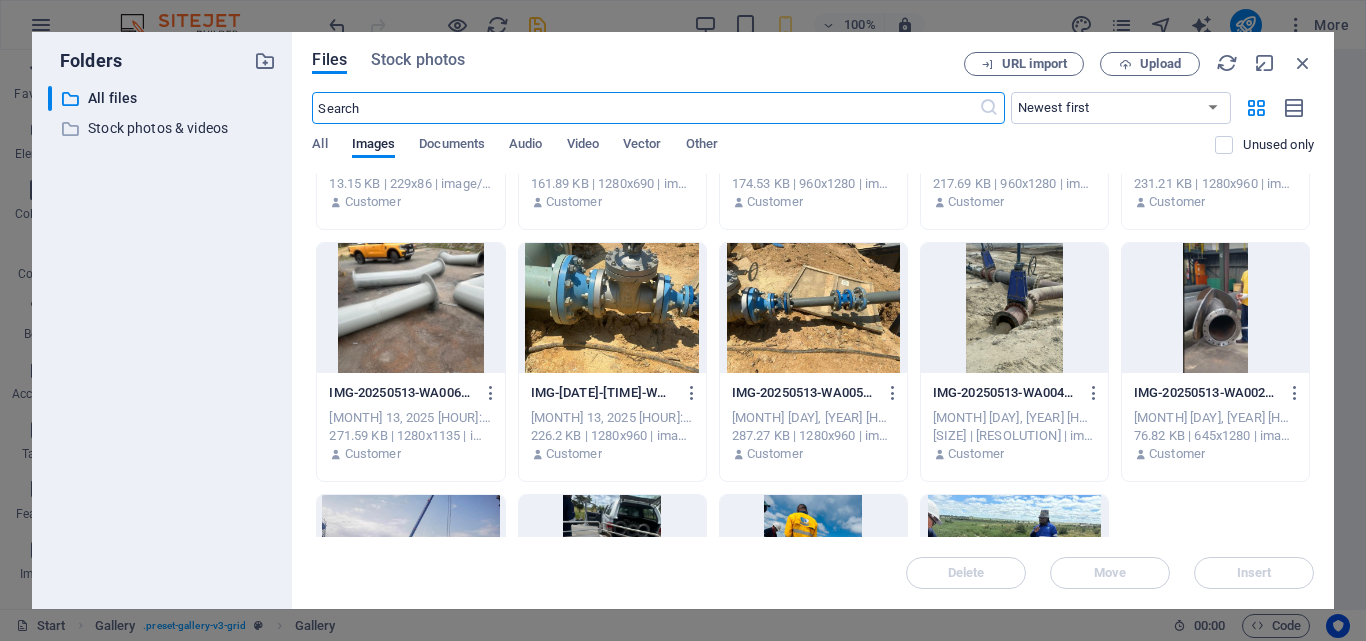 scroll, scrollTop: 1196, scrollLeft: 0, axis: vertical 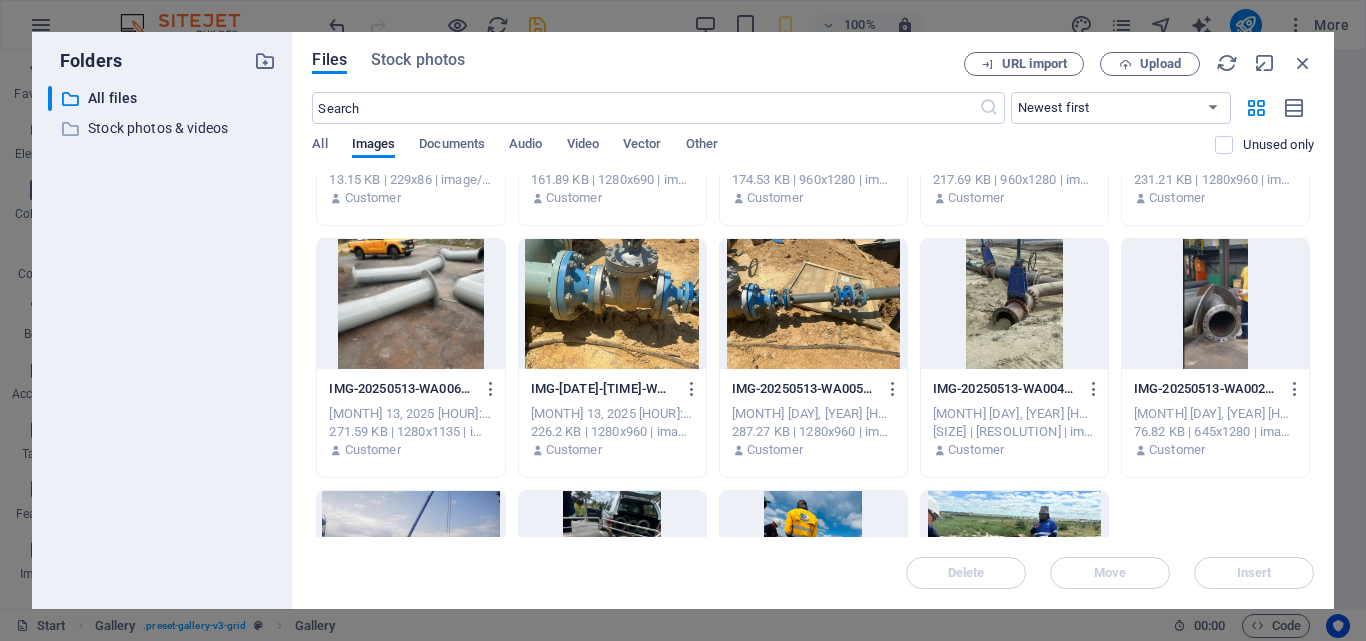 click at bounding box center (410, 304) 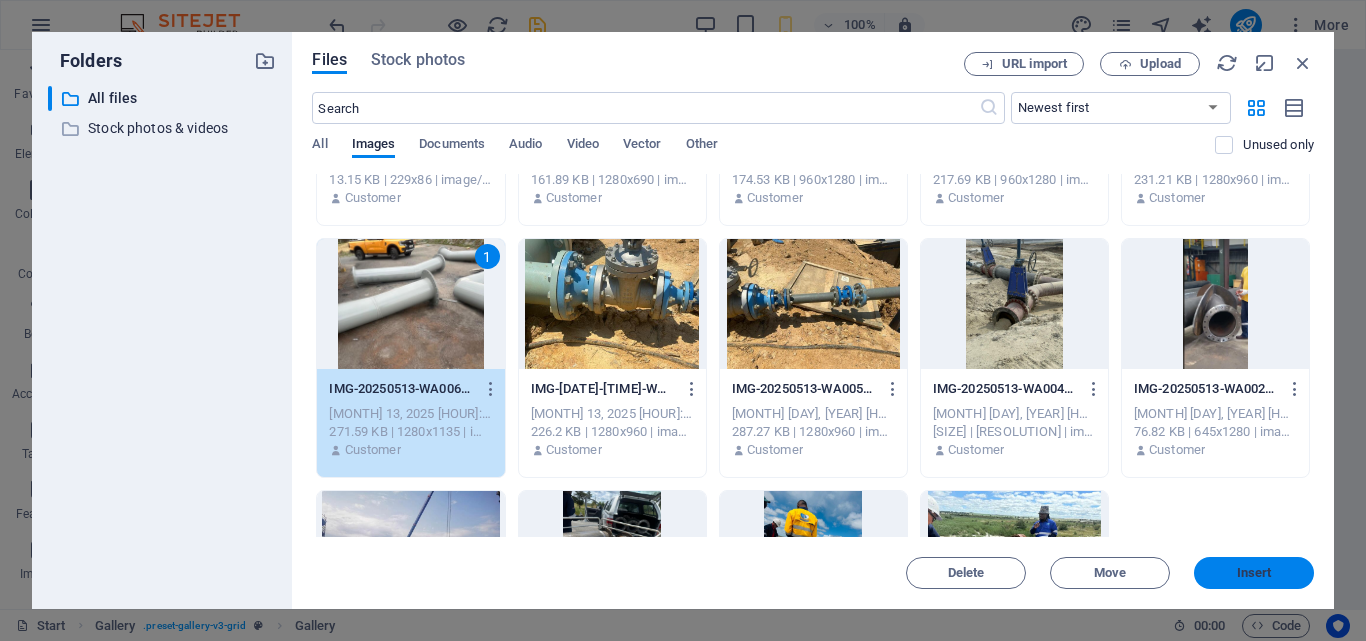 click on "Insert" at bounding box center [1254, 573] 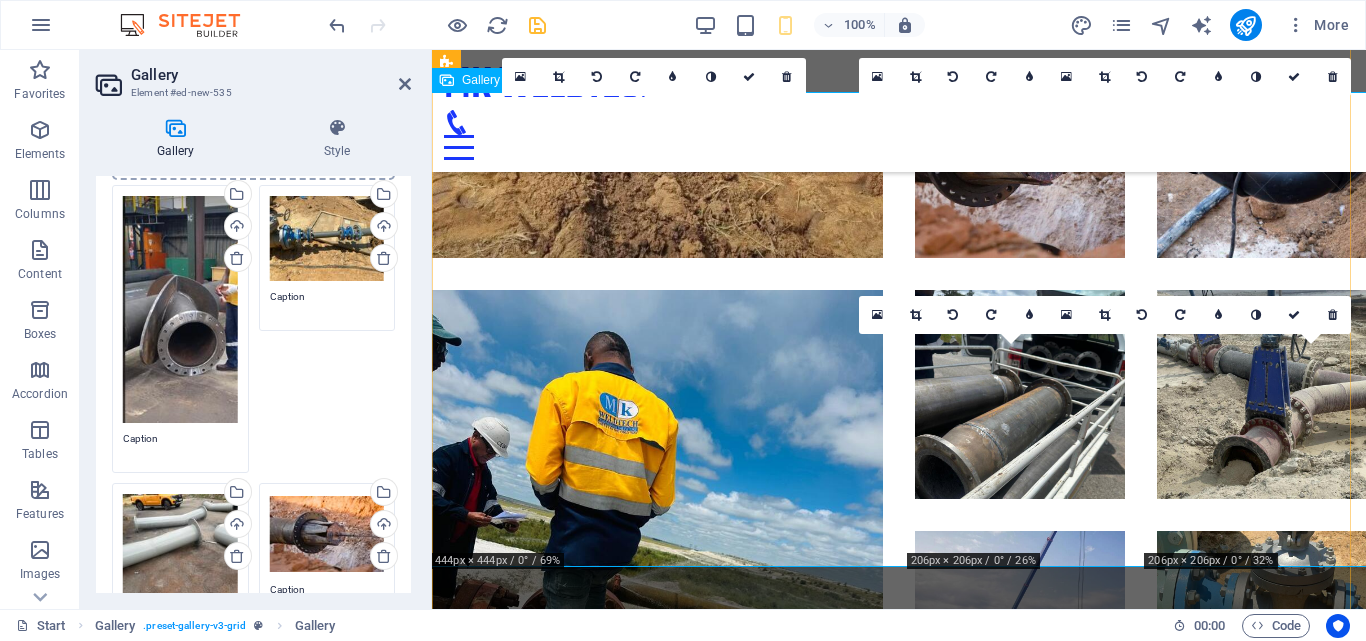 scroll, scrollTop: 6193, scrollLeft: 0, axis: vertical 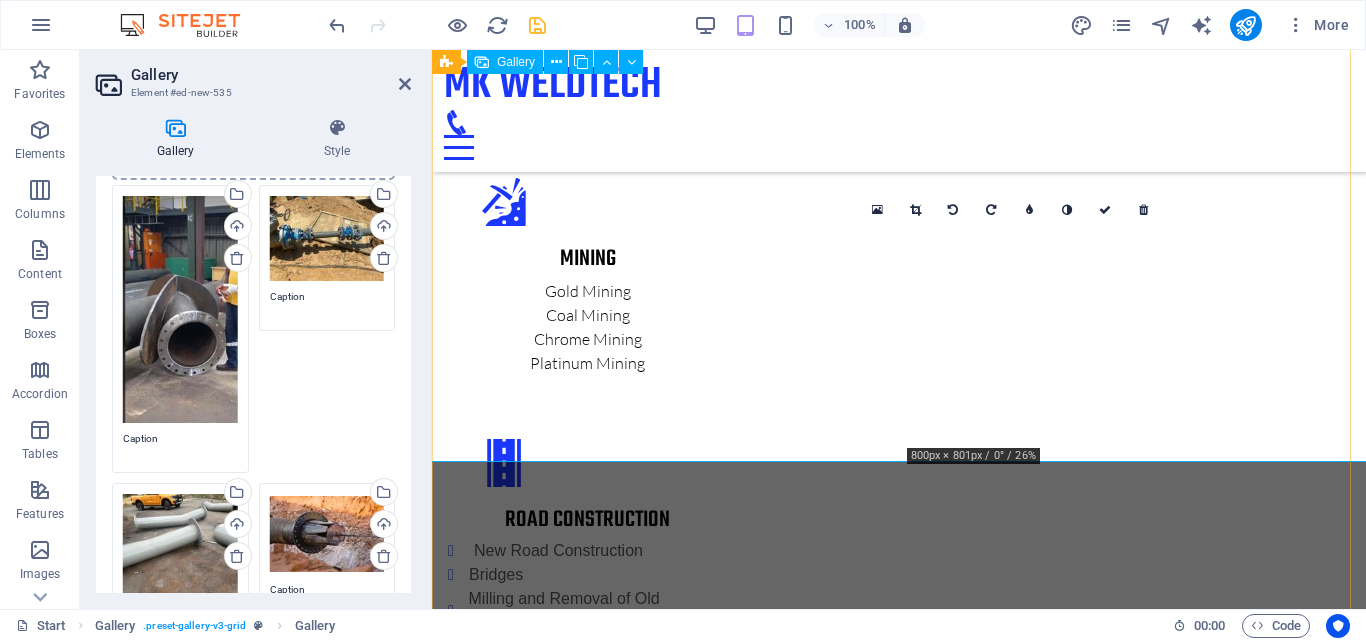 click at bounding box center [1020, 5377] 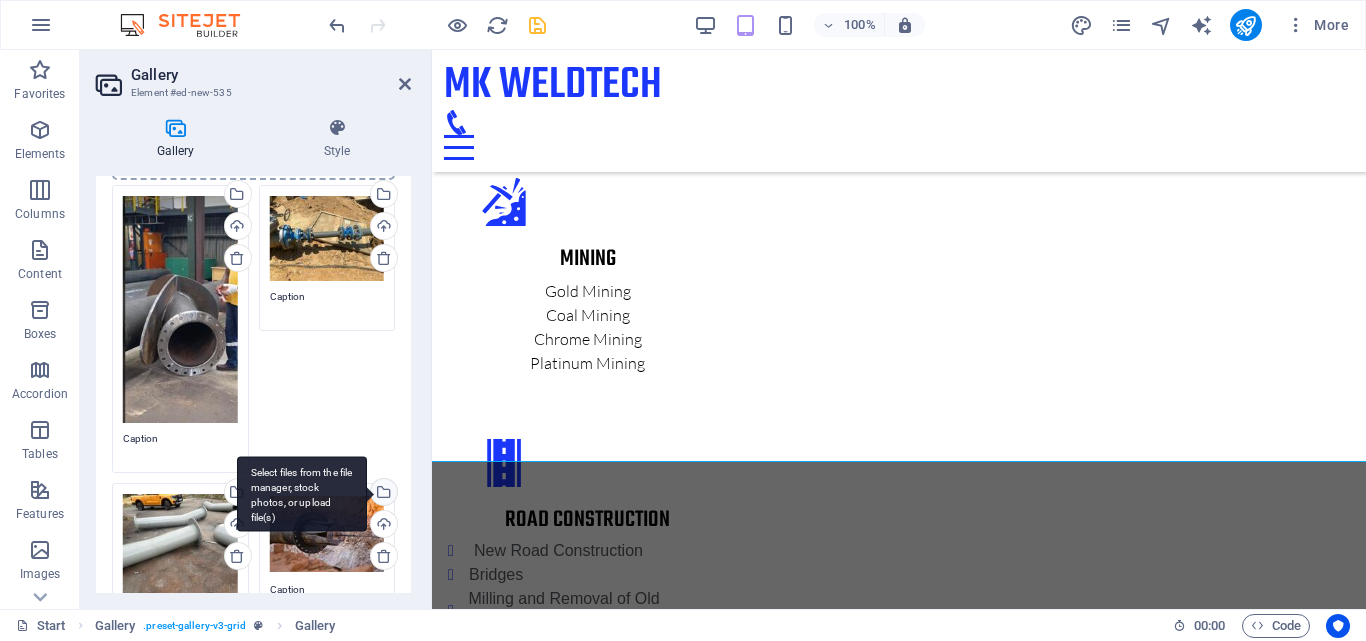 click on "Select files from the file manager, stock photos, or upload file(s)" at bounding box center (382, 494) 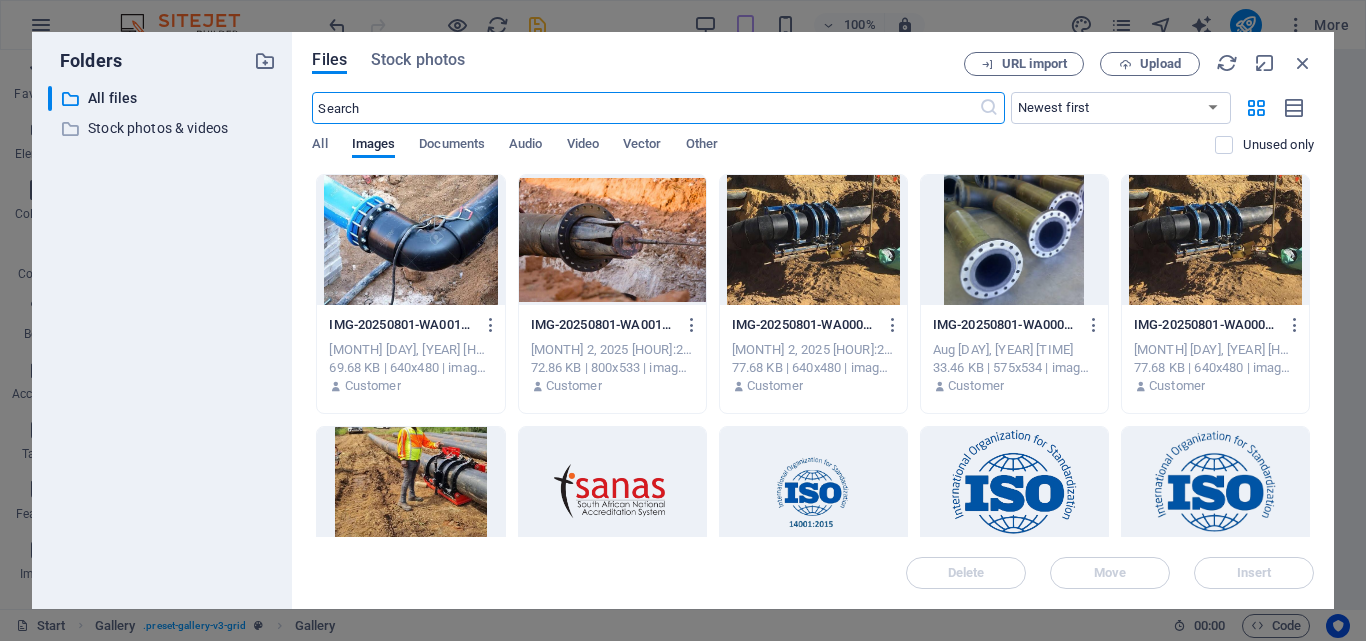 scroll, scrollTop: 10556, scrollLeft: 0, axis: vertical 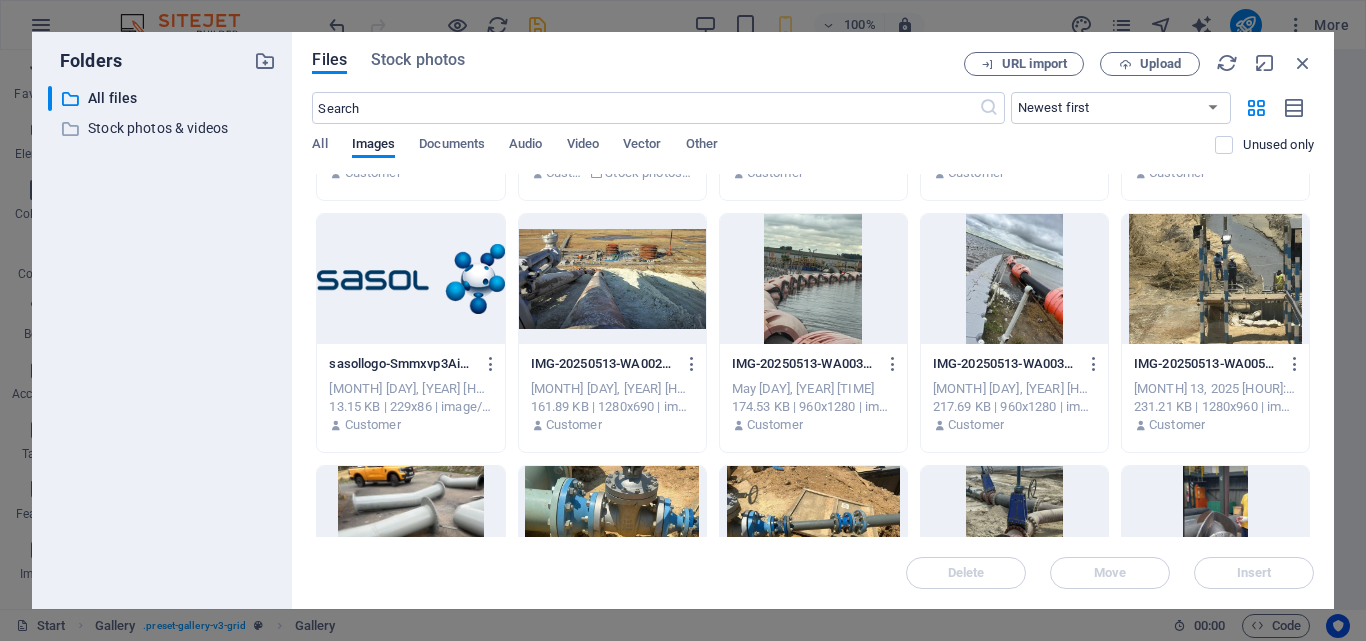 click at bounding box center [1215, 279] 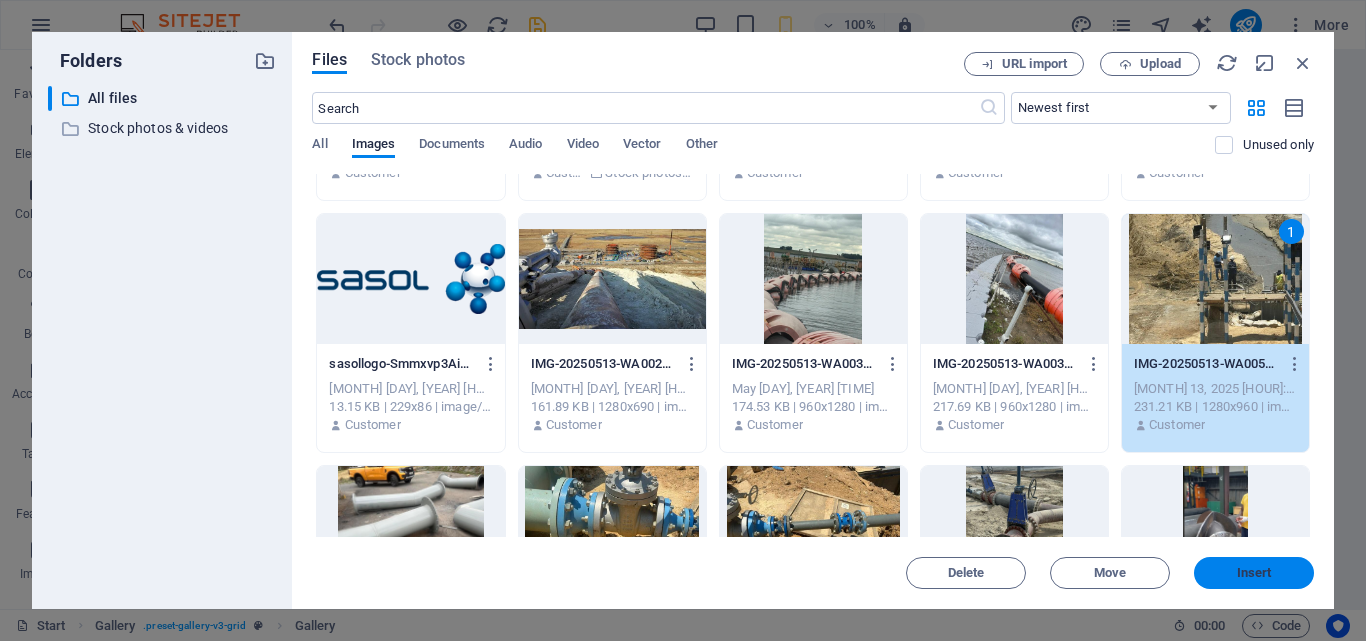 click on "Insert" at bounding box center (1254, 573) 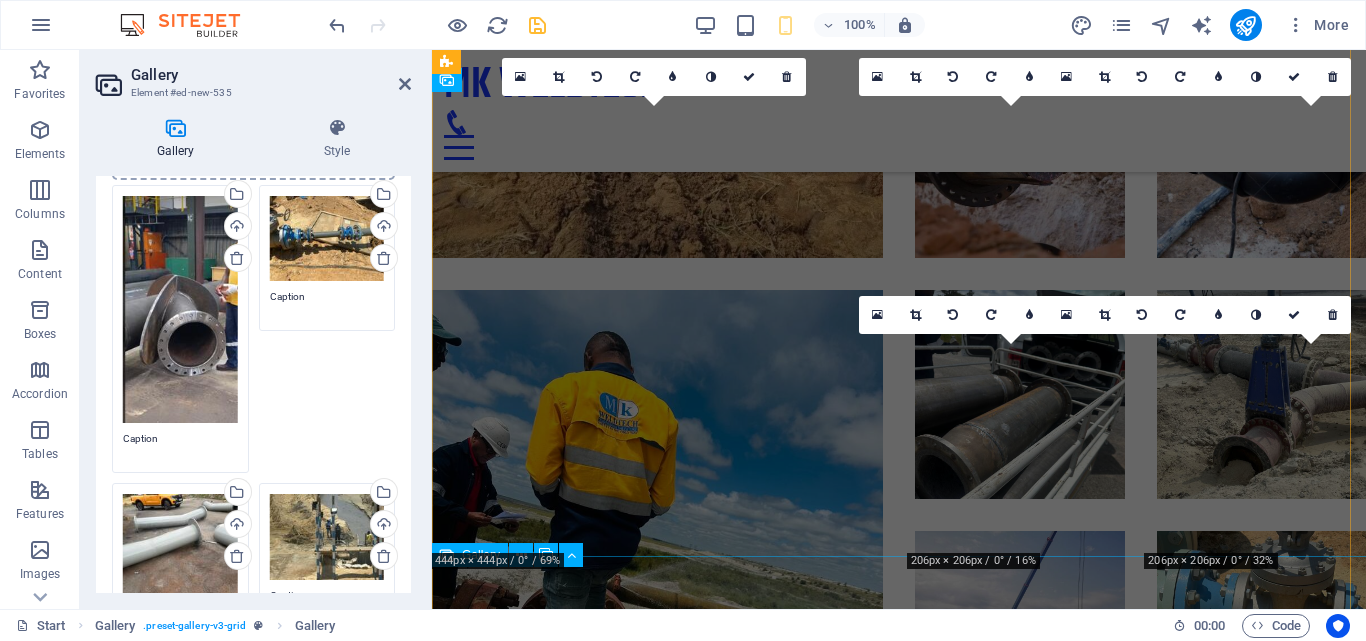 scroll, scrollTop: 6193, scrollLeft: 0, axis: vertical 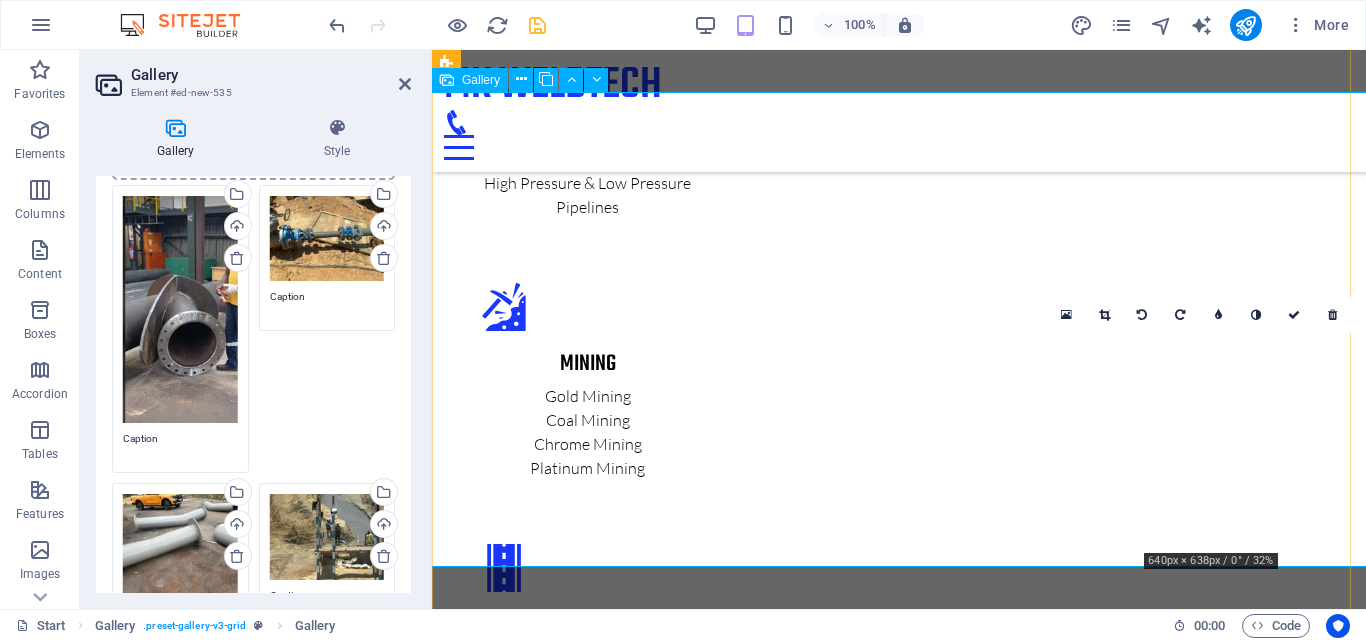 click at bounding box center [1262, 5482] 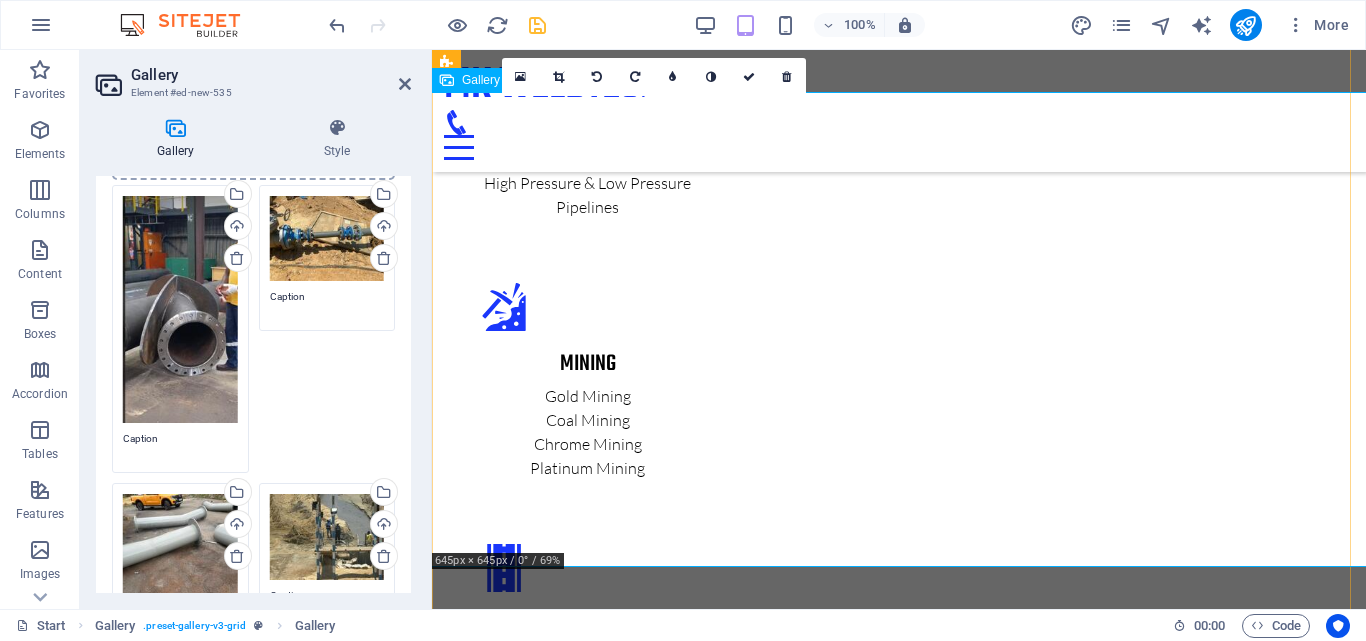 click at bounding box center (657, 5361) 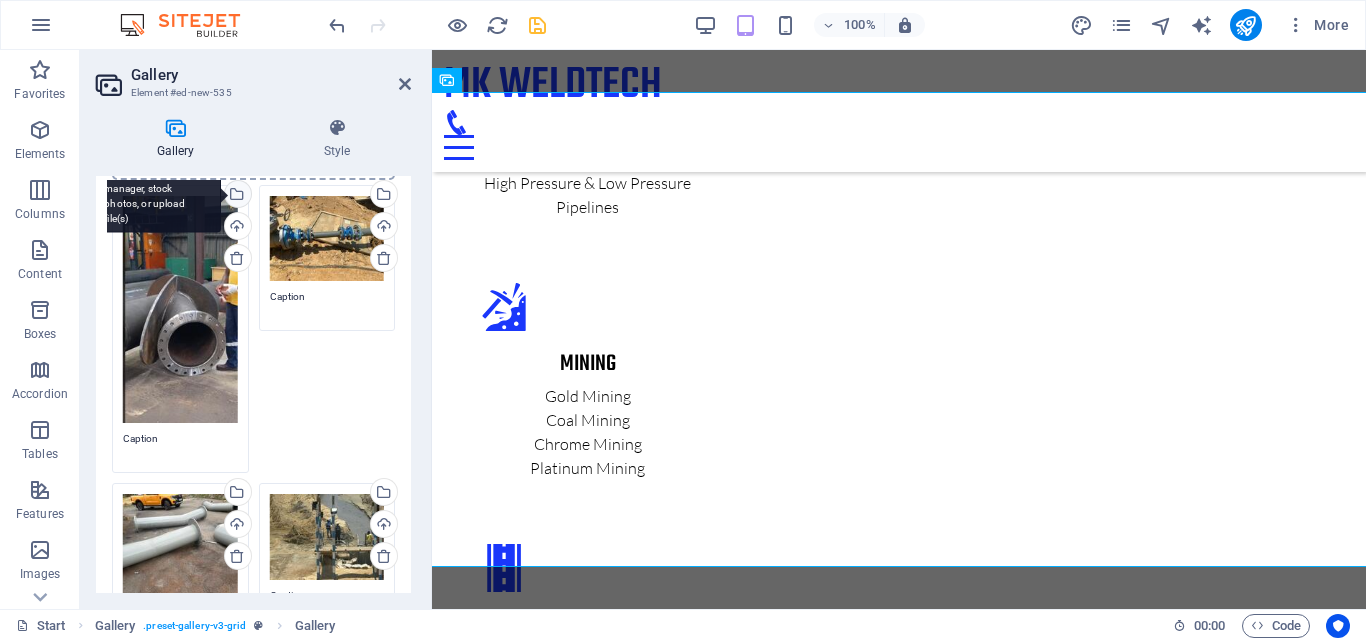 click on "Select files from the file manager, stock photos, or upload file(s)" at bounding box center [236, 196] 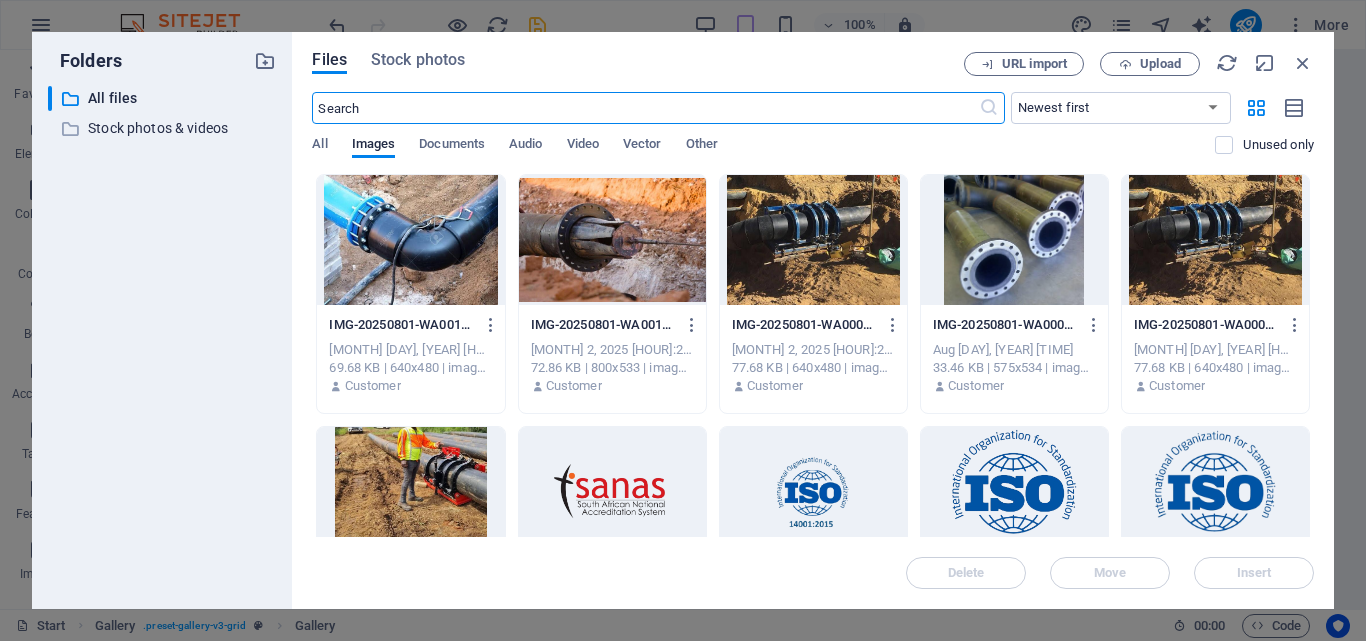 scroll, scrollTop: 10556, scrollLeft: 0, axis: vertical 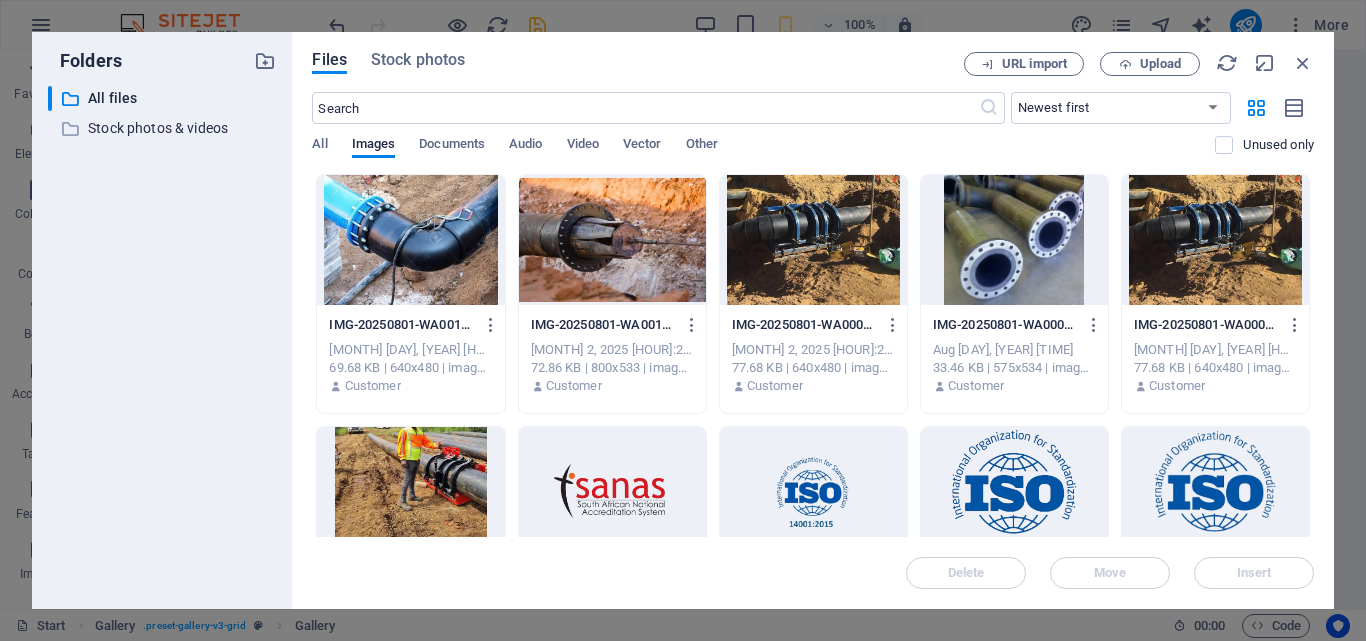 drag, startPoint x: 1309, startPoint y: 219, endPoint x: 1308, endPoint y: 308, distance: 89.005615 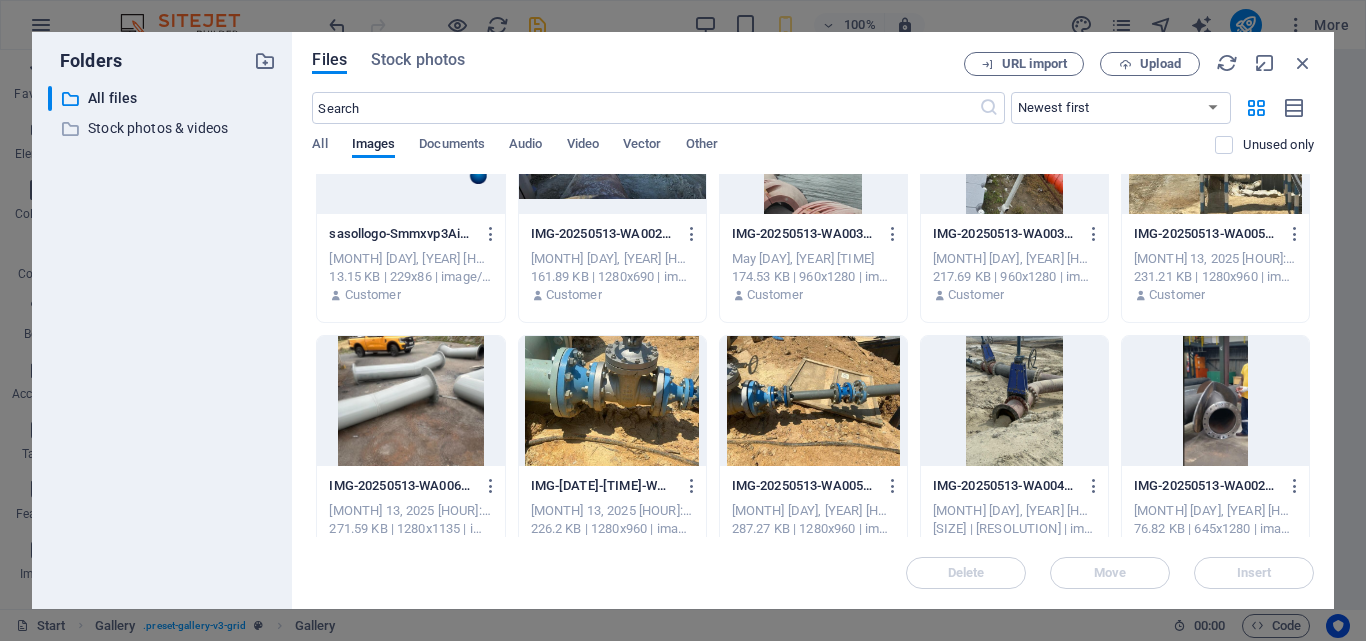 scroll, scrollTop: 1042, scrollLeft: 0, axis: vertical 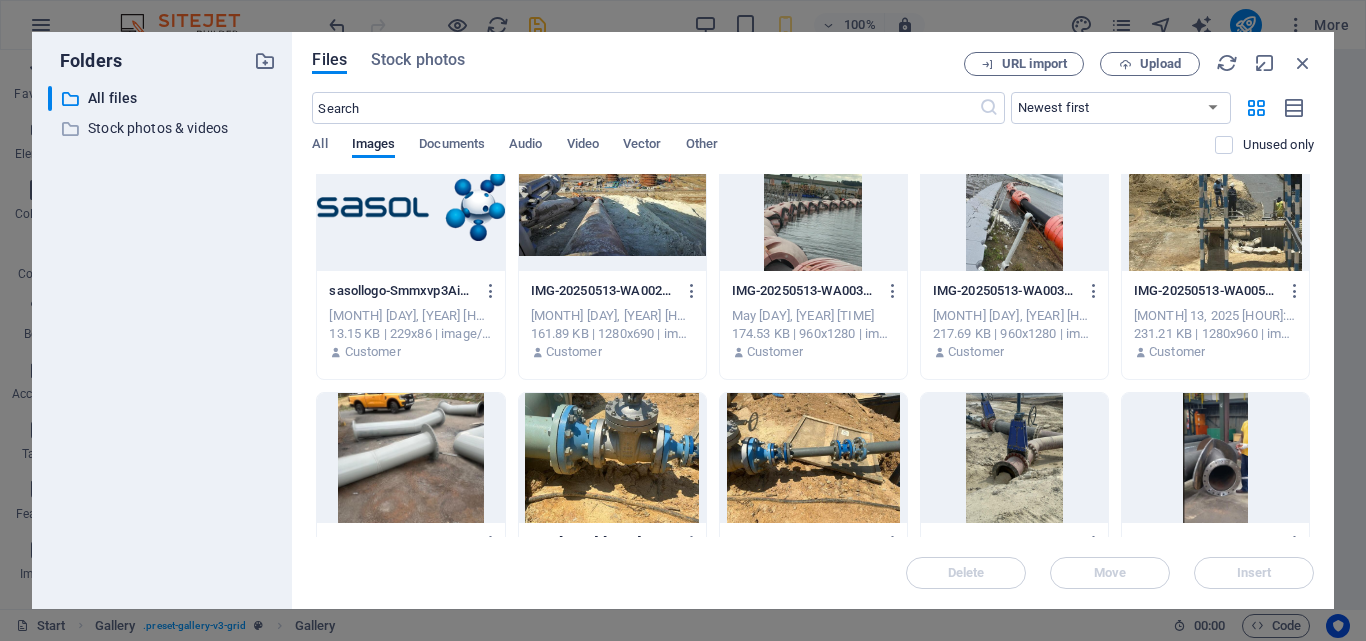 click at bounding box center (1215, 206) 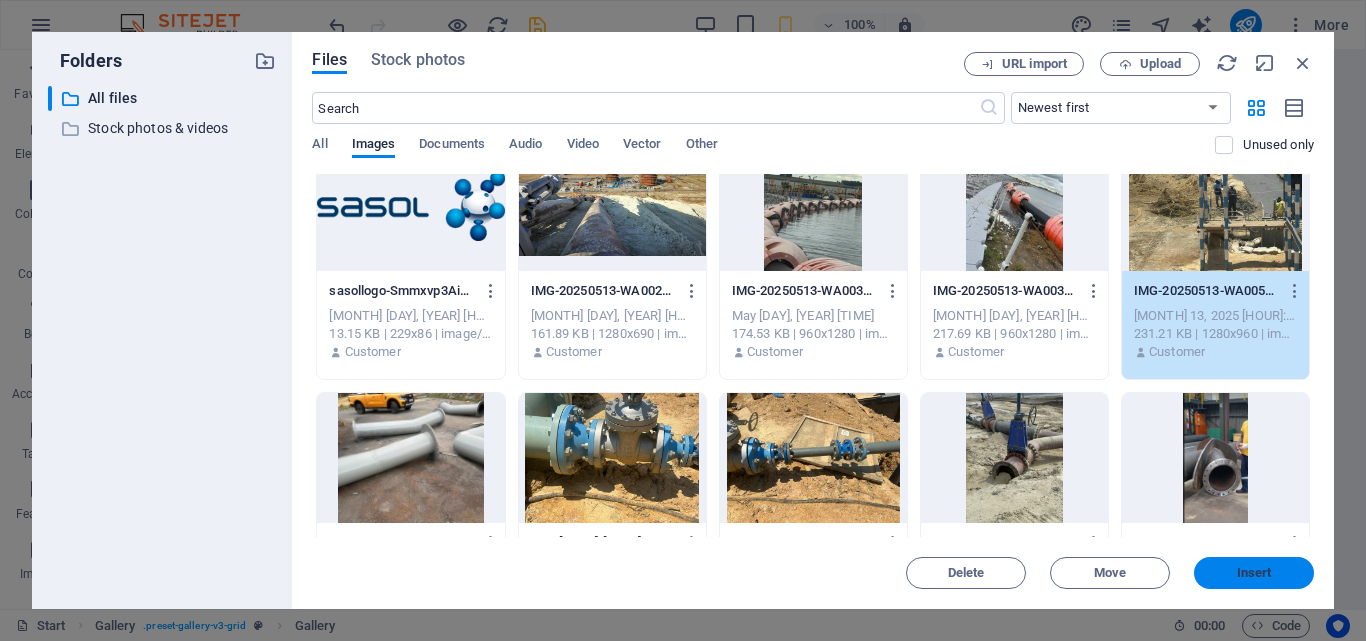 click on "Insert" at bounding box center (1254, 573) 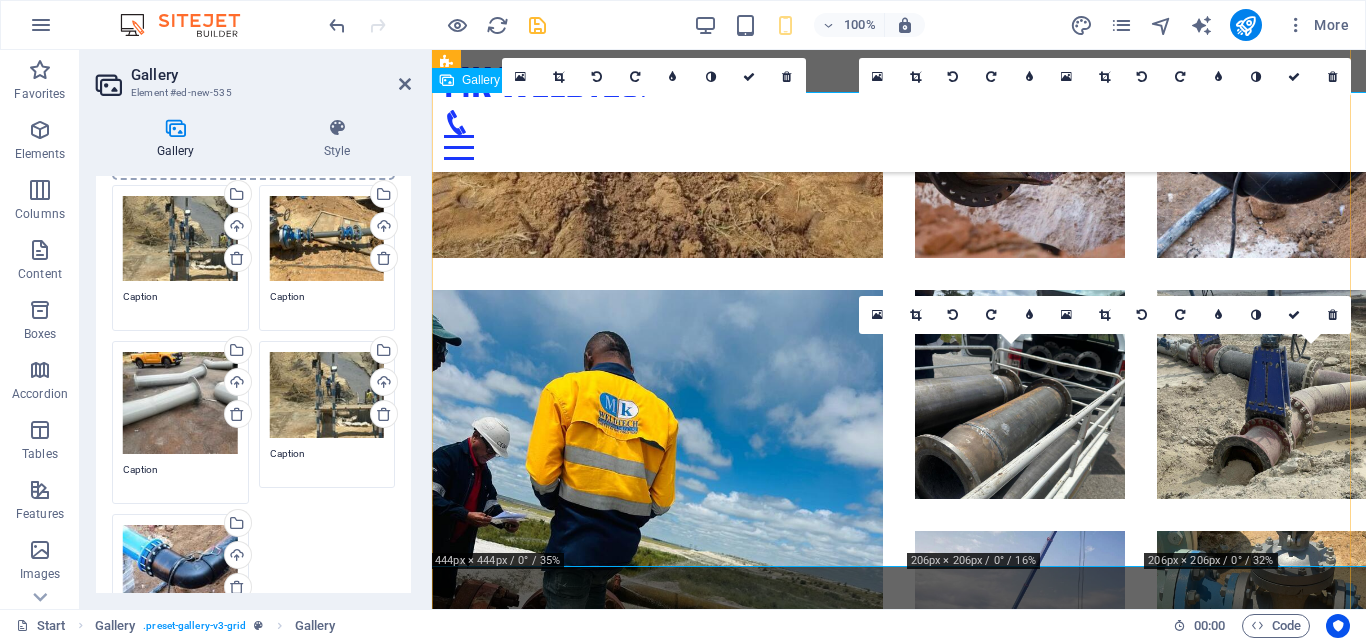scroll, scrollTop: 6193, scrollLeft: 0, axis: vertical 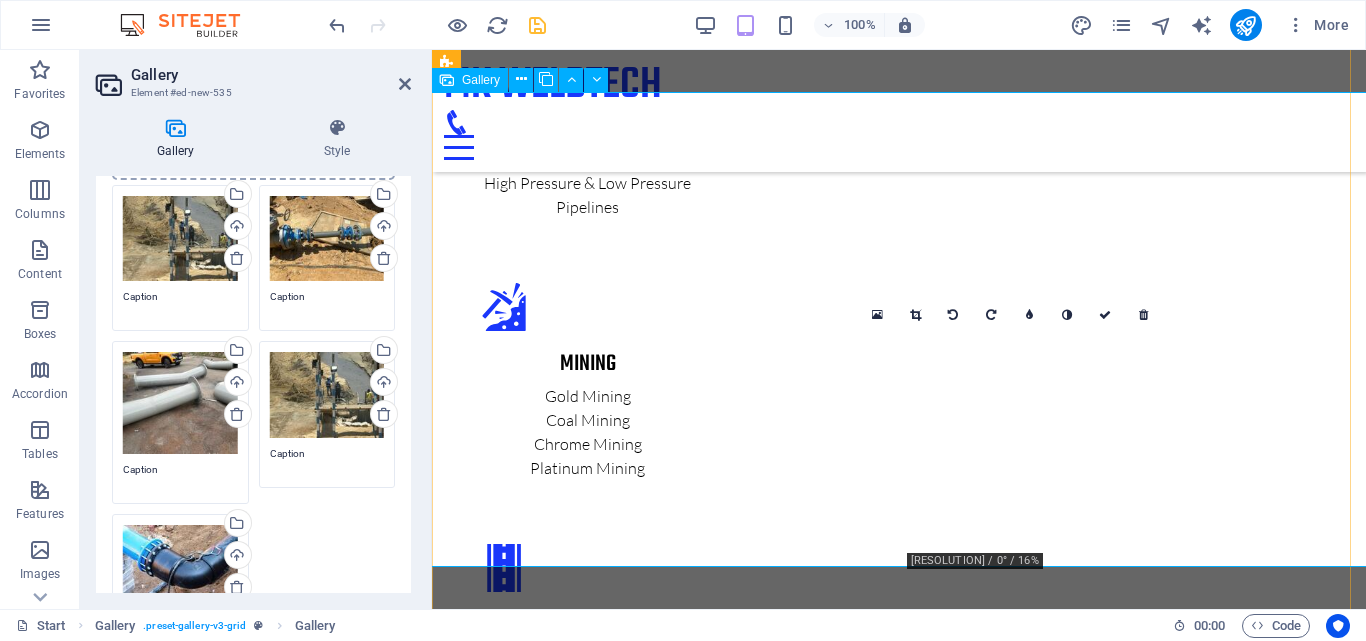 click at bounding box center [1020, 5482] 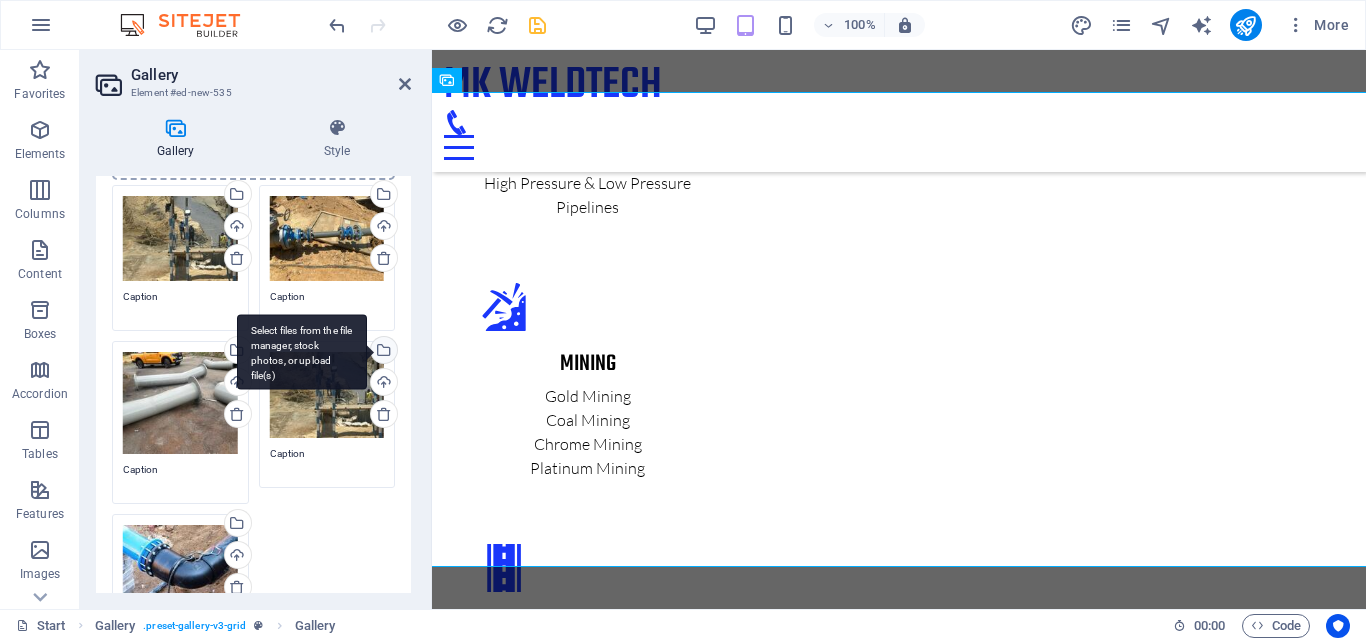 click on "Select files from the file manager, stock photos, or upload file(s)" at bounding box center [302, 352] 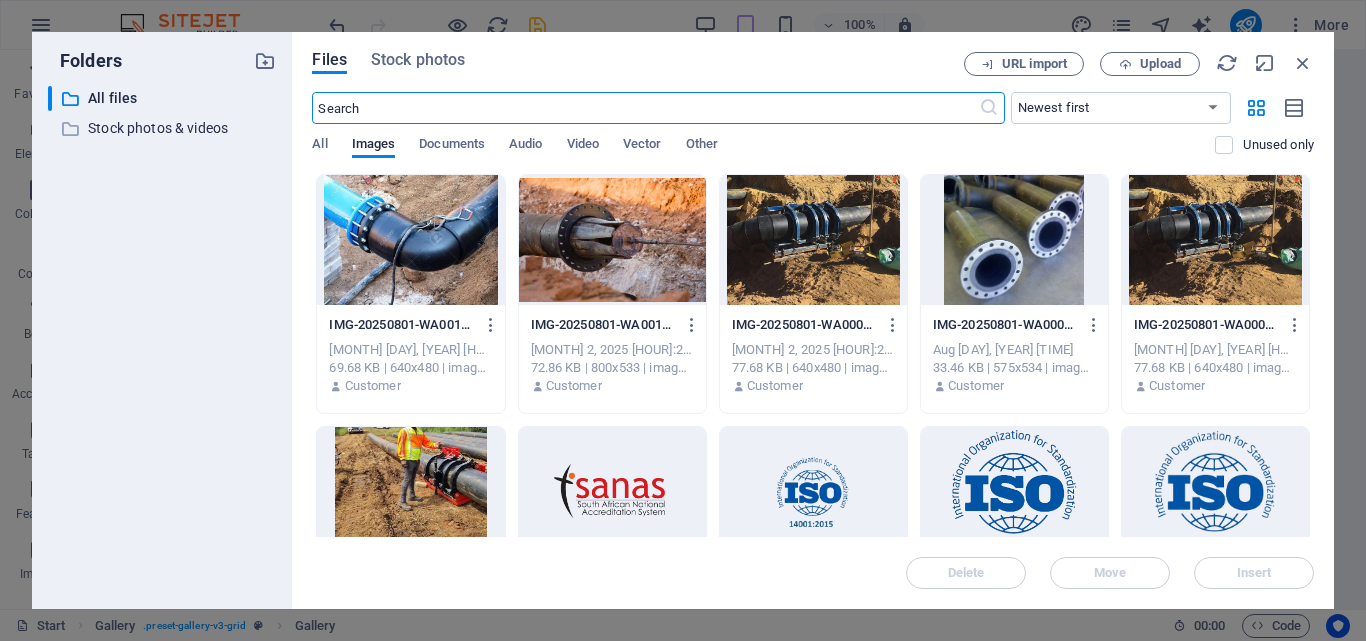 scroll, scrollTop: 10556, scrollLeft: 0, axis: vertical 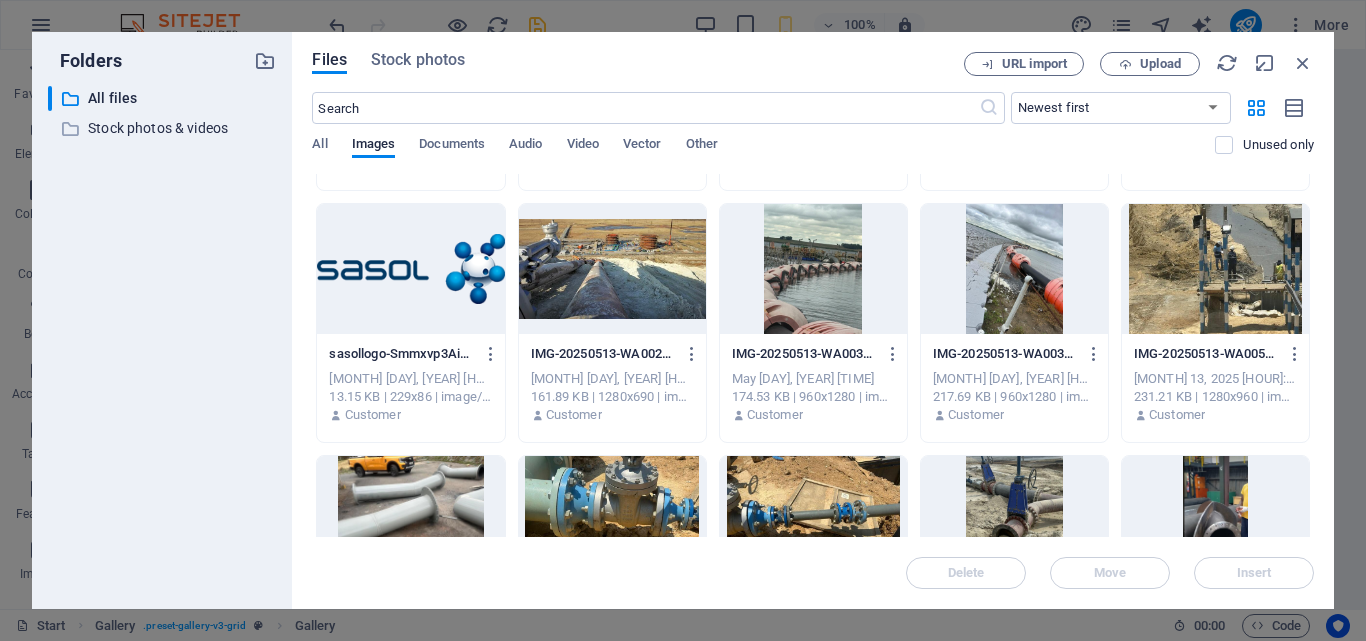 click at bounding box center [1014, 269] 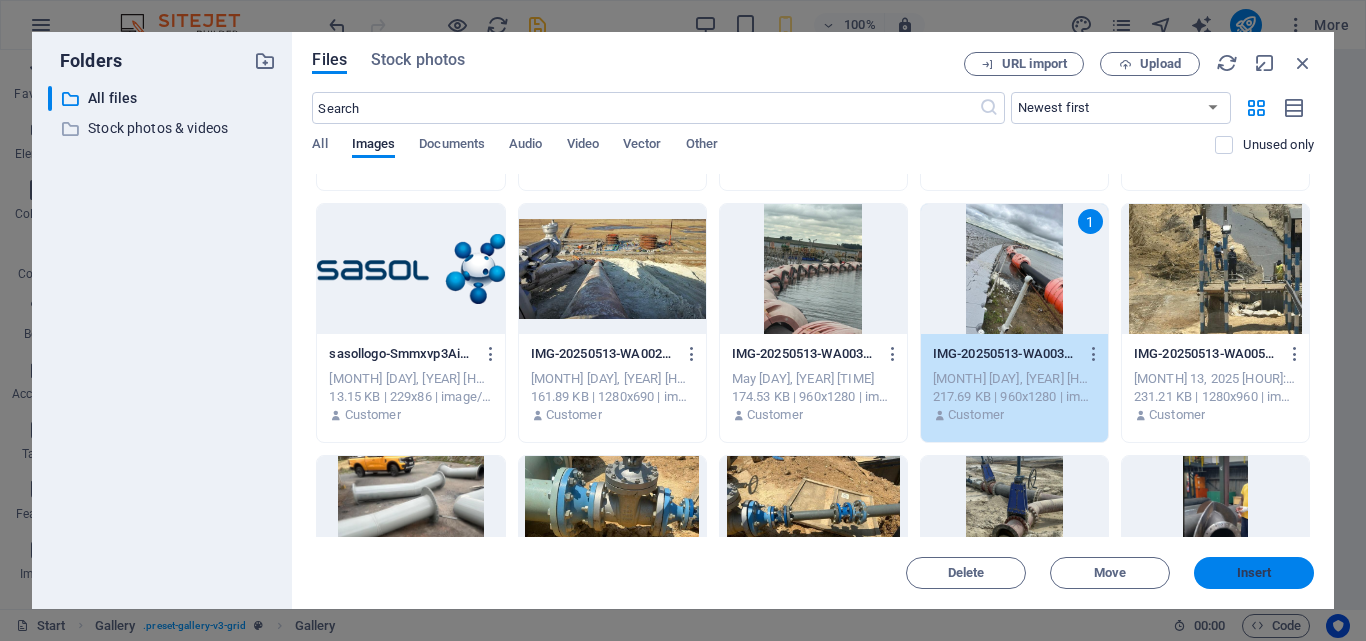 click on "Insert" at bounding box center (1254, 573) 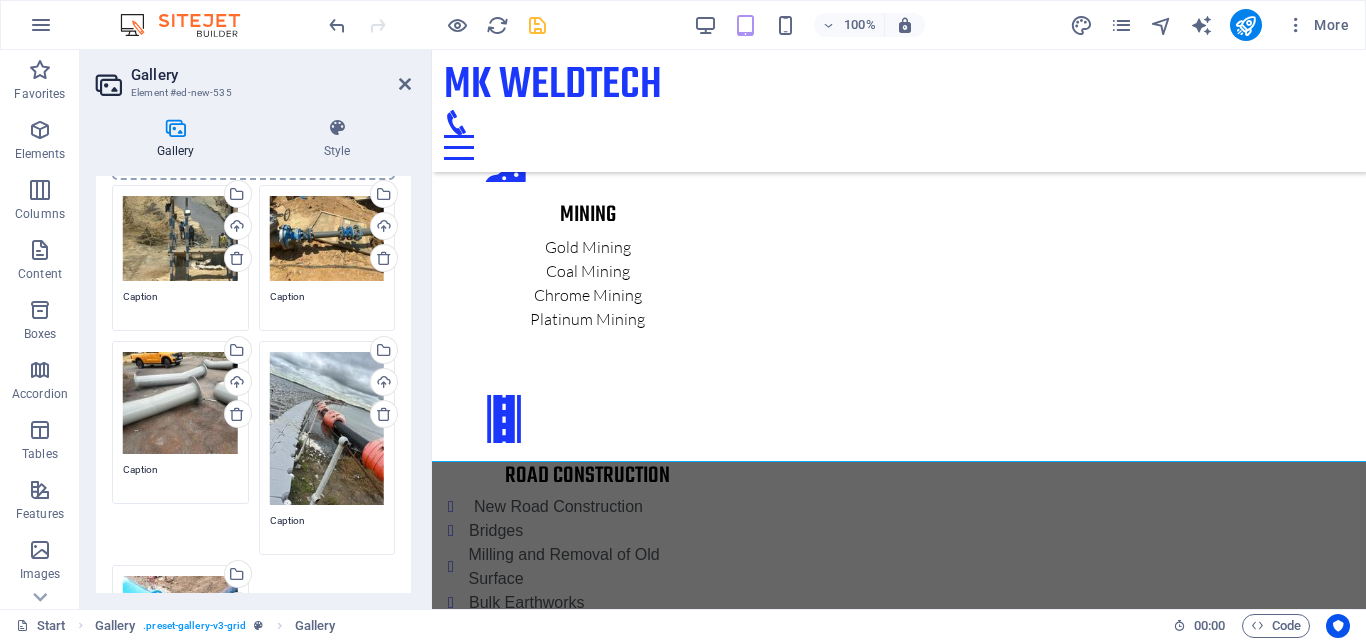 scroll, scrollTop: 6386, scrollLeft: 0, axis: vertical 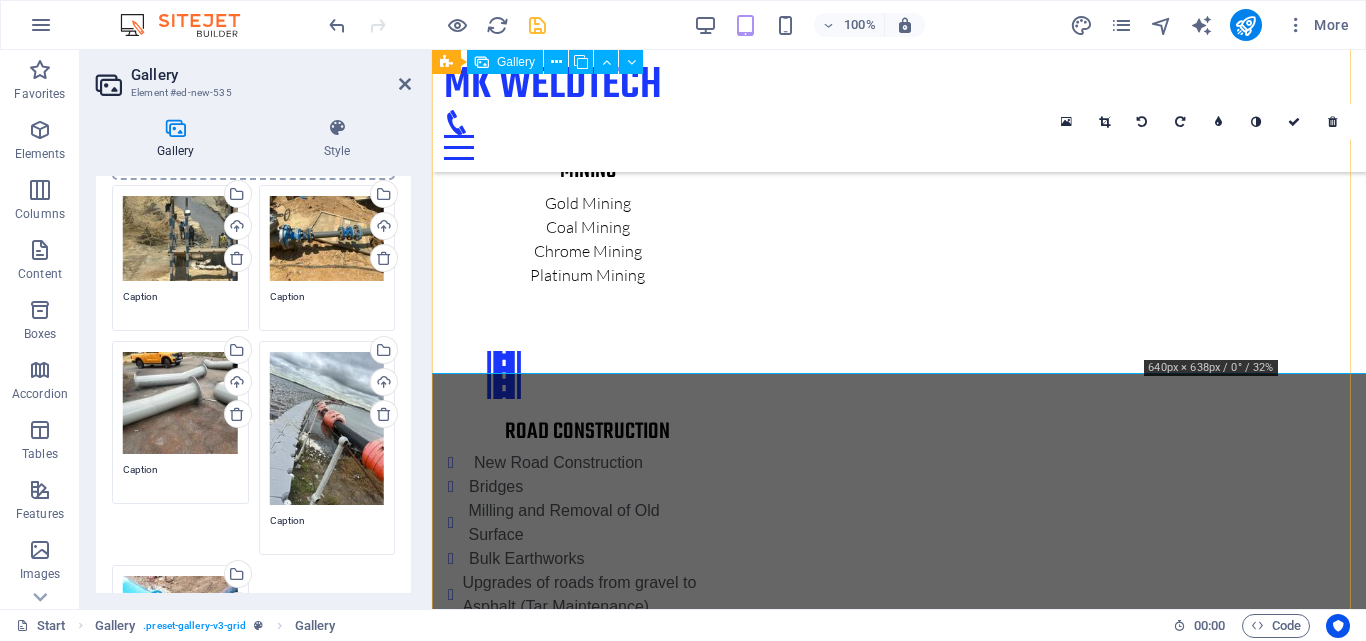click at bounding box center [1262, 5289] 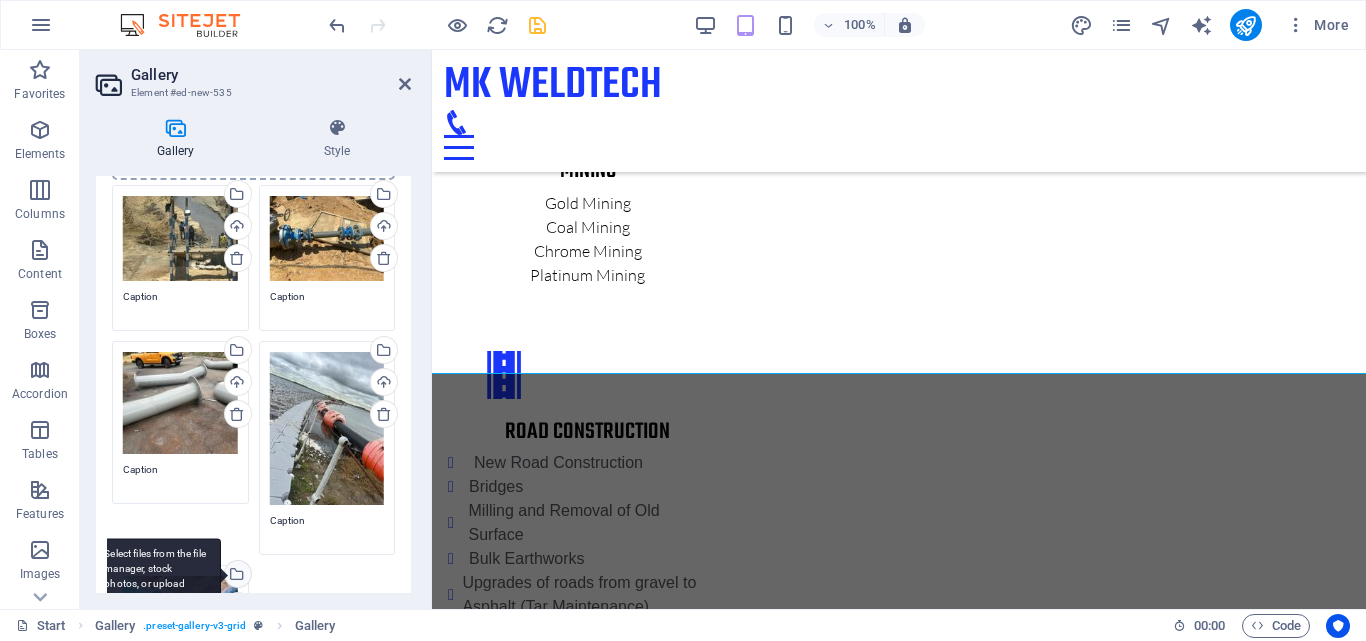 click on "Select files from the file manager, stock photos, or upload file(s)" at bounding box center (236, 576) 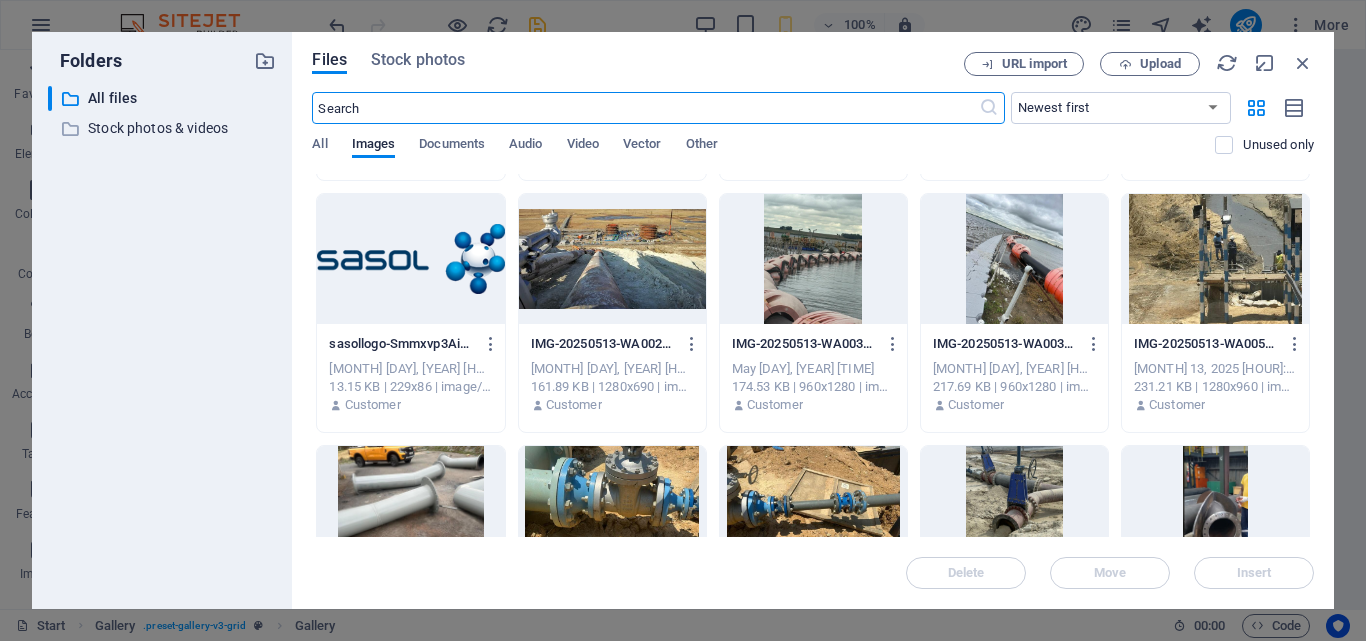 scroll, scrollTop: 983, scrollLeft: 0, axis: vertical 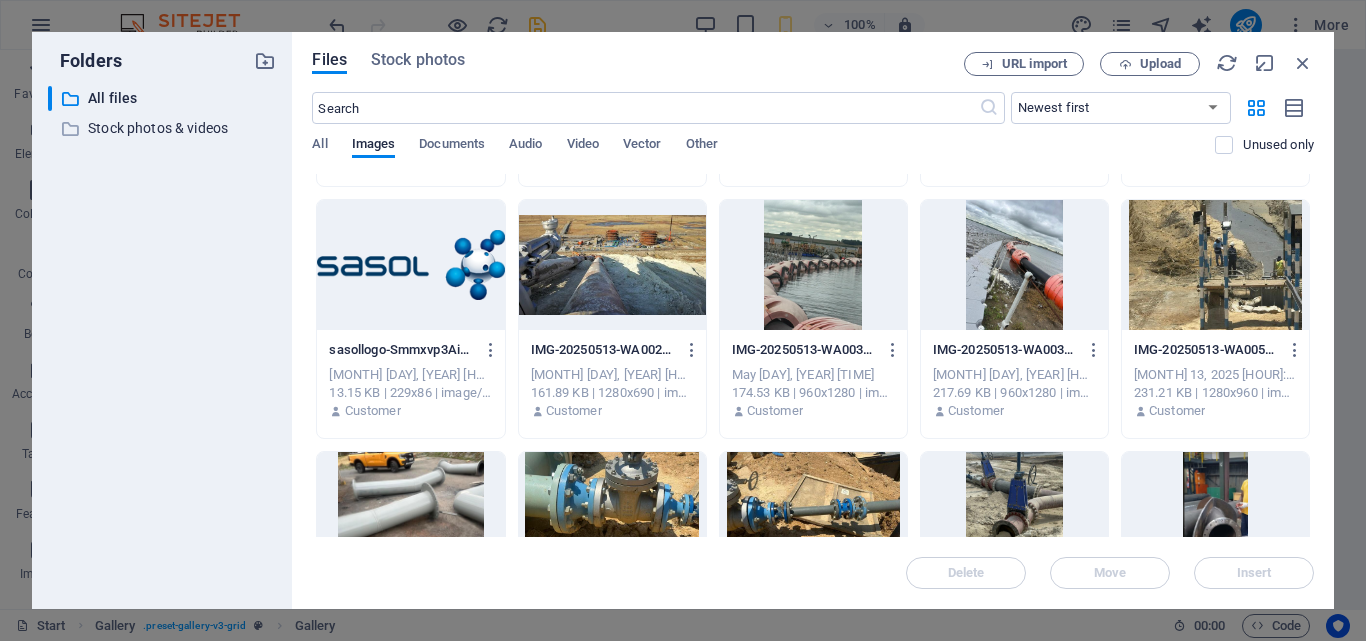 click at bounding box center (813, 265) 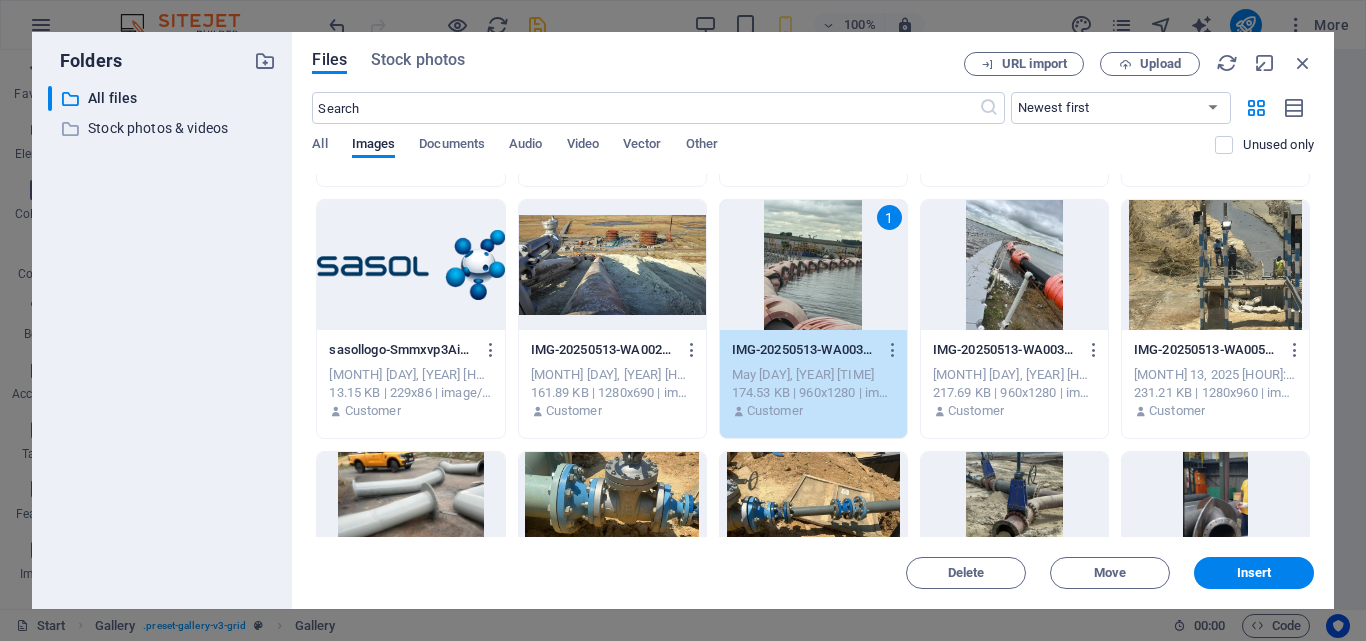 click at bounding box center (612, 265) 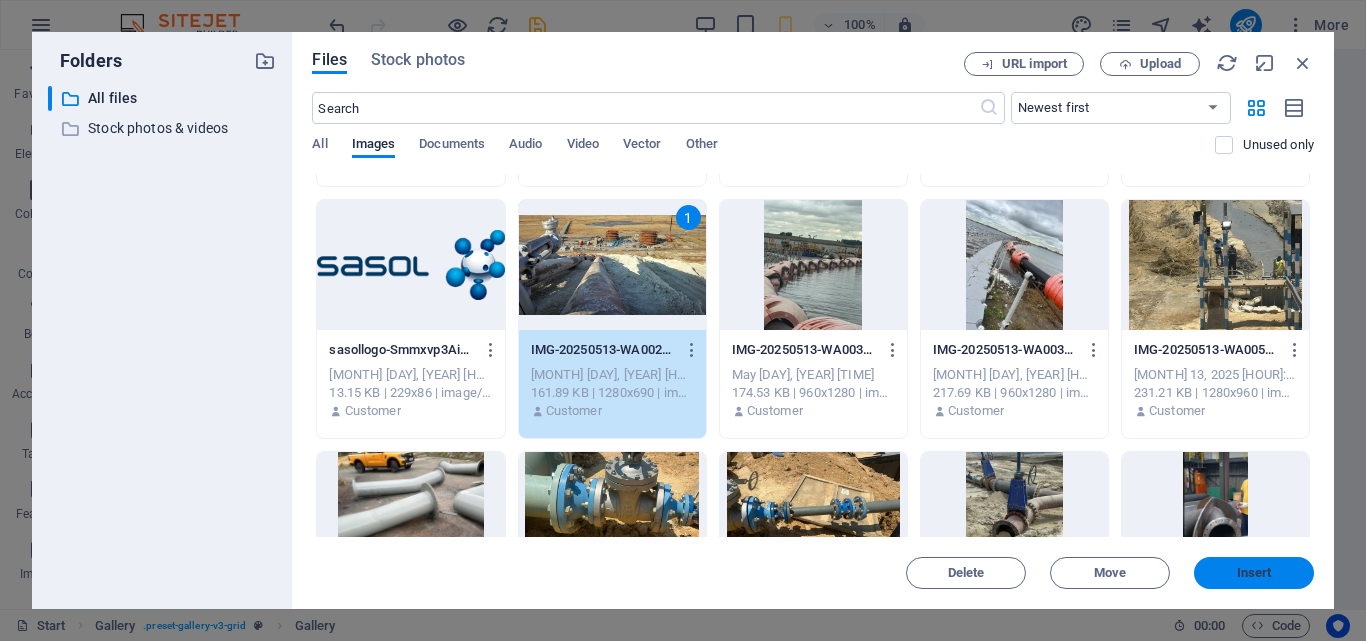 click on "Insert" at bounding box center [1254, 573] 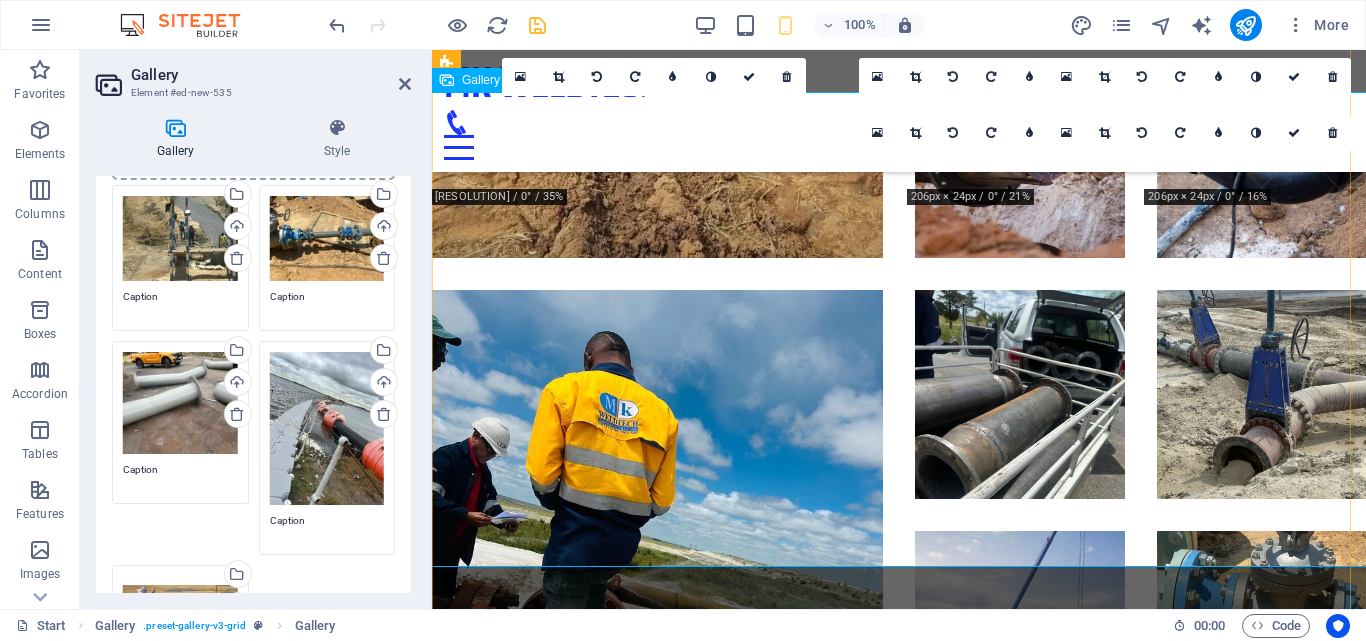 scroll, scrollTop: 6193, scrollLeft: 0, axis: vertical 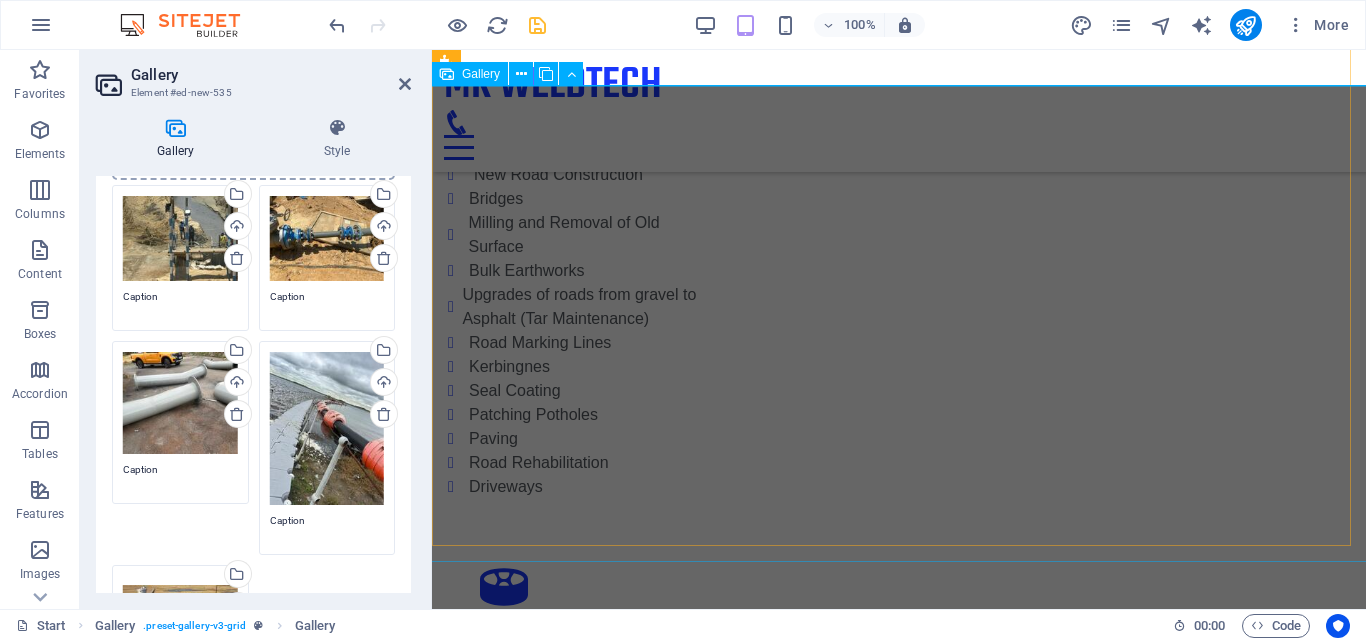 click at bounding box center [657, 5363] 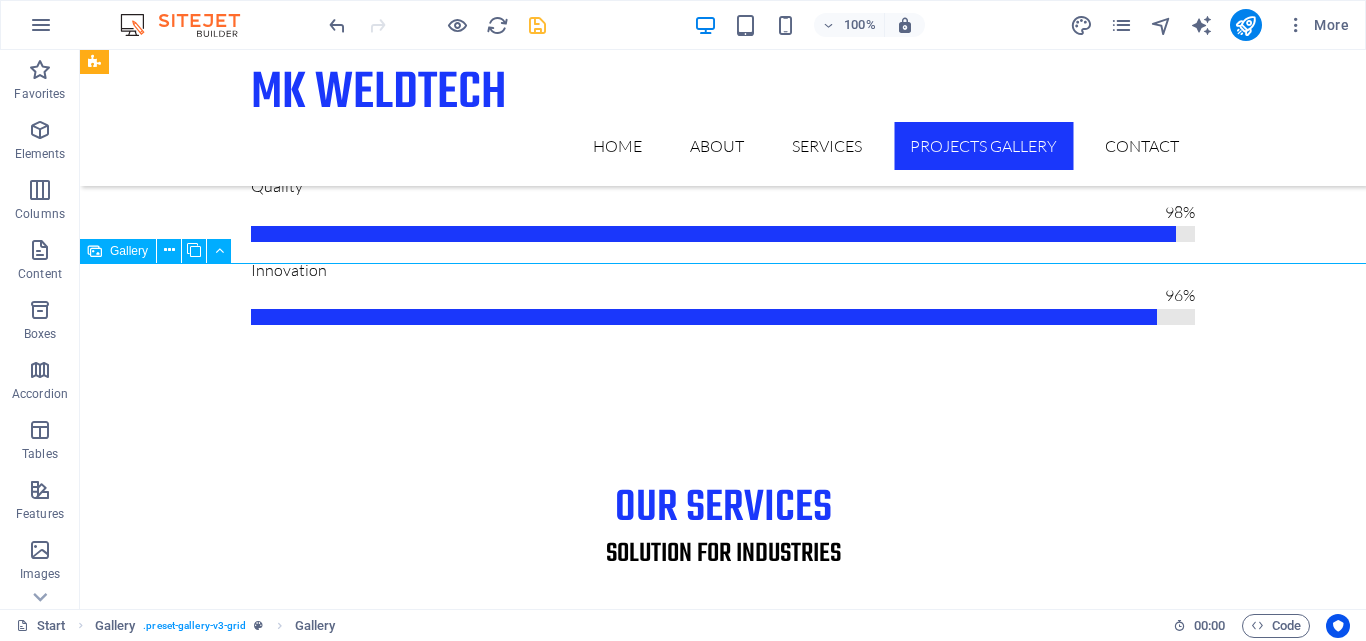 scroll, scrollTop: 7522, scrollLeft: 0, axis: vertical 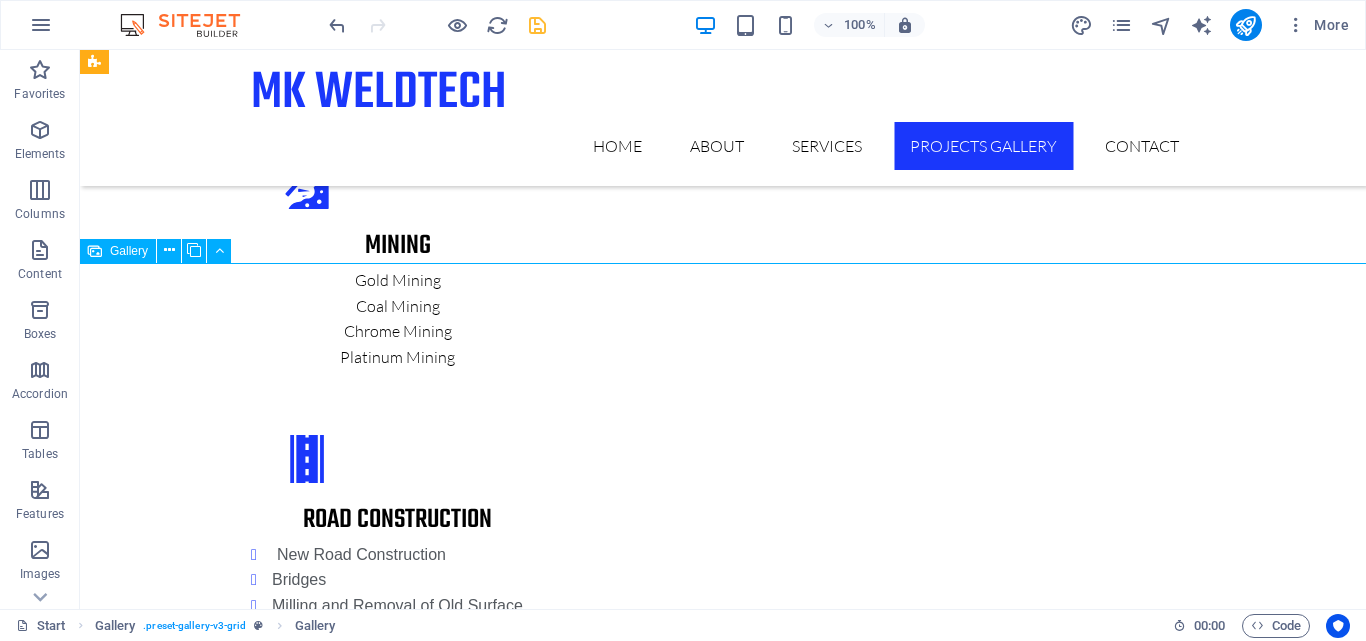 click at bounding box center (393, 6374) 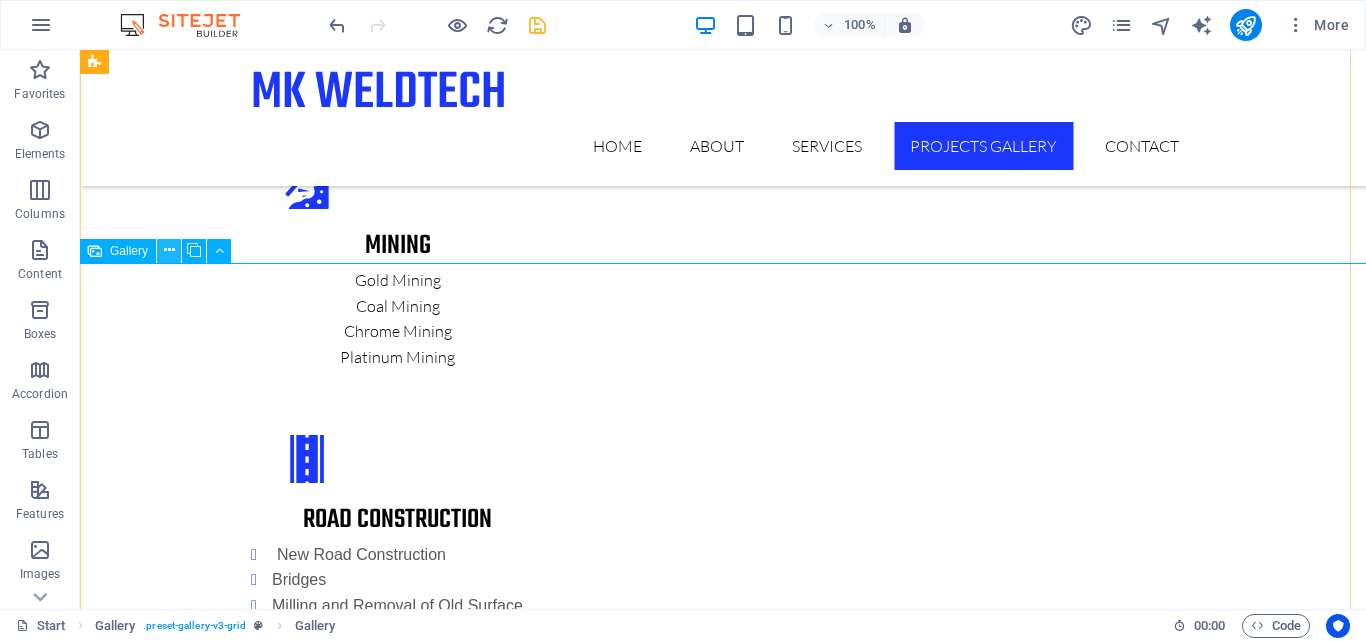 click at bounding box center [169, 250] 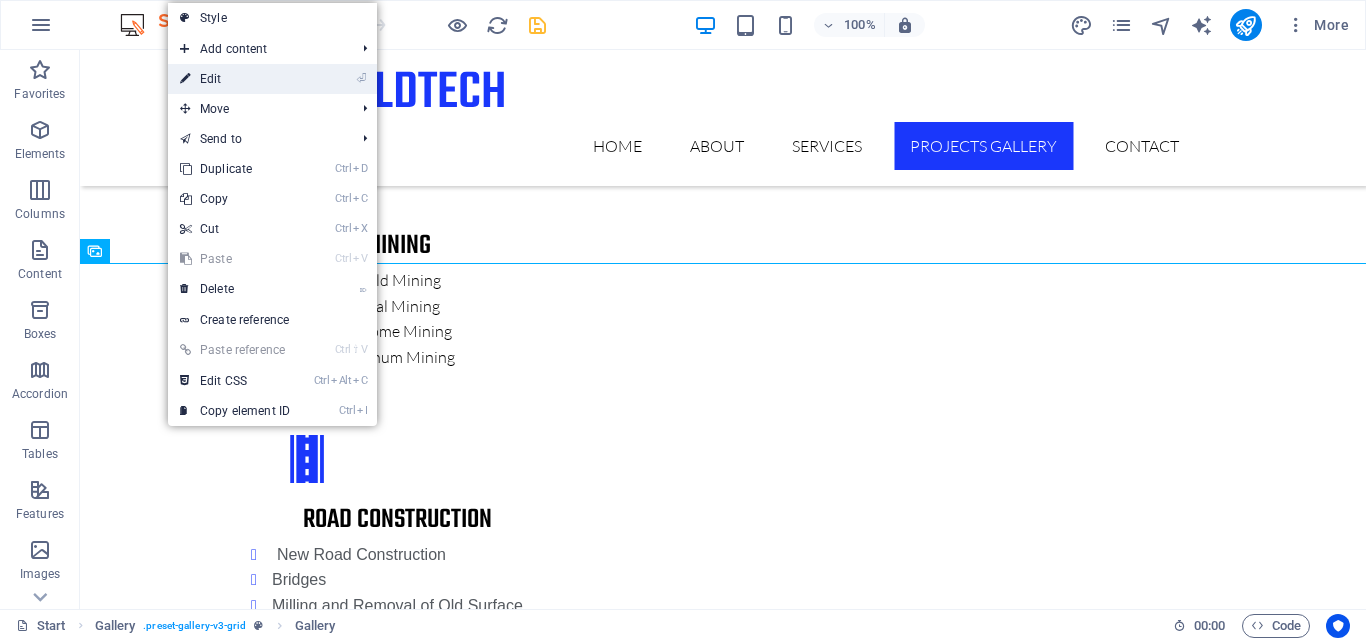 click on "⏎  Edit" at bounding box center (235, 79) 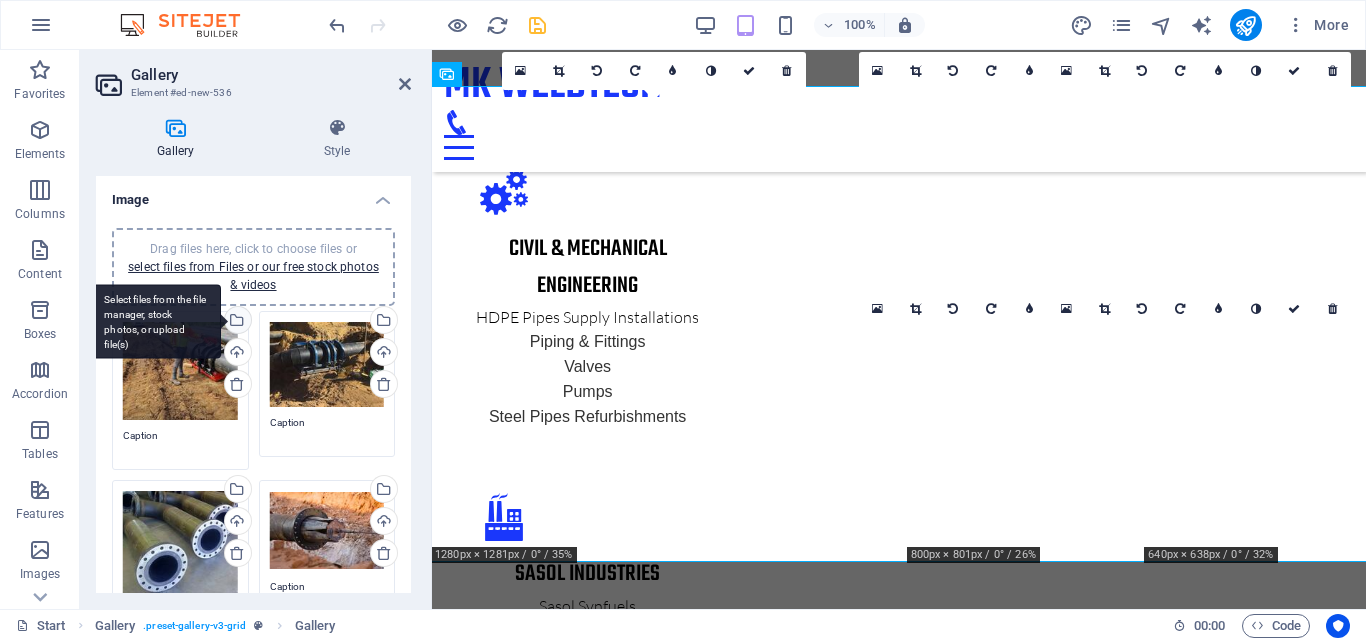 scroll, scrollTop: 6674, scrollLeft: 0, axis: vertical 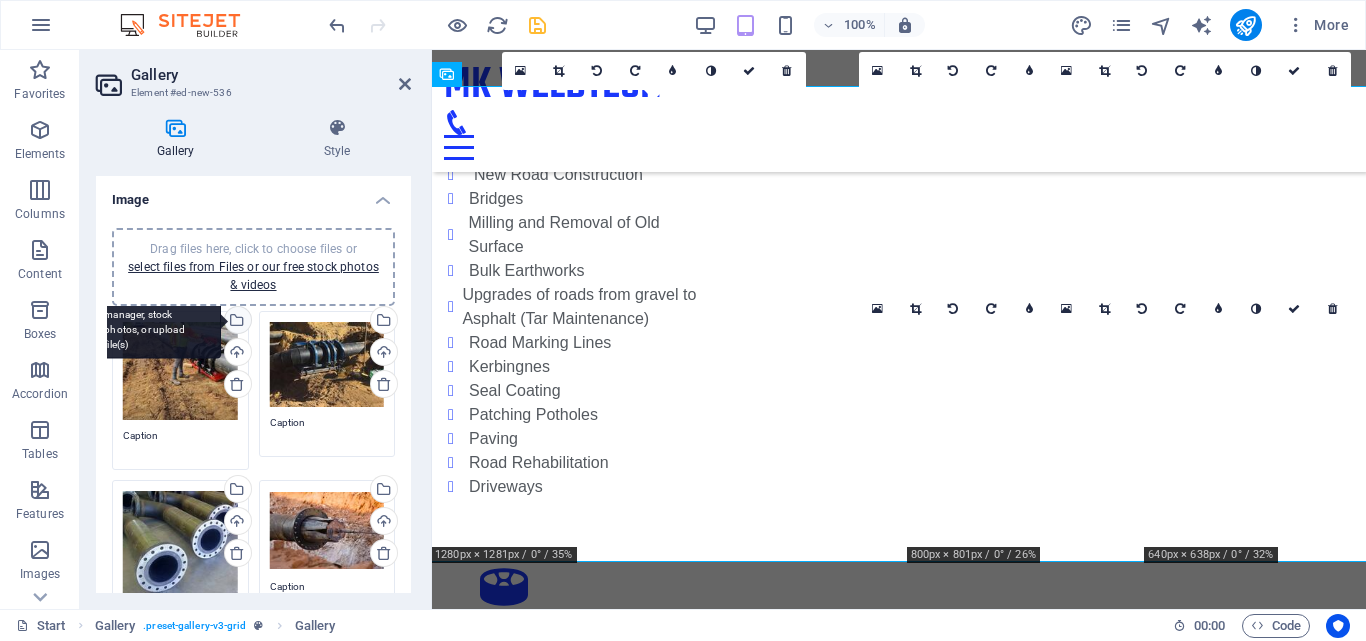 click on "Select files from the file manager, stock photos, or upload file(s)" at bounding box center (156, 321) 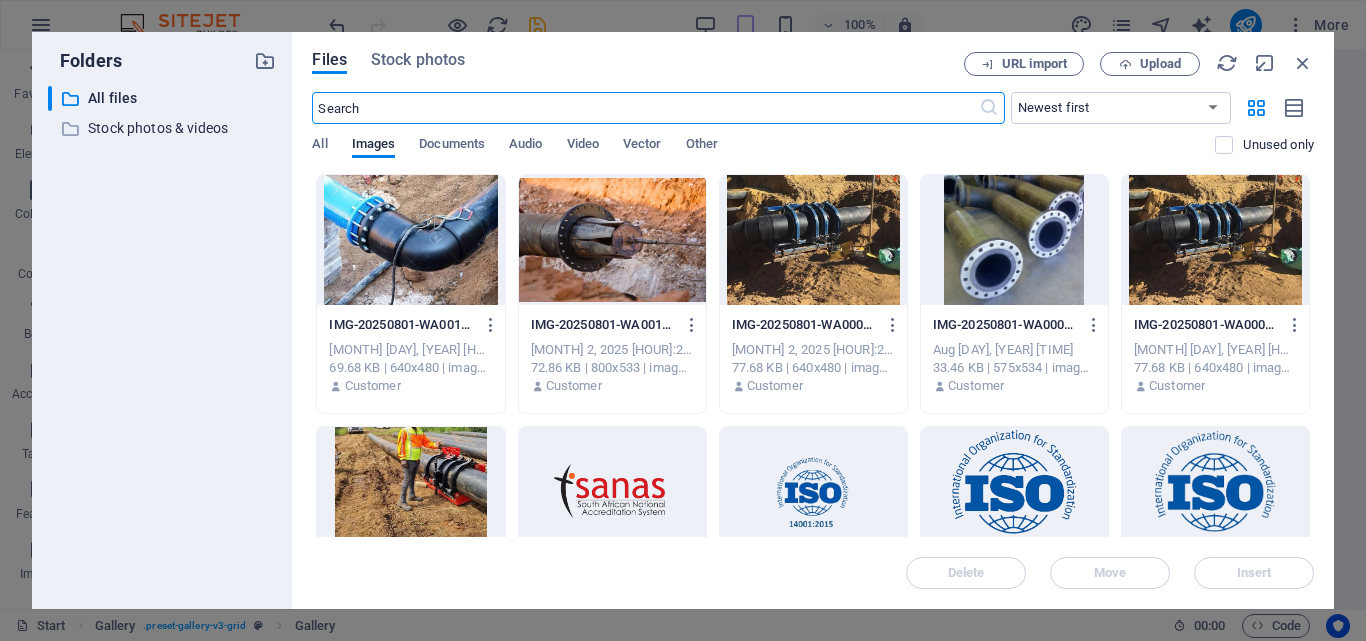 scroll, scrollTop: 11223, scrollLeft: 0, axis: vertical 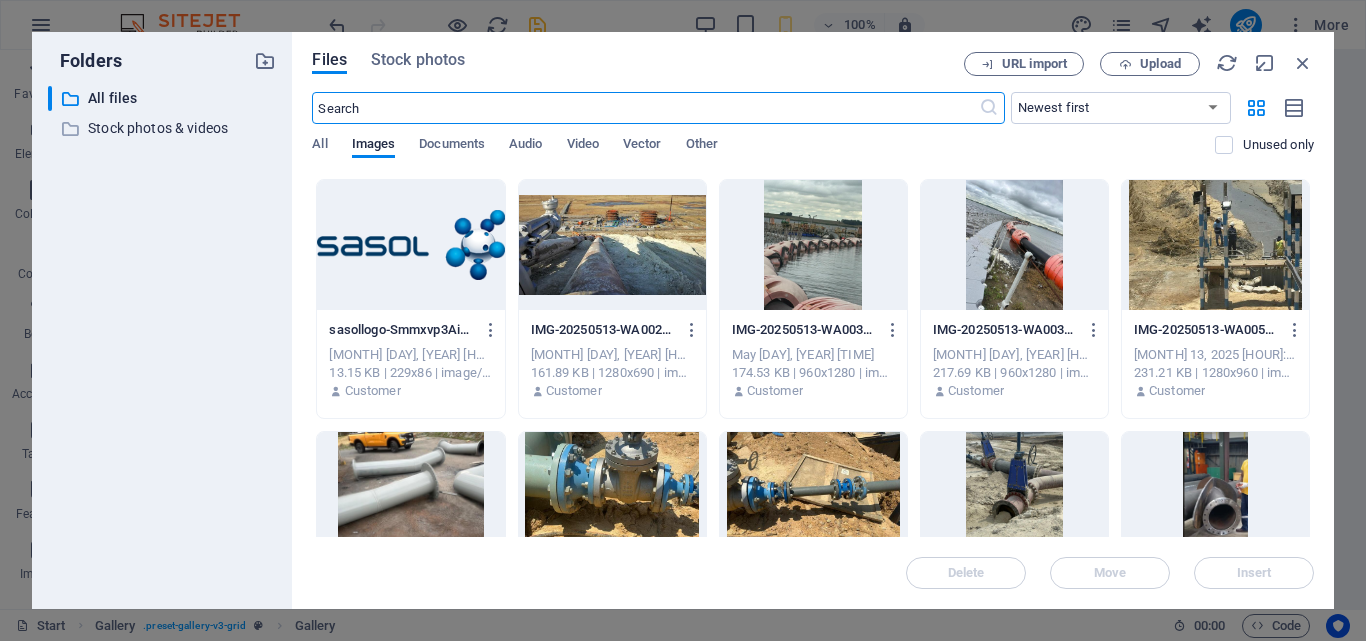 click at bounding box center (813, 245) 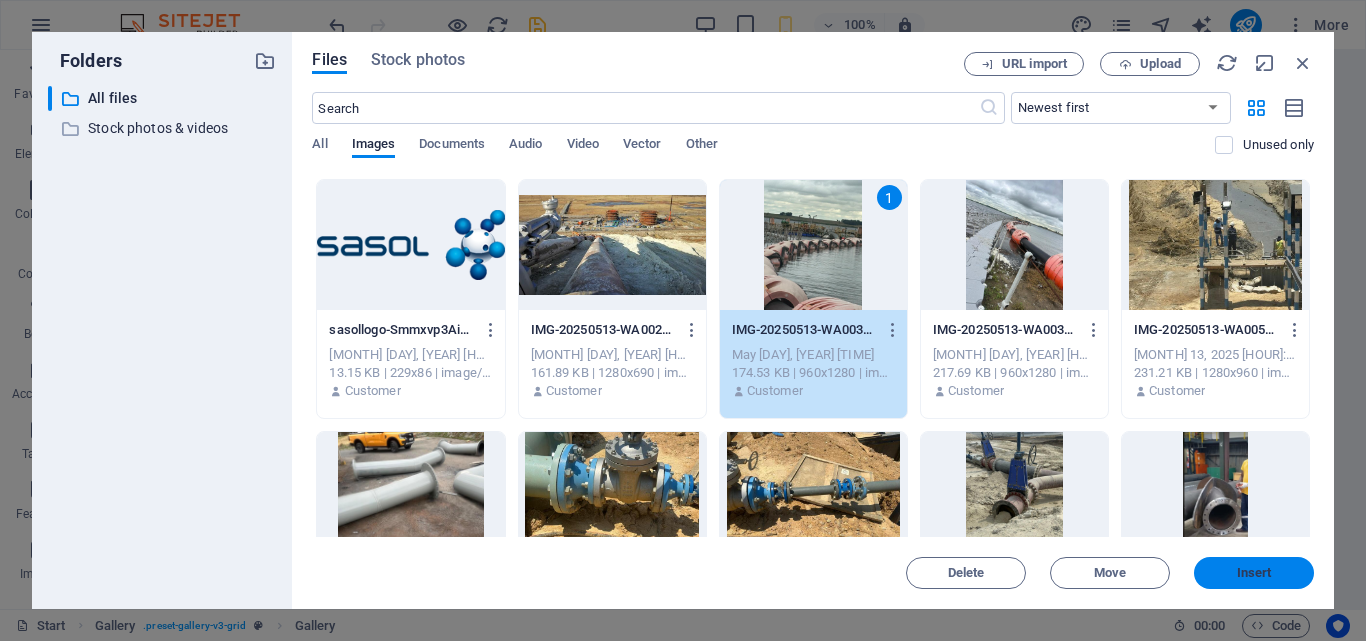 click on "Insert" at bounding box center (1254, 573) 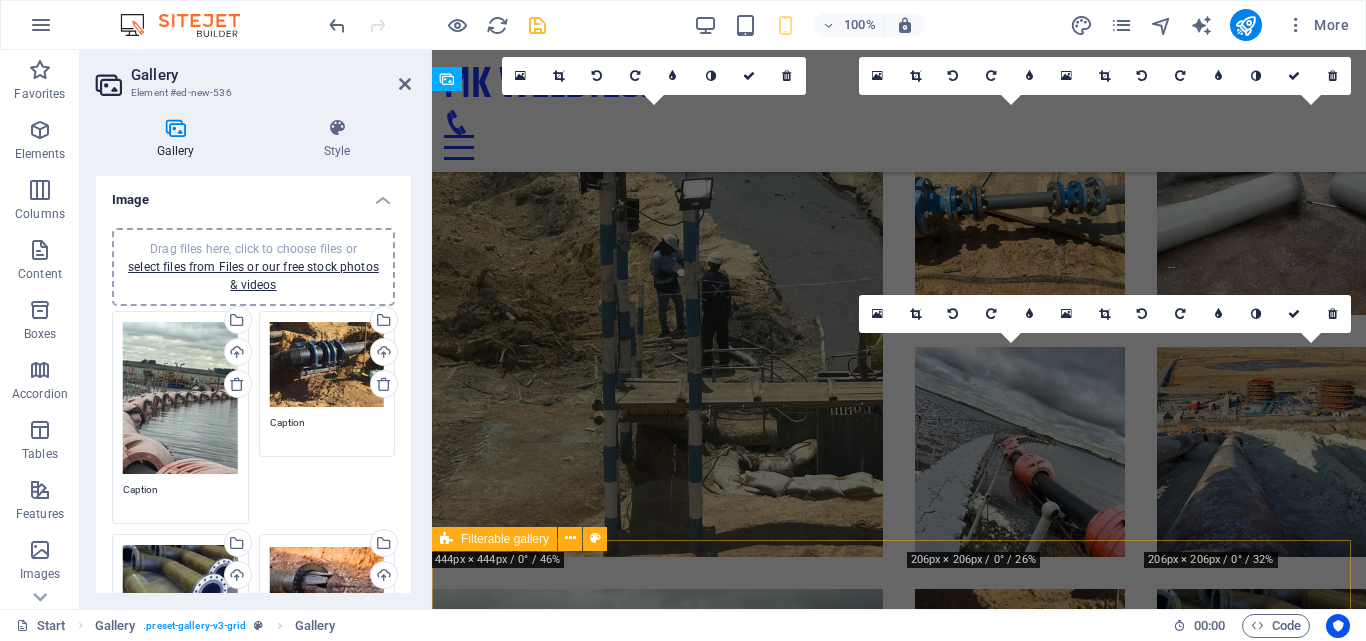 scroll, scrollTop: 6669, scrollLeft: 0, axis: vertical 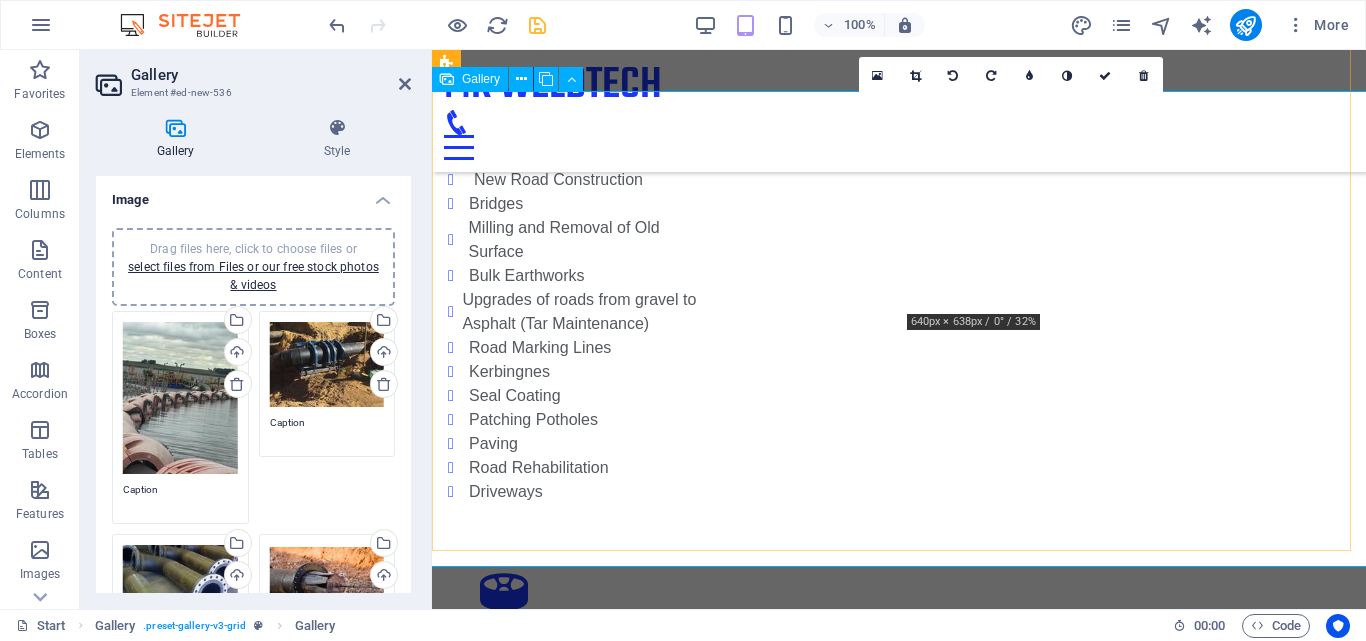 click at bounding box center (1020, 5248) 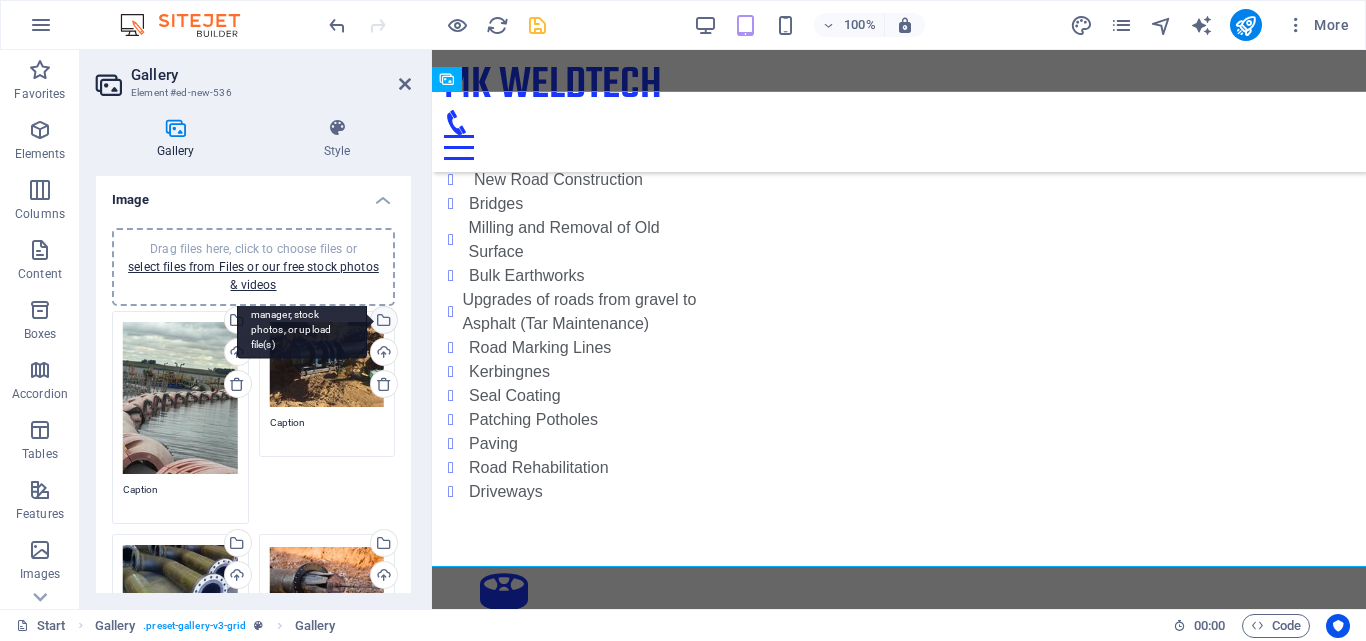 click on "Select files from the file manager, stock photos, or upload file(s)" at bounding box center (382, 322) 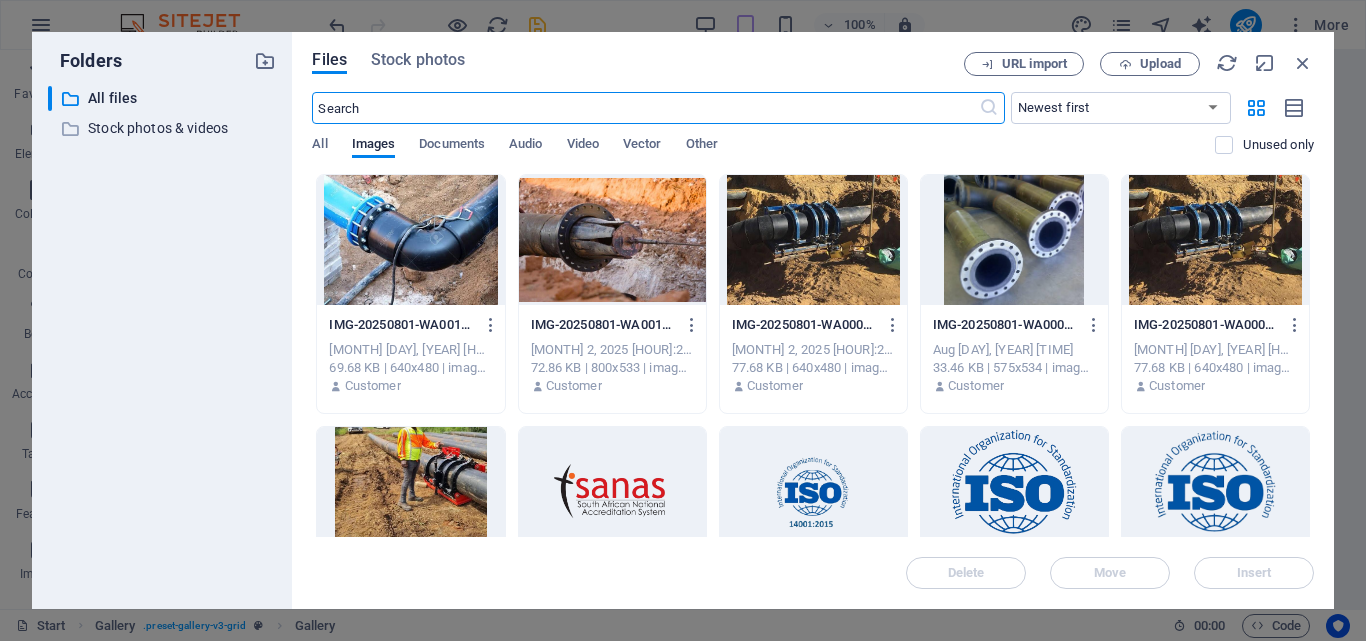 scroll, scrollTop: 11223, scrollLeft: 0, axis: vertical 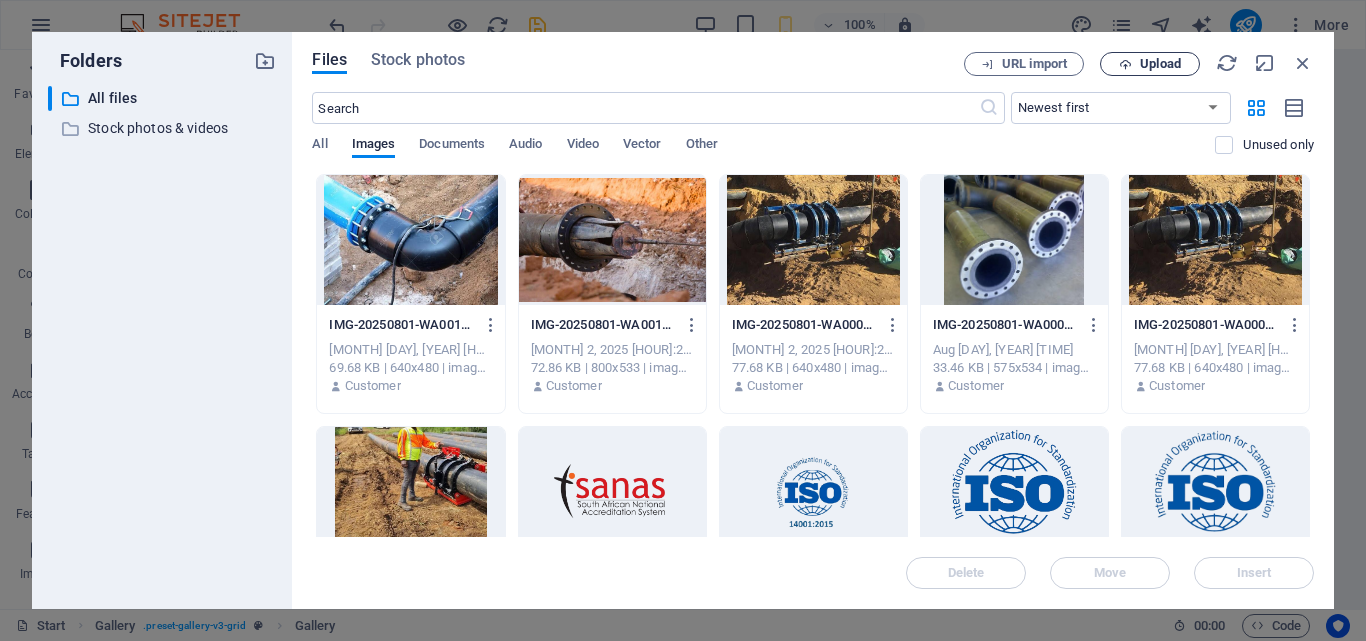 click at bounding box center [1125, 64] 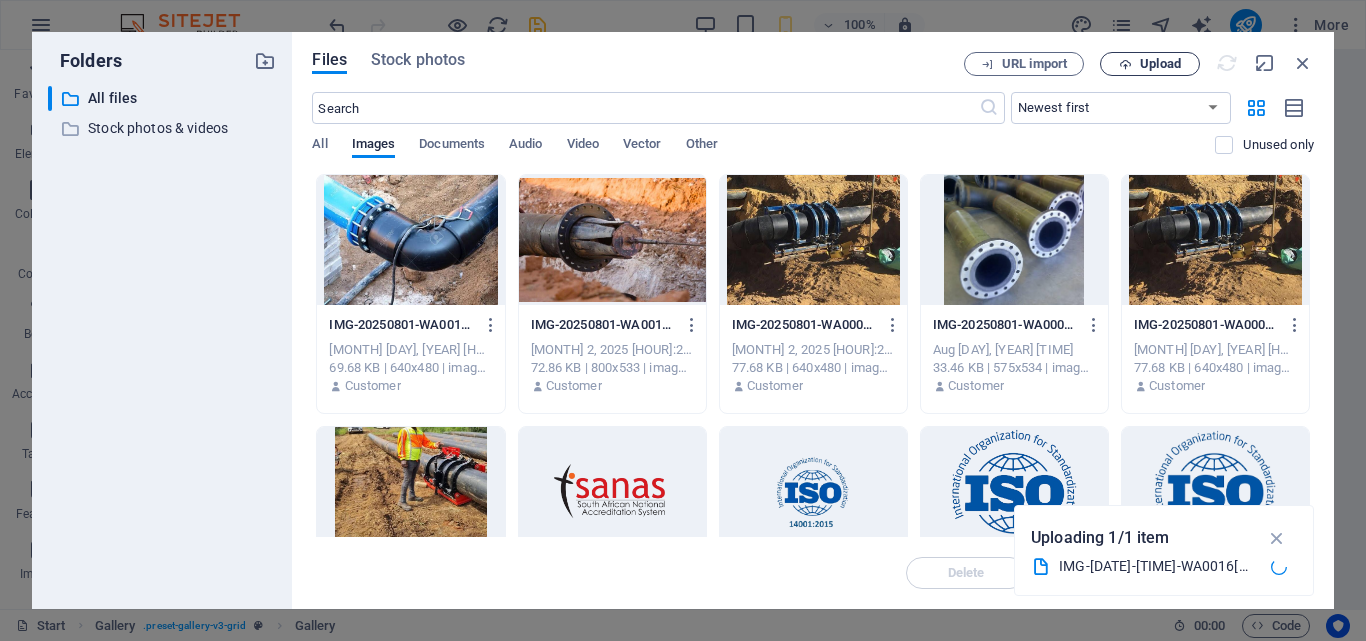 click on "Upload" at bounding box center [1160, 64] 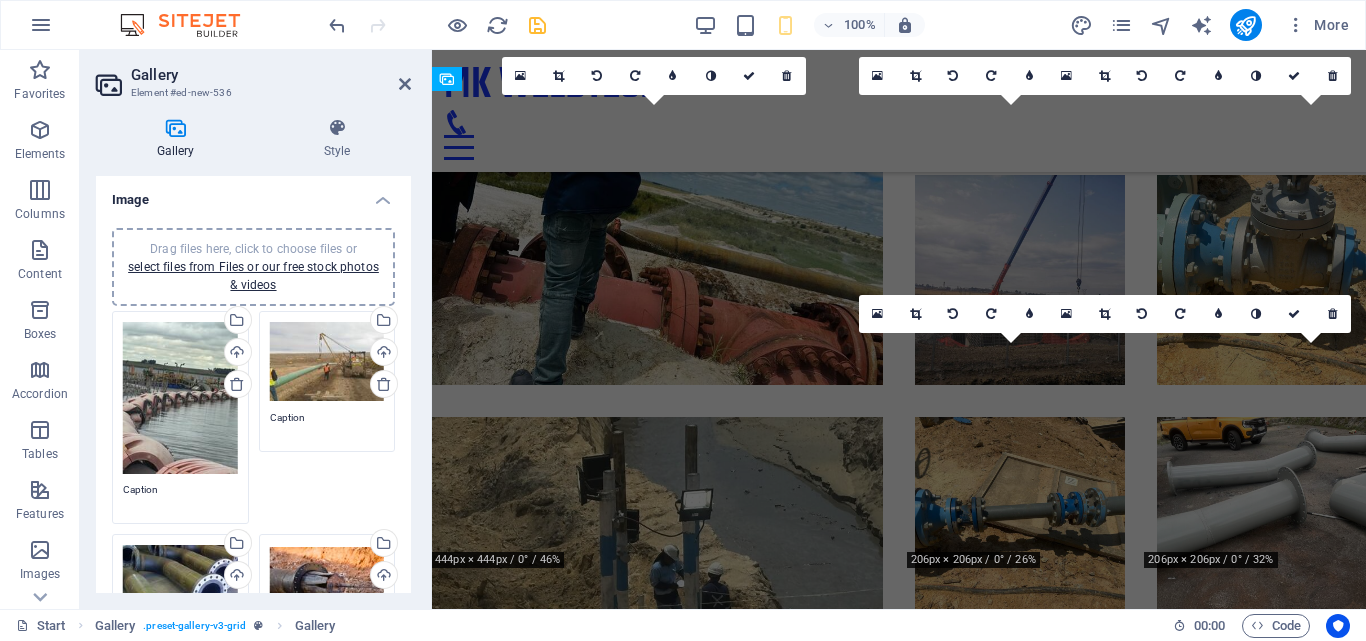 scroll, scrollTop: 6669, scrollLeft: 0, axis: vertical 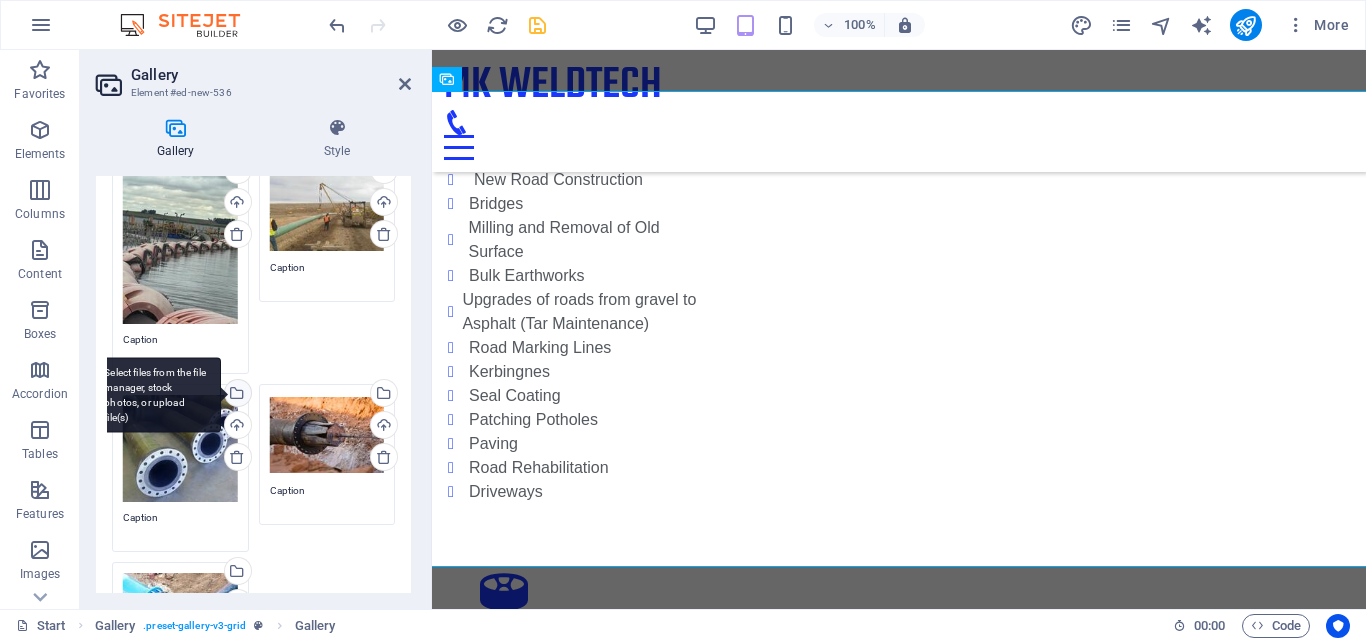 click on "Select files from the file manager, stock photos, or upload file(s)" at bounding box center (236, 395) 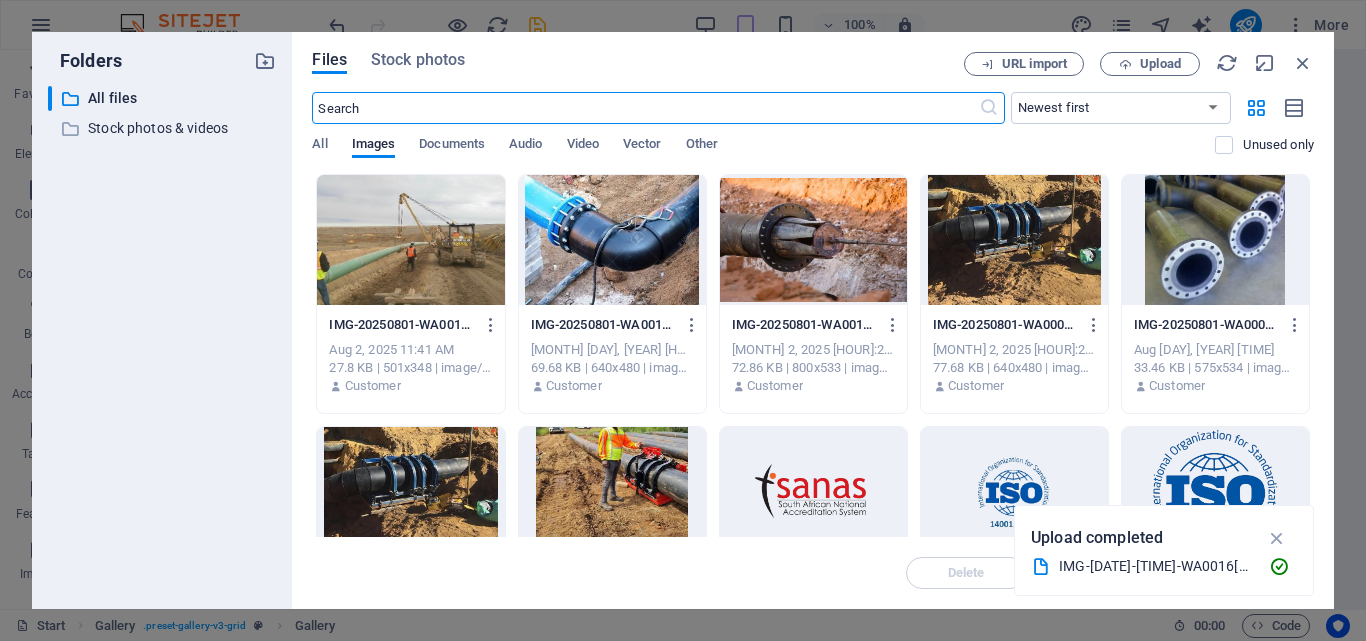 scroll, scrollTop: 11223, scrollLeft: 0, axis: vertical 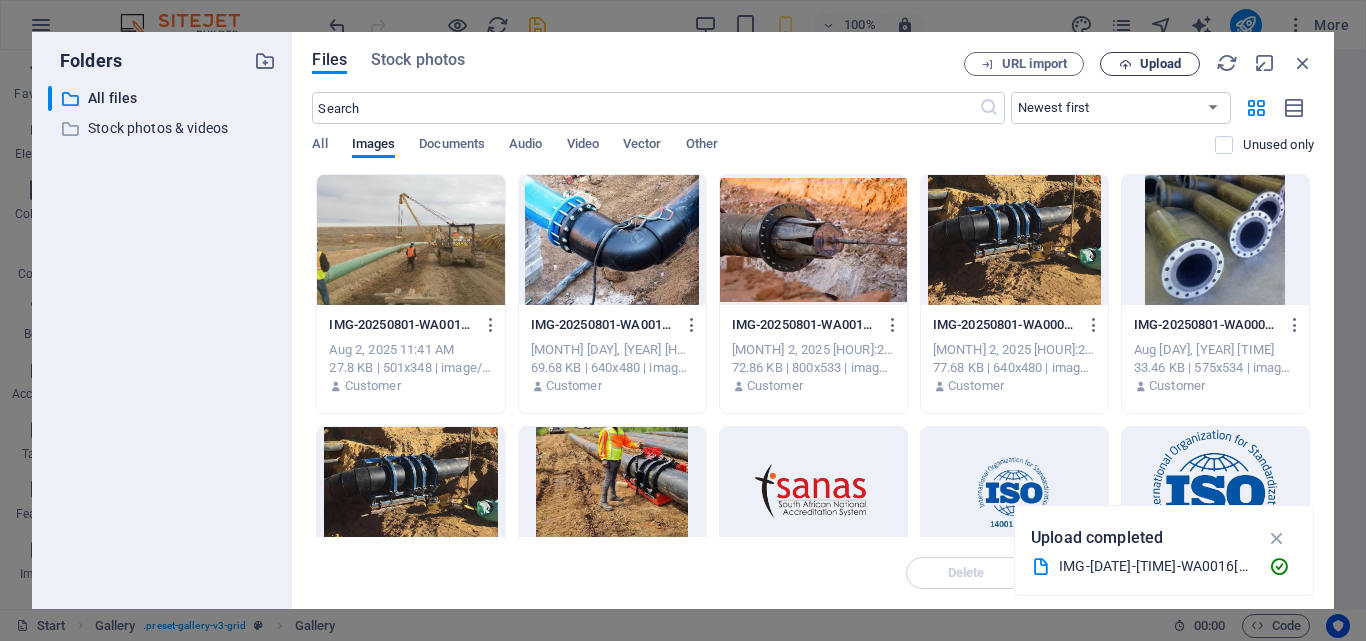 click at bounding box center [1125, 64] 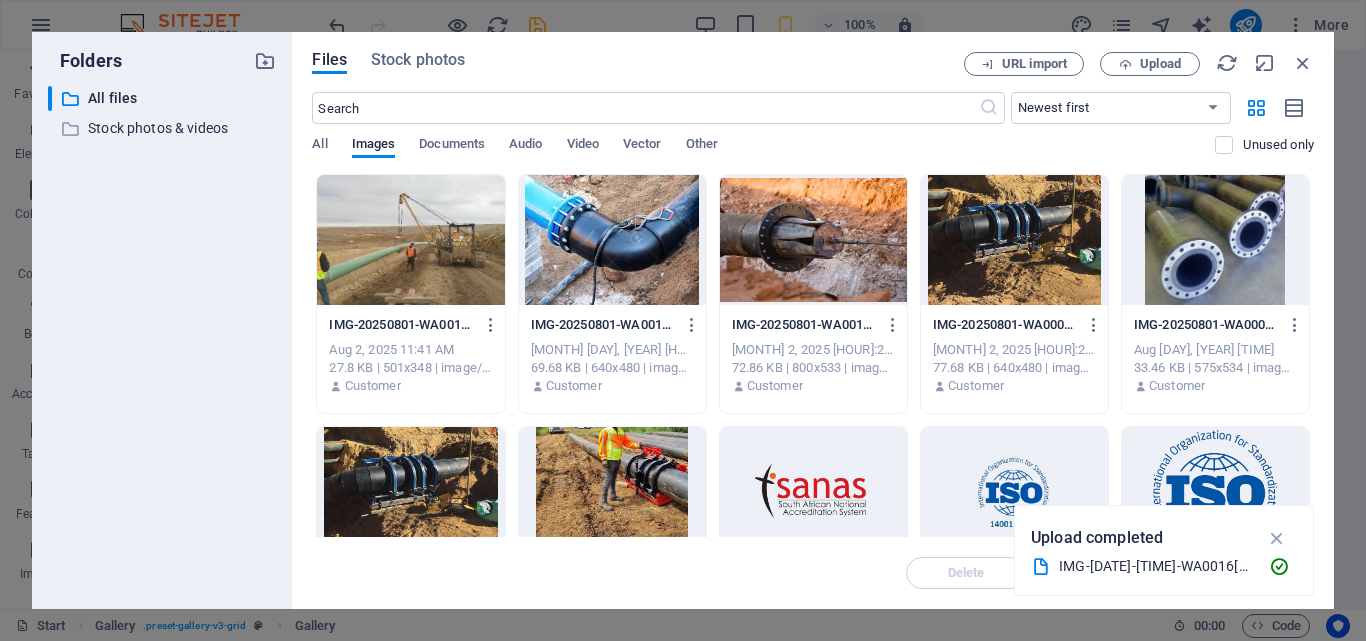 click at bounding box center [612, 240] 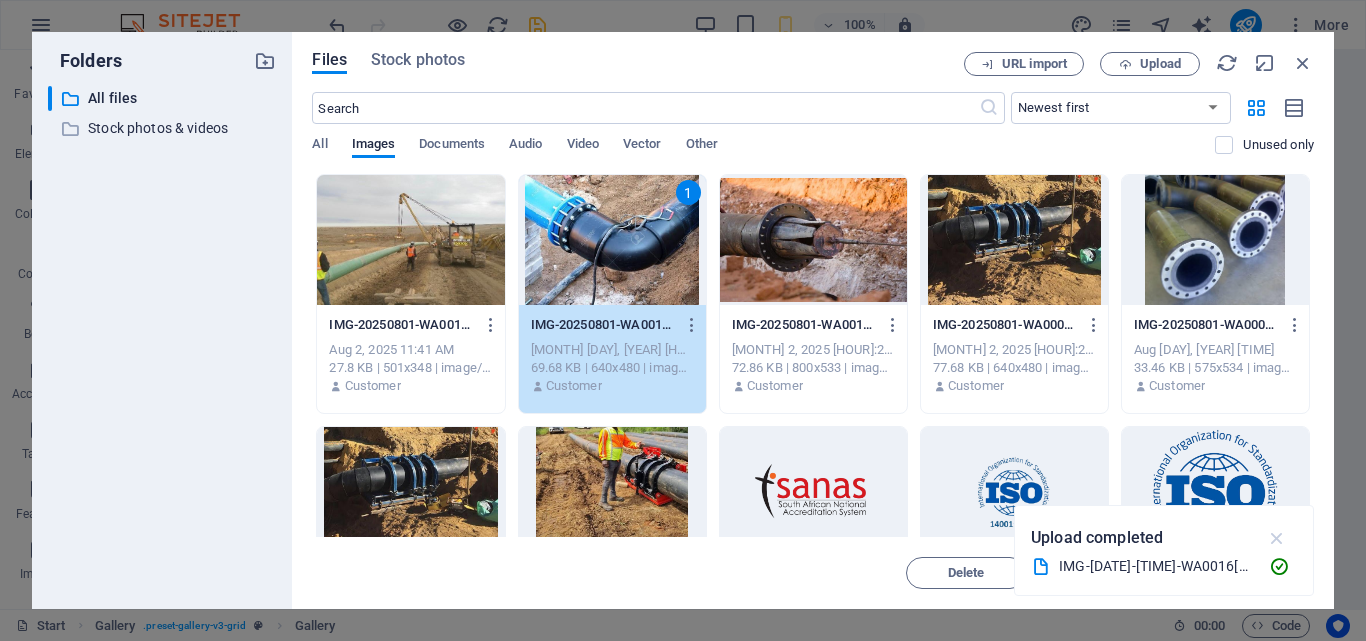 click at bounding box center (1277, 538) 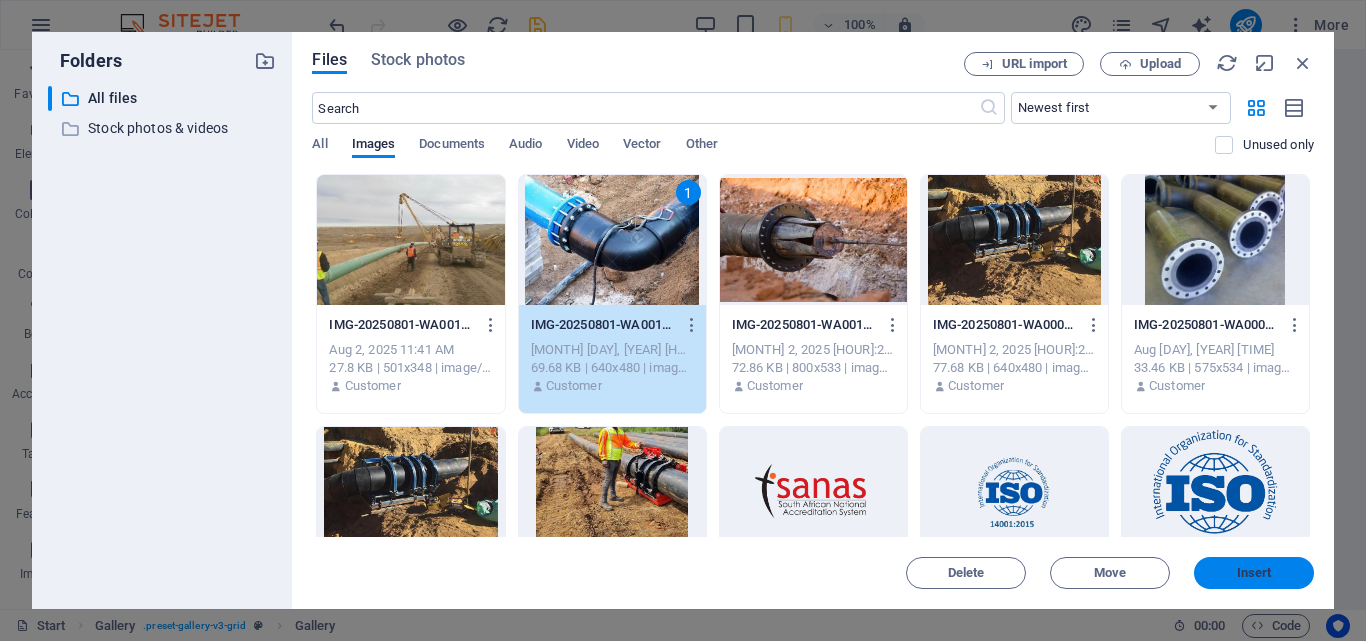 click on "Insert" at bounding box center [1254, 573] 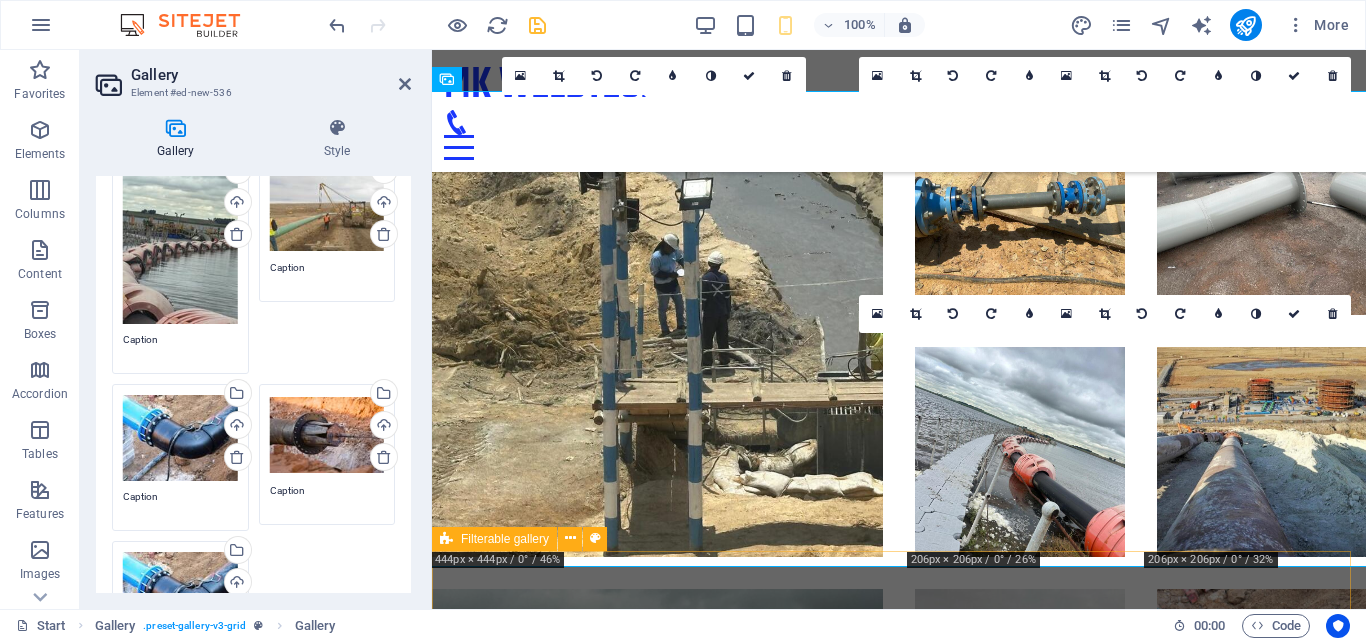scroll, scrollTop: 6669, scrollLeft: 0, axis: vertical 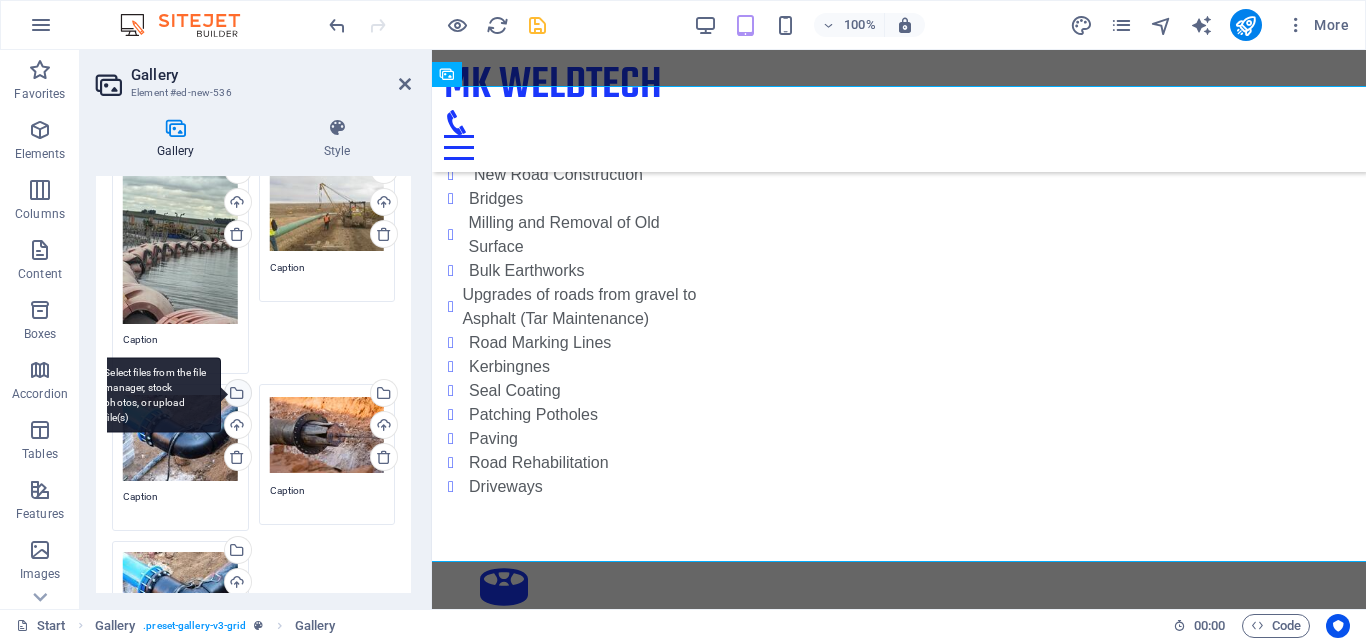 click on "Select files from the file manager, stock photos, or upload file(s)" at bounding box center [236, 395] 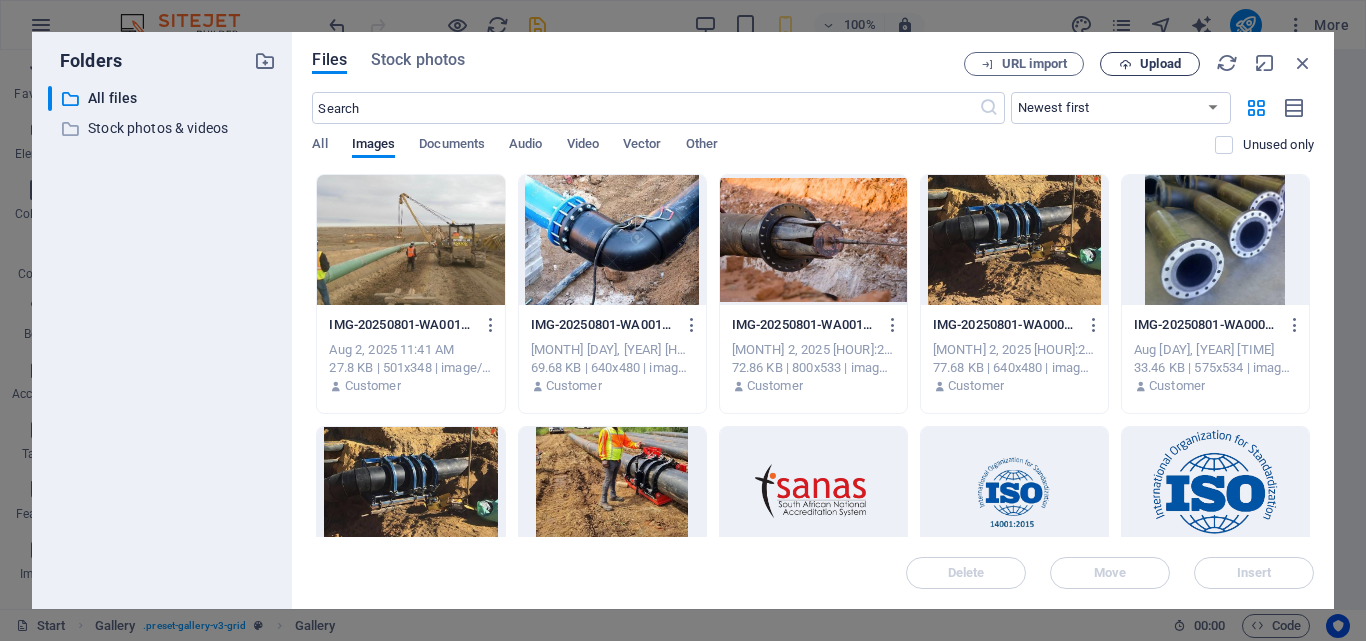 click at bounding box center (1125, 64) 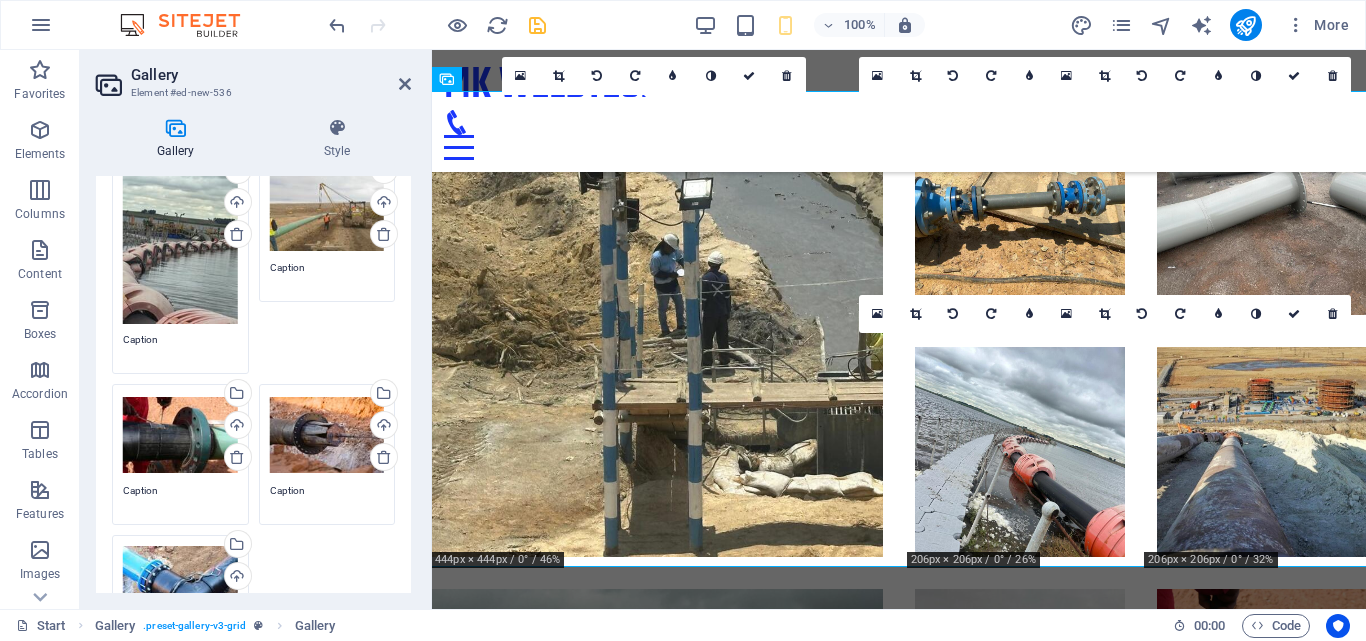 scroll, scrollTop: 6669, scrollLeft: 0, axis: vertical 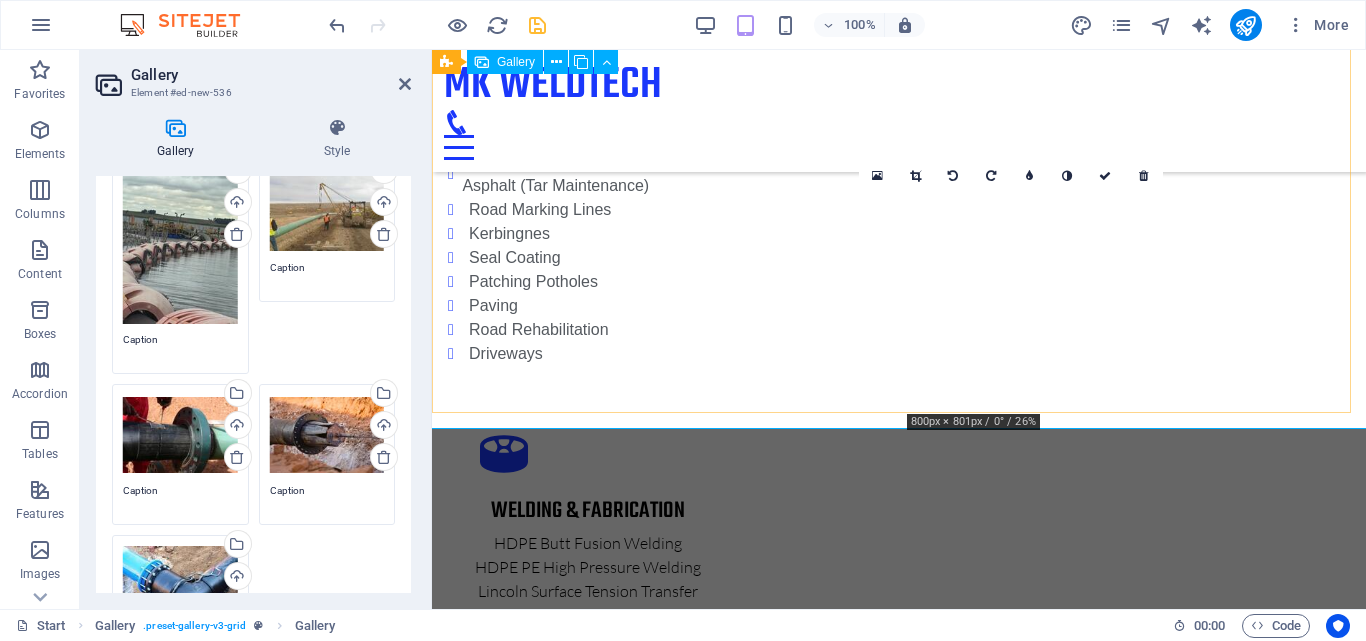 click at bounding box center (1020, 5351) 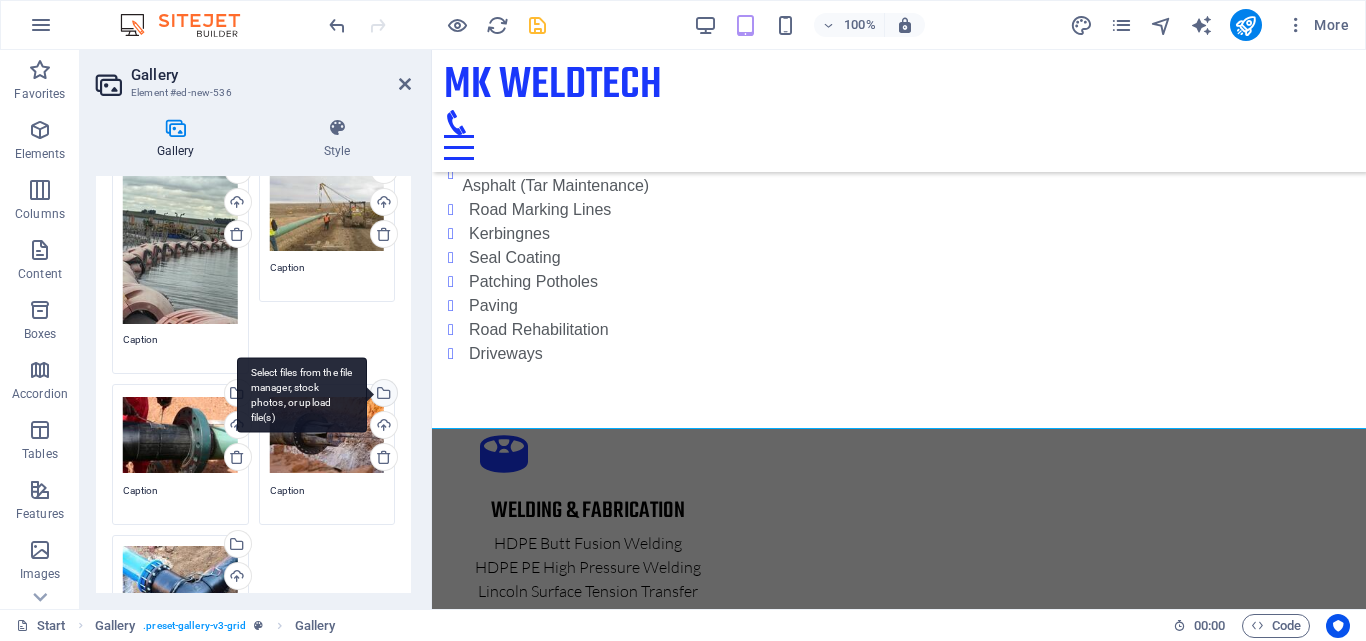 click on "Select files from the file manager, stock photos, or upload file(s)" at bounding box center (382, 395) 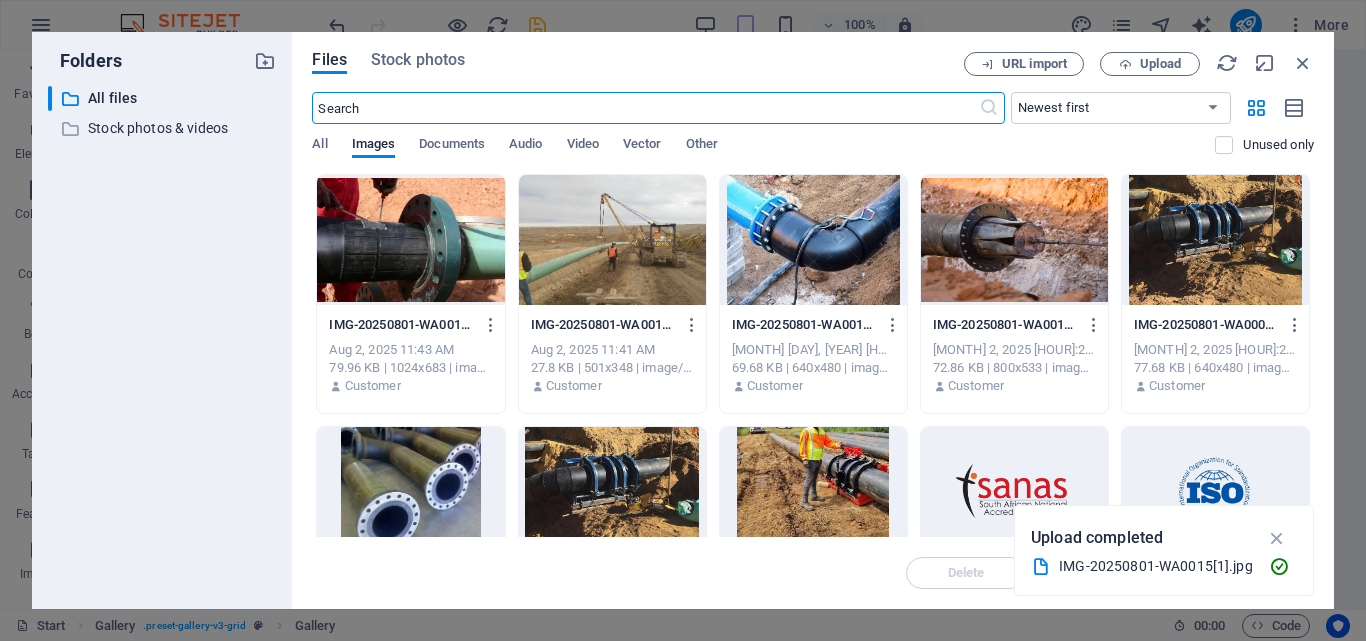 scroll, scrollTop: 11223, scrollLeft: 0, axis: vertical 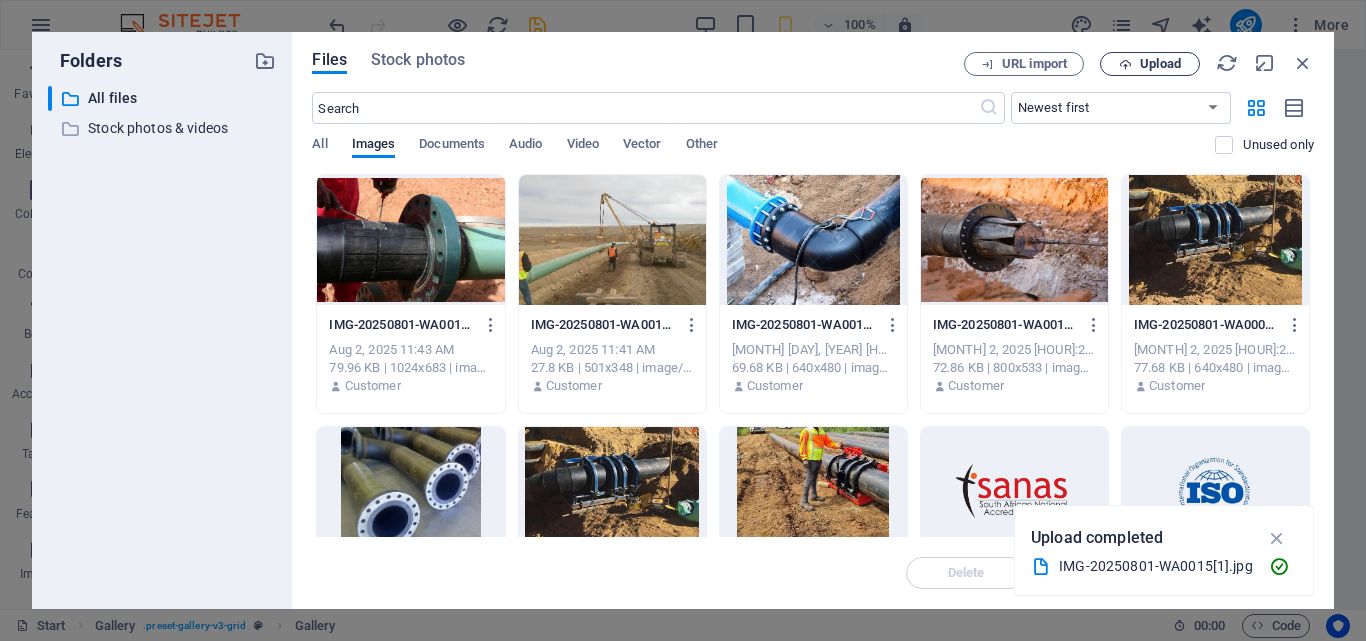 click on "Upload" at bounding box center [1150, 64] 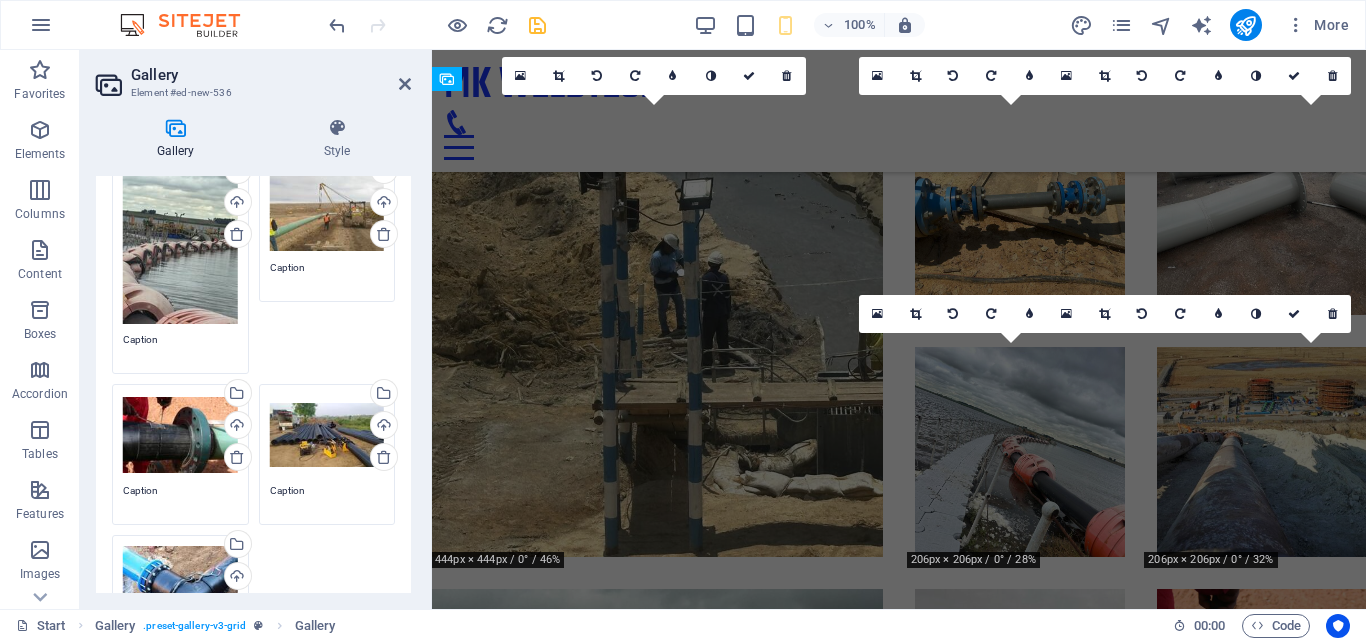 scroll, scrollTop: 6669, scrollLeft: 0, axis: vertical 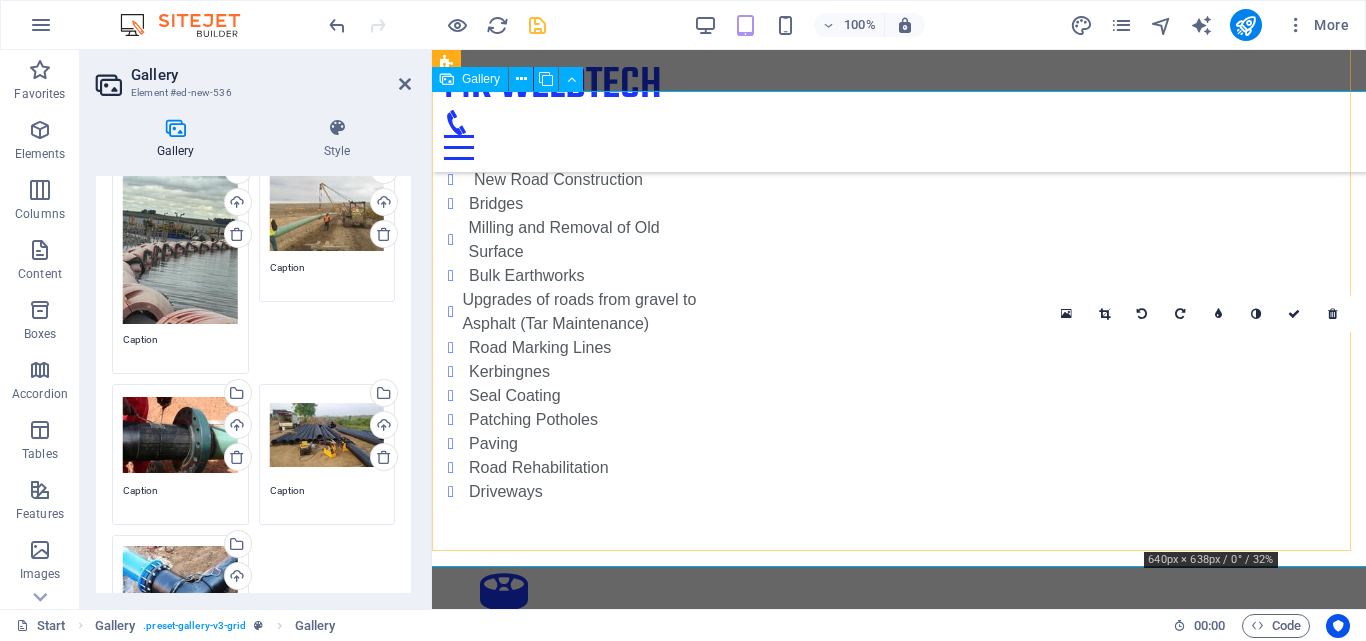 click at bounding box center [1262, 5489] 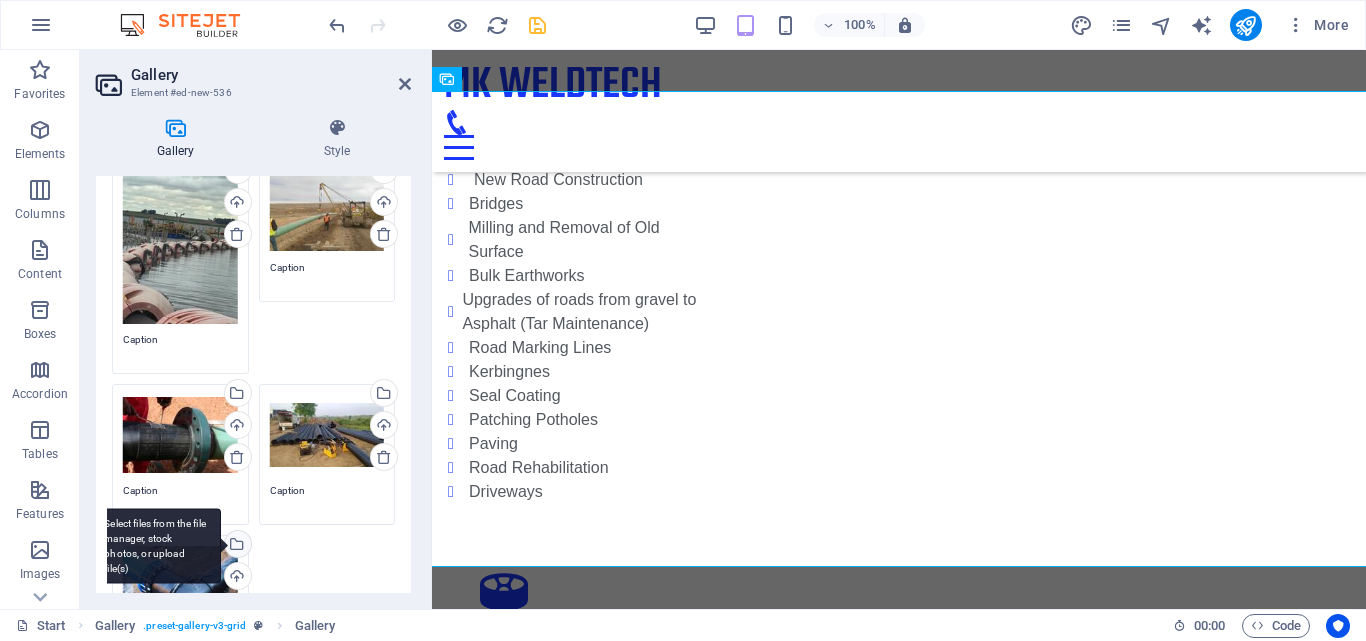click on "Select files from the file manager, stock photos, or upload file(s)" at bounding box center (156, 546) 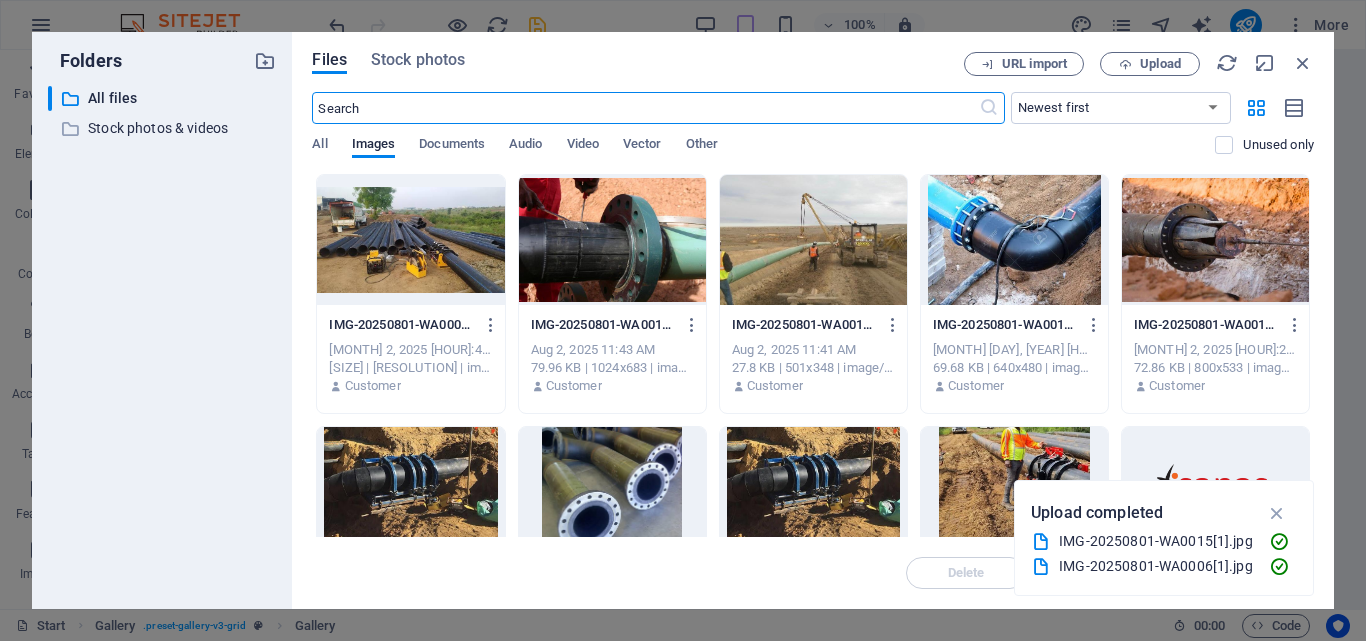 scroll, scrollTop: 11223, scrollLeft: 0, axis: vertical 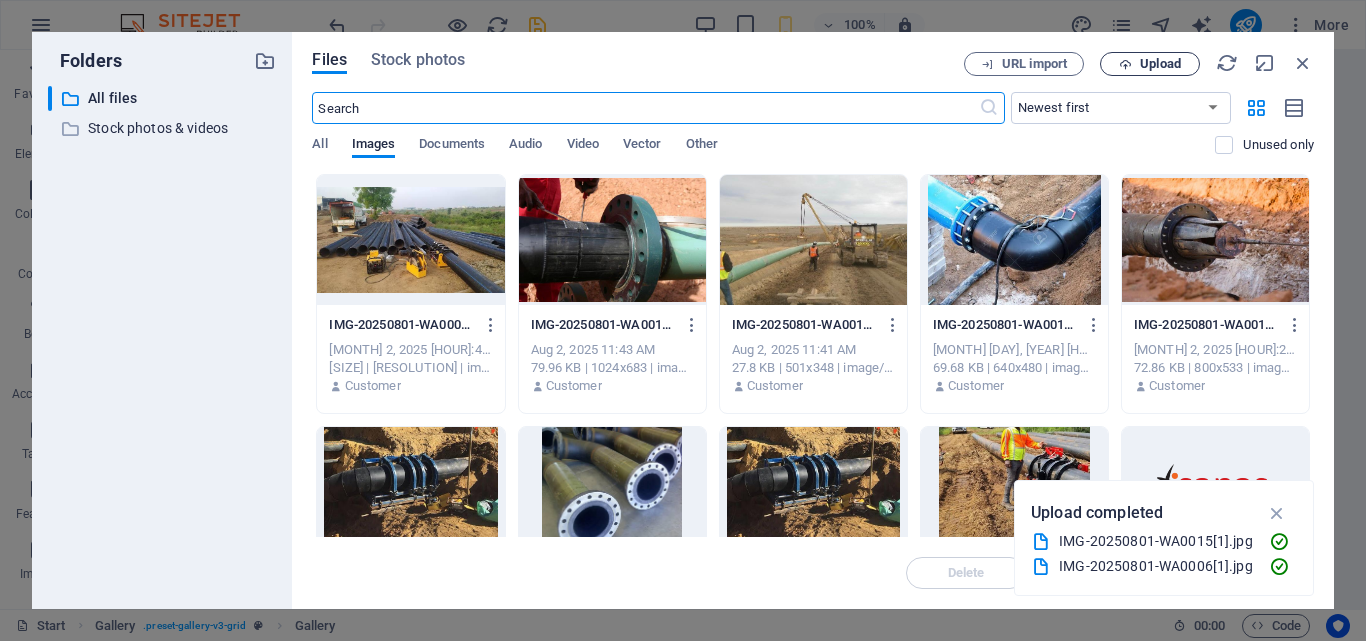 click on "Upload" at bounding box center (1150, 64) 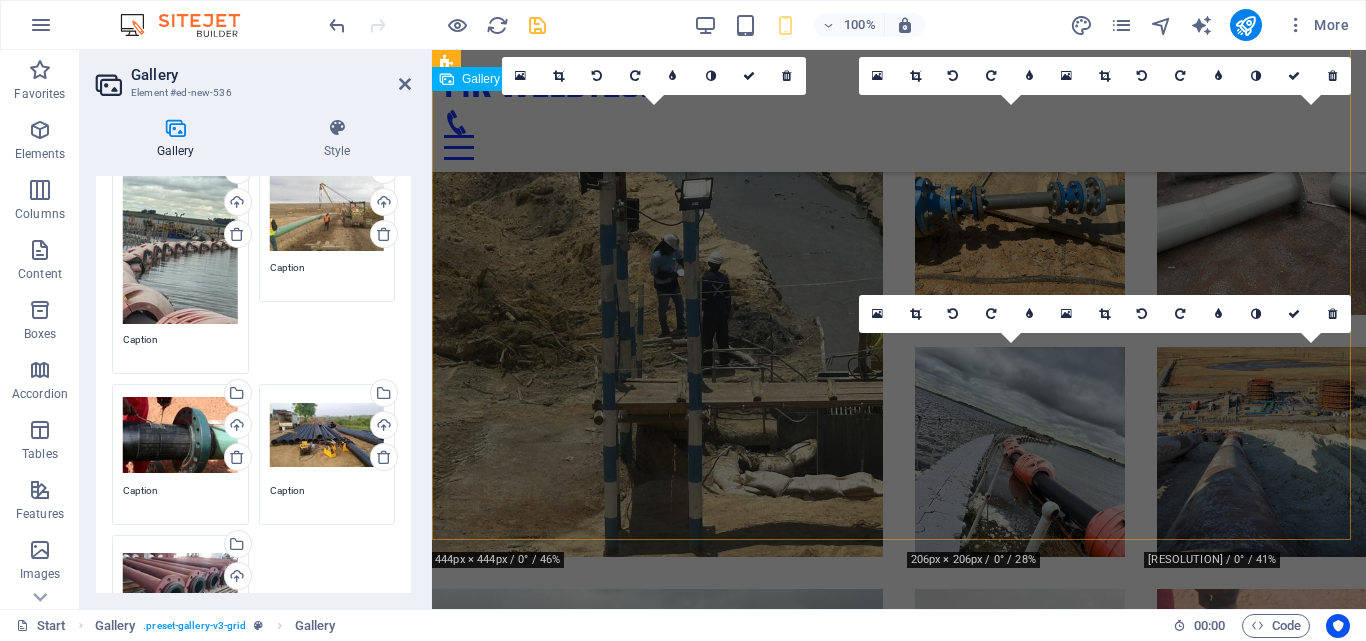 scroll, scrollTop: 6669, scrollLeft: 0, axis: vertical 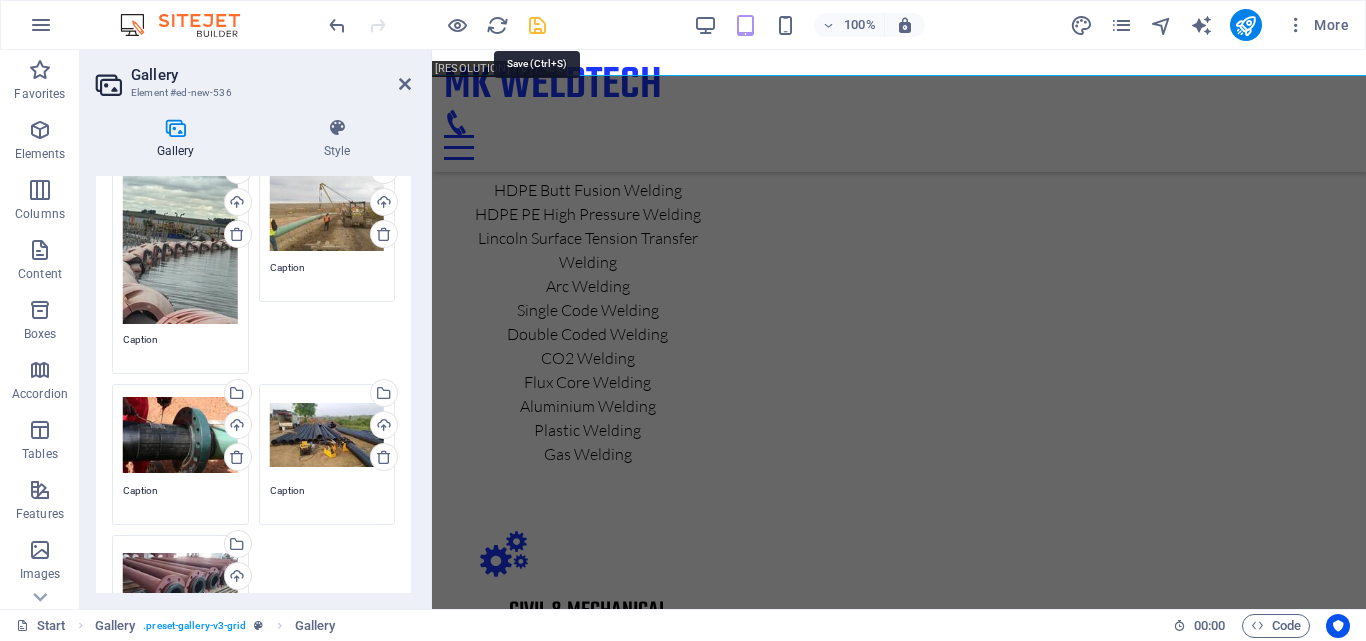 click at bounding box center [537, 25] 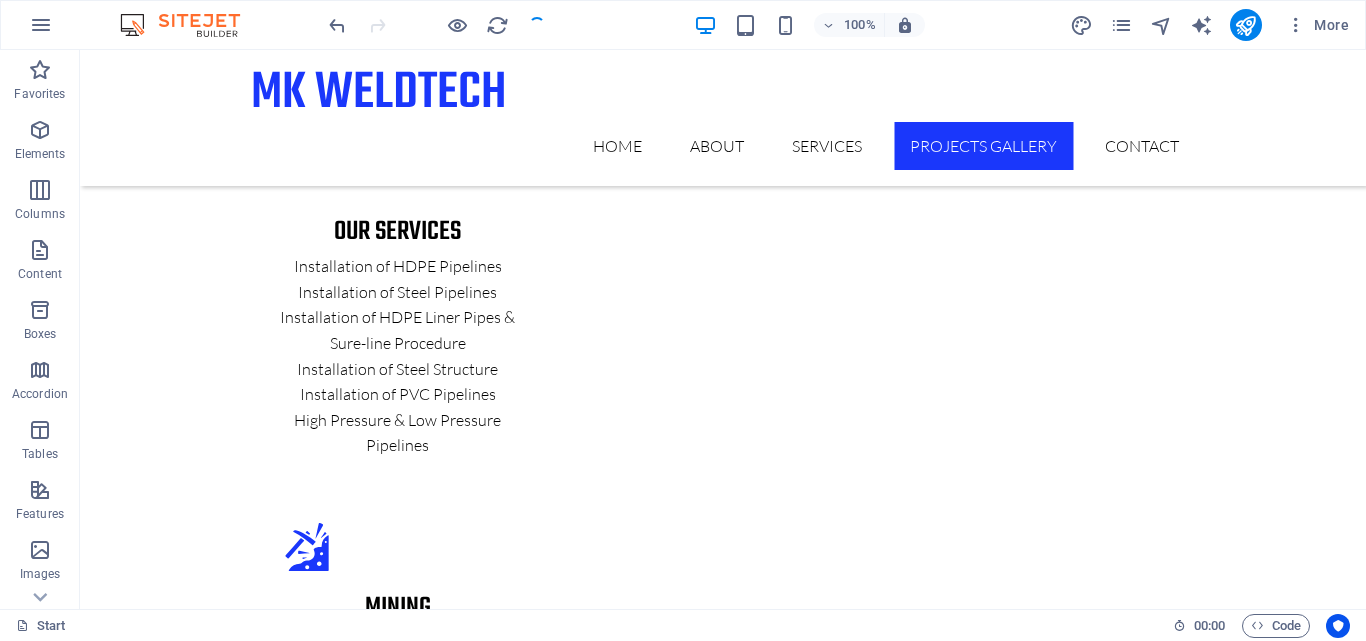 scroll, scrollTop: 8185, scrollLeft: 0, axis: vertical 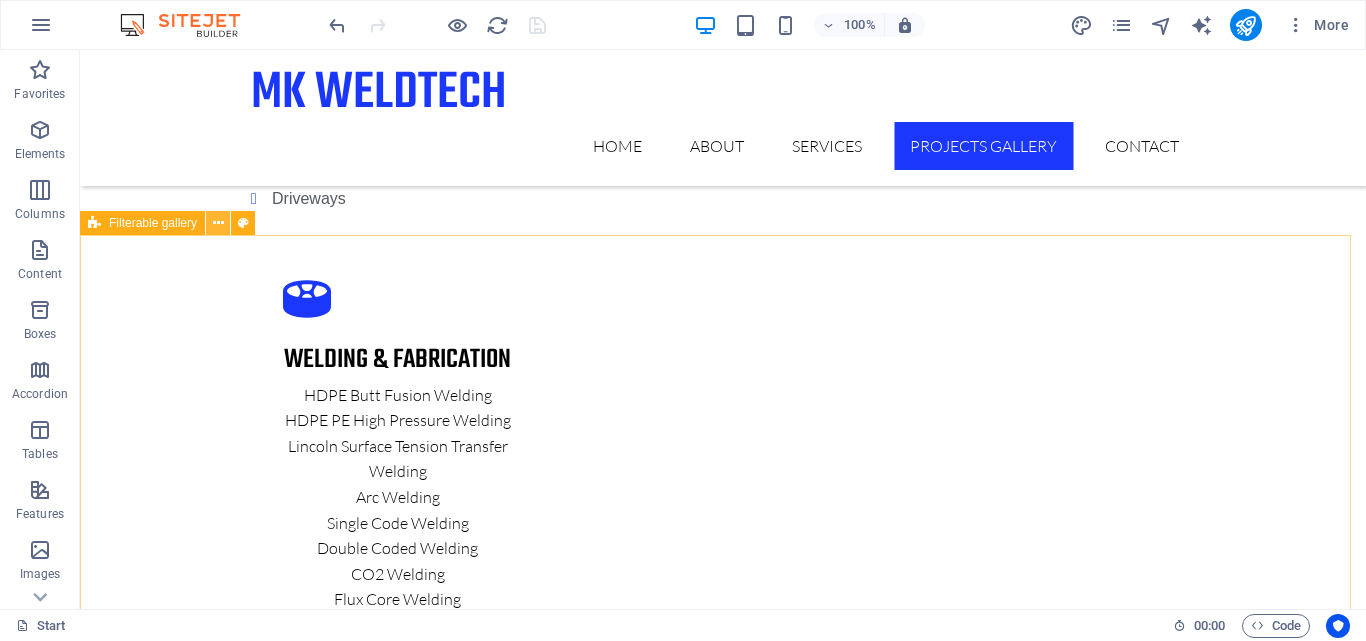click at bounding box center (218, 223) 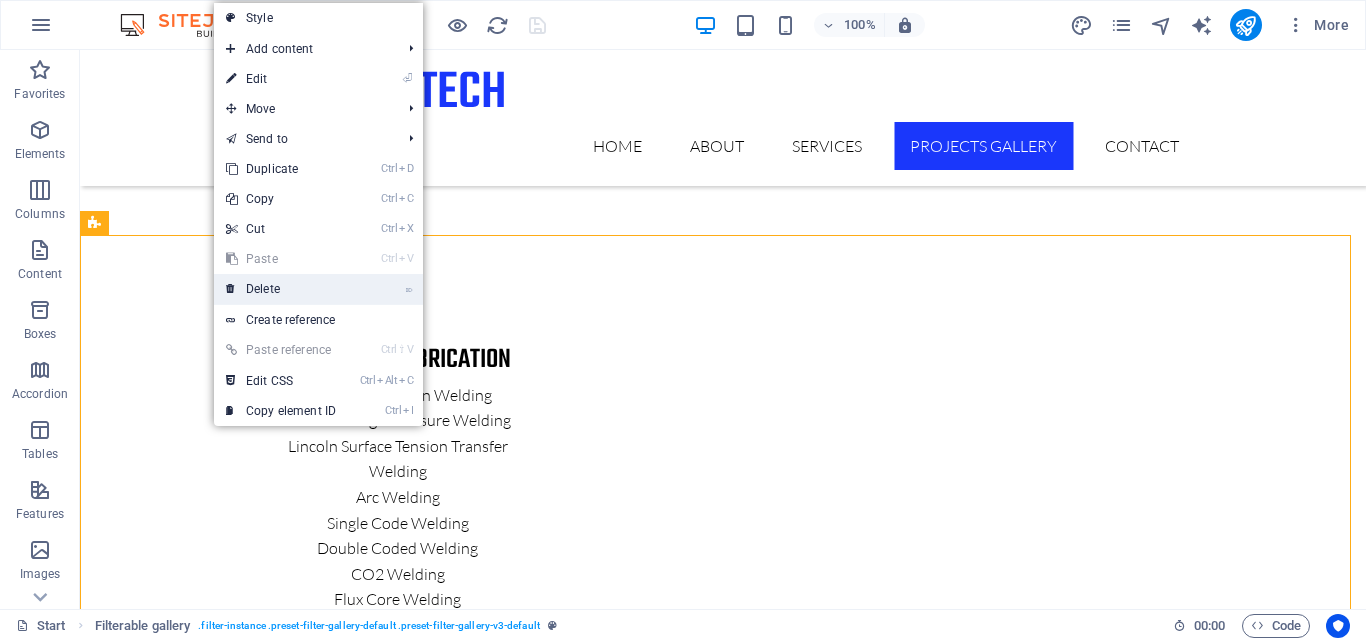 click on "⌦  Delete" at bounding box center [281, 289] 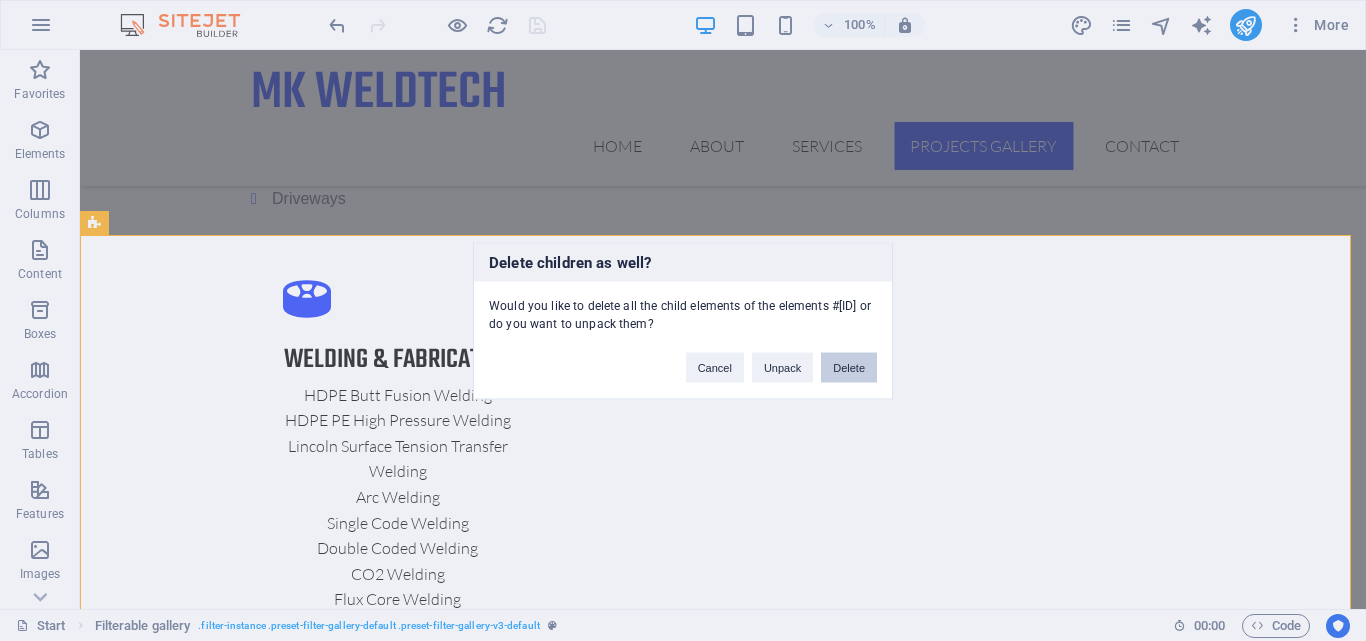 click on "Delete" at bounding box center [849, 367] 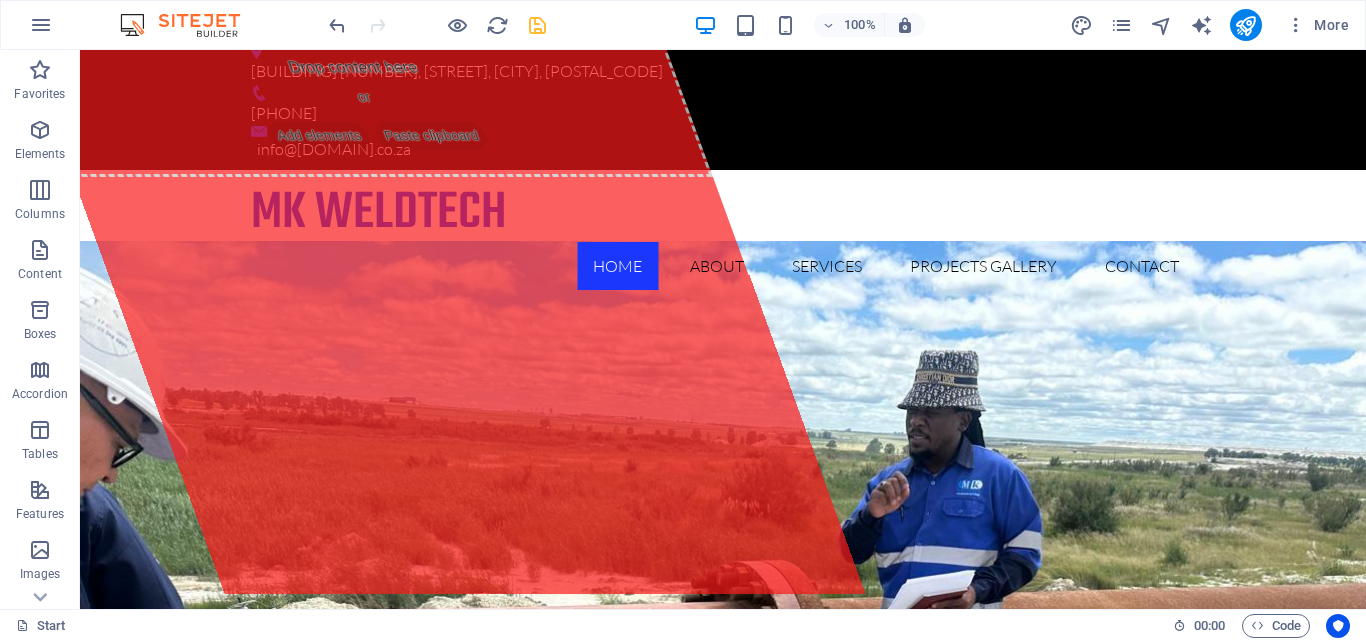 scroll, scrollTop: 0, scrollLeft: 0, axis: both 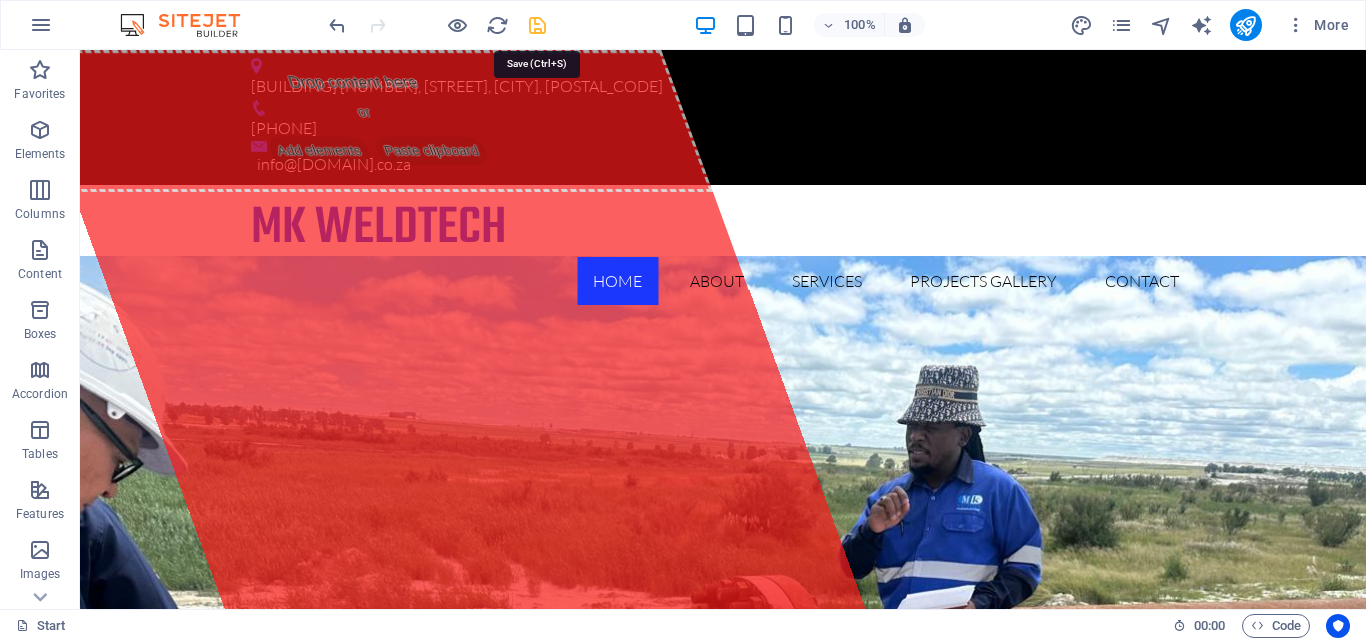 click at bounding box center [537, 25] 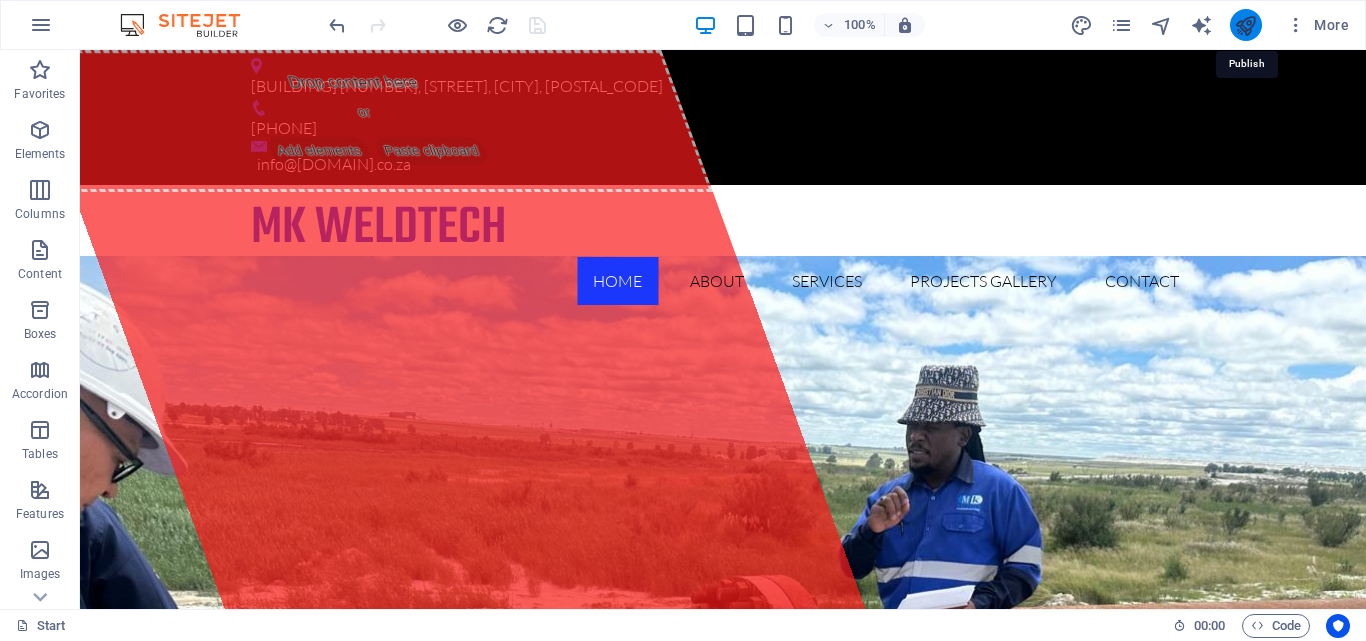 click at bounding box center (1245, 25) 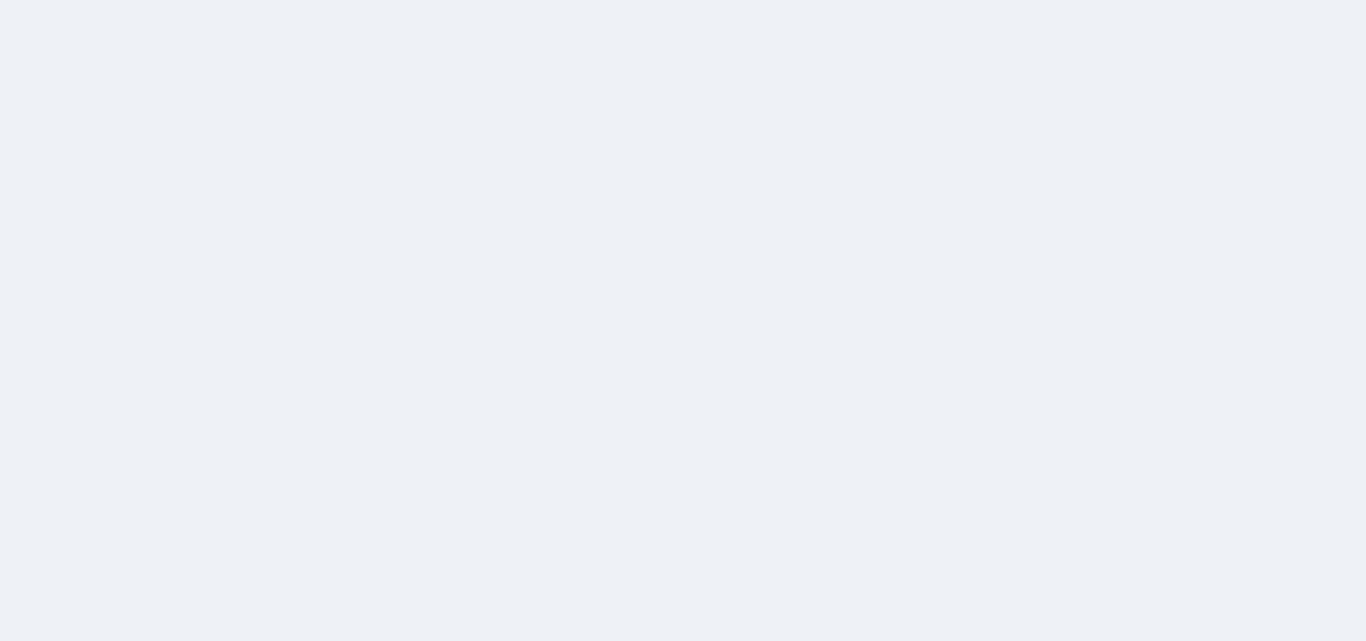 scroll, scrollTop: 0, scrollLeft: 0, axis: both 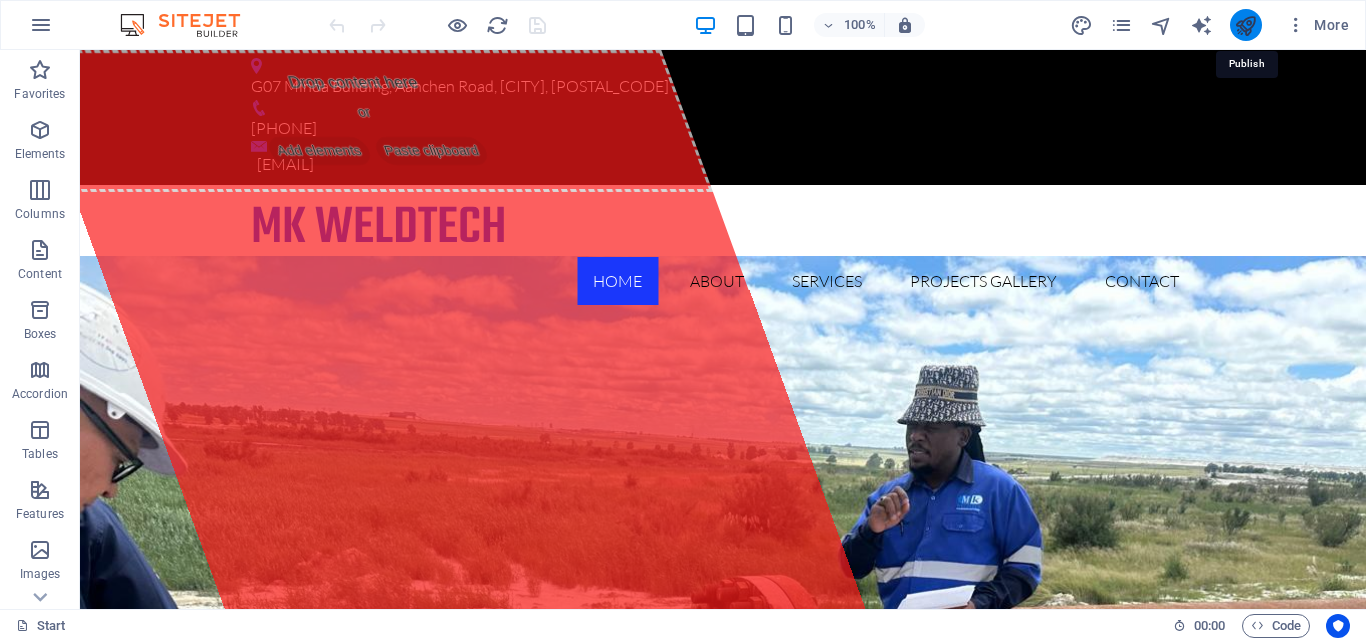 click at bounding box center [1245, 25] 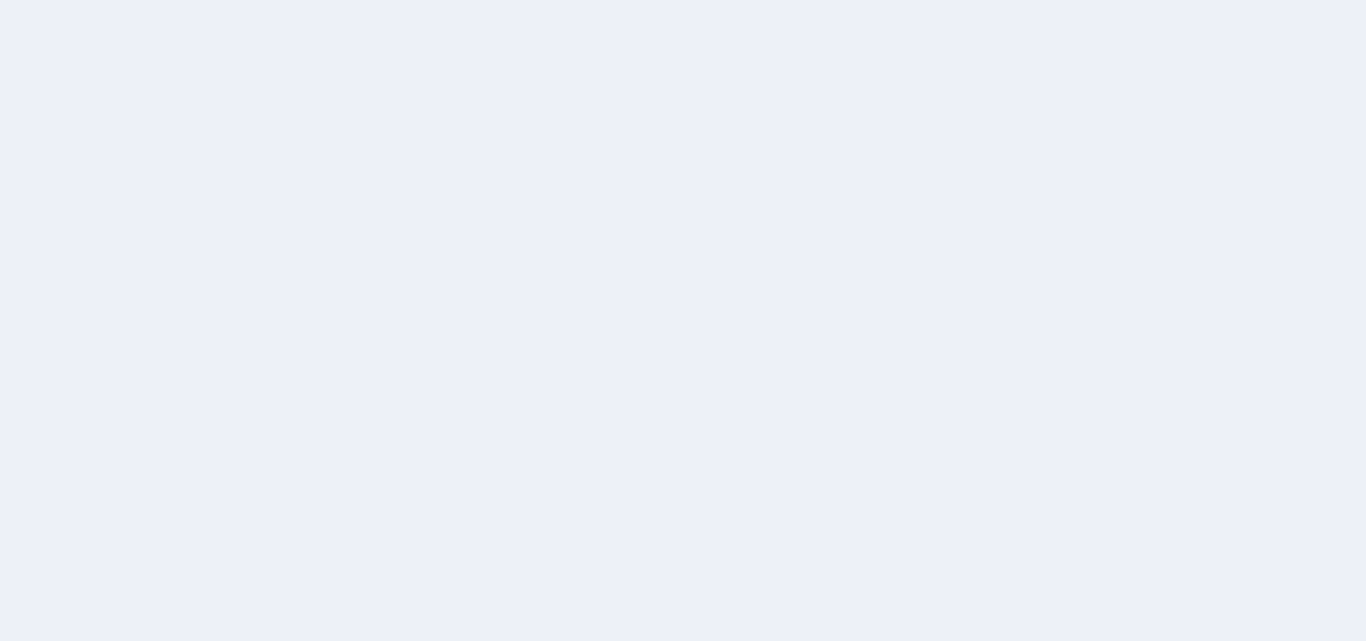 scroll, scrollTop: 0, scrollLeft: 0, axis: both 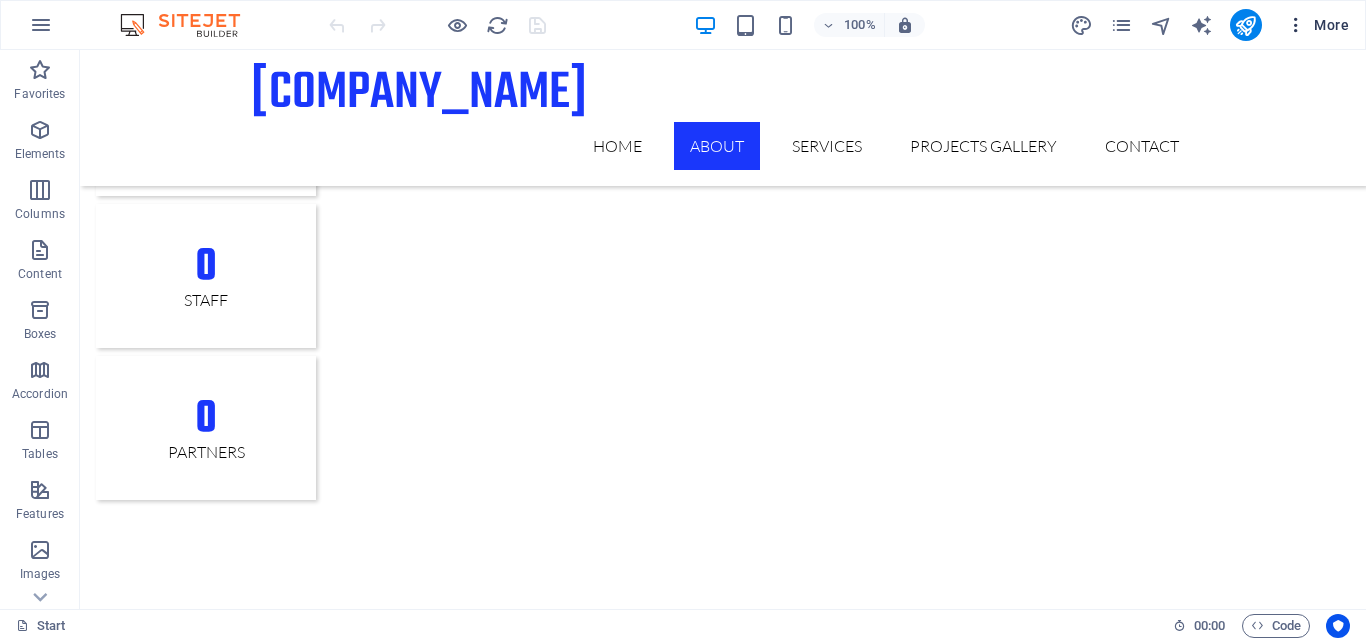 click at bounding box center (1296, 25) 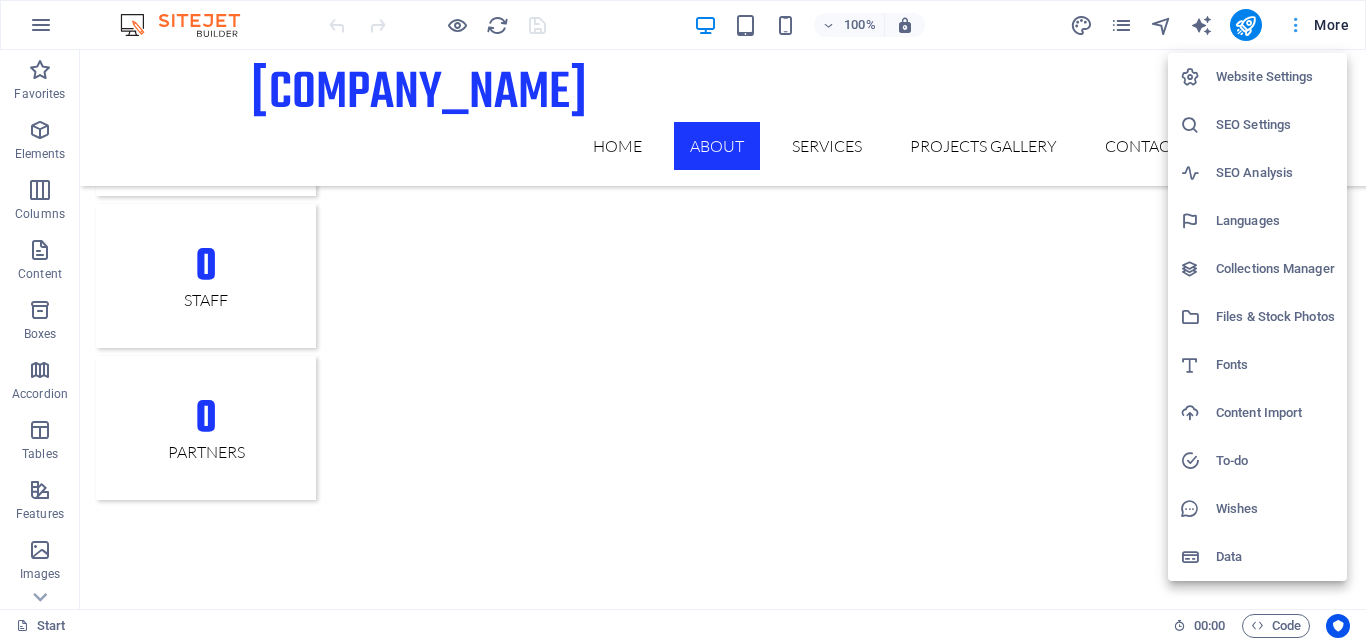 click at bounding box center [683, 320] 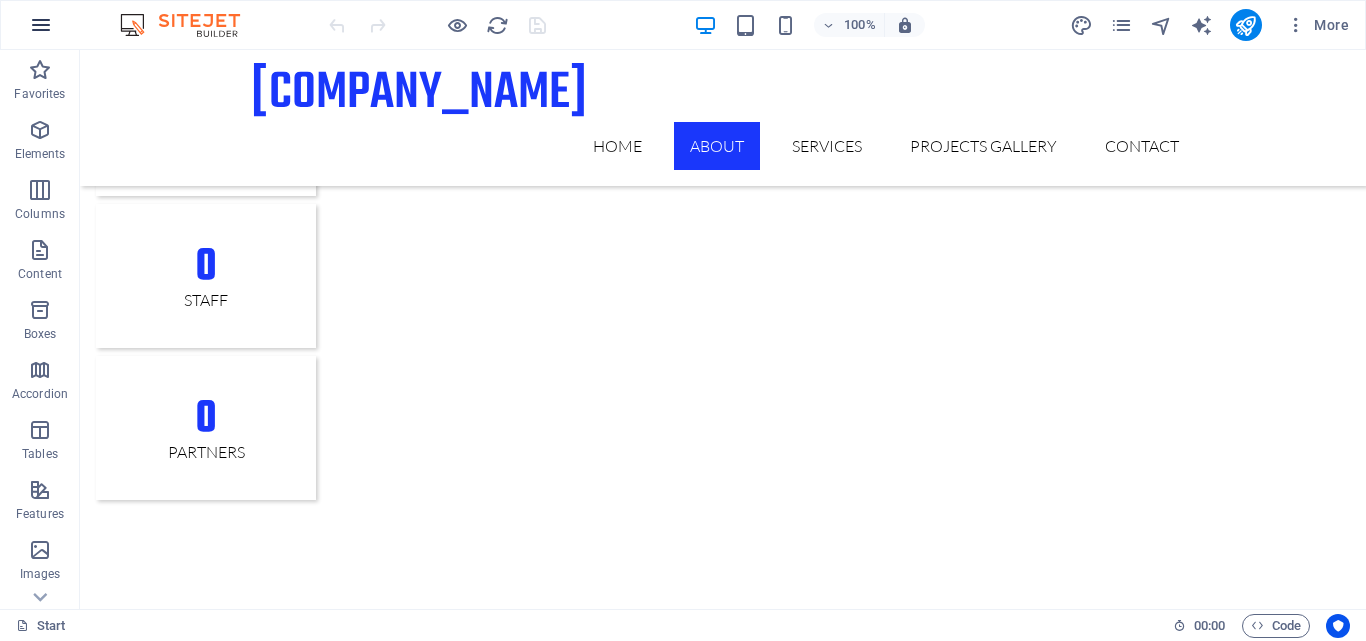 click at bounding box center [41, 25] 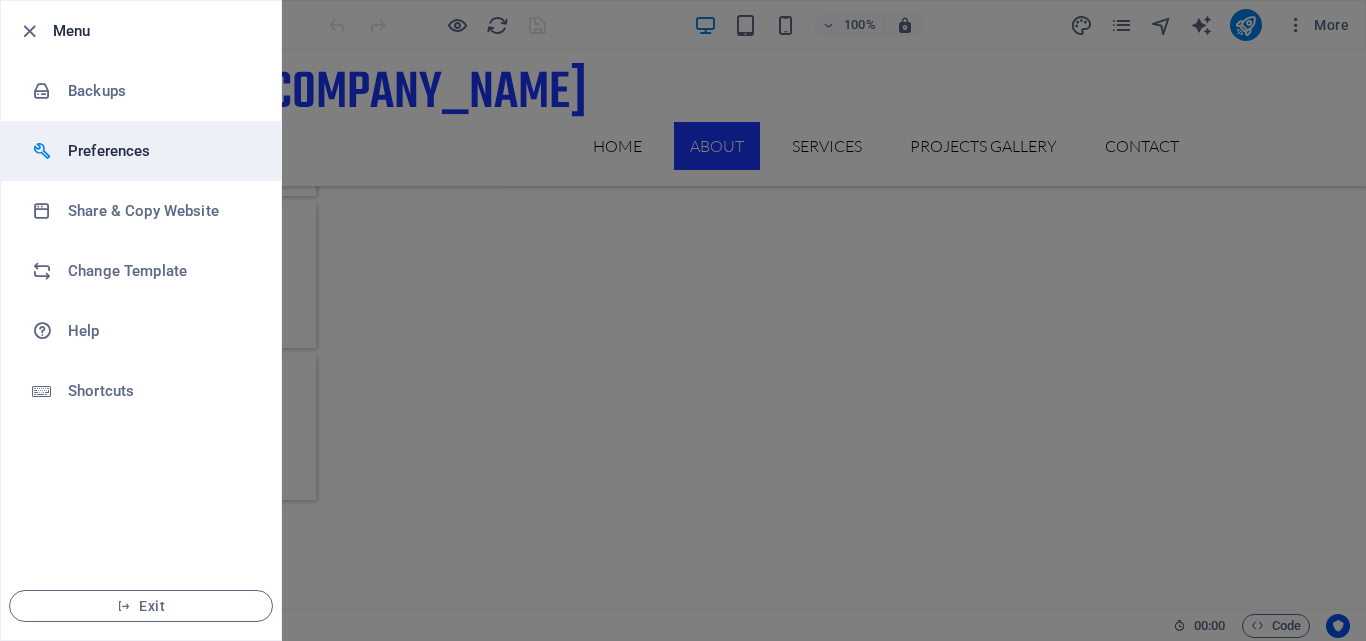 click on "Preferences" at bounding box center [160, 151] 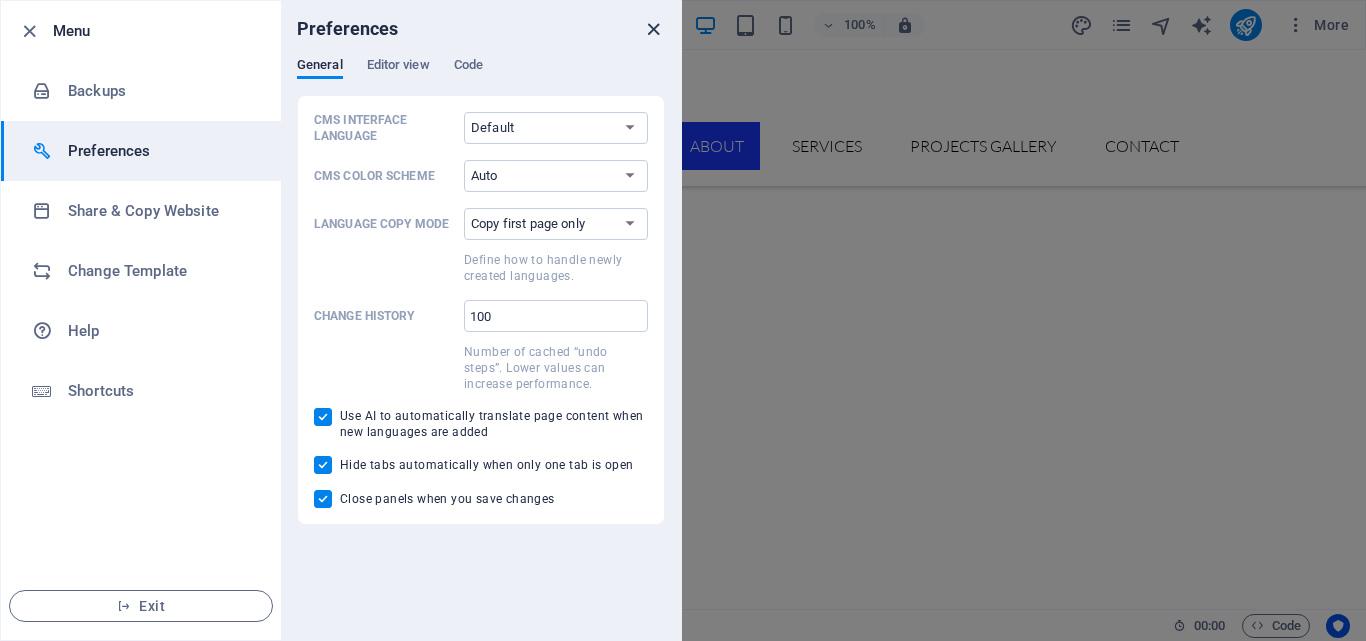click at bounding box center (653, 29) 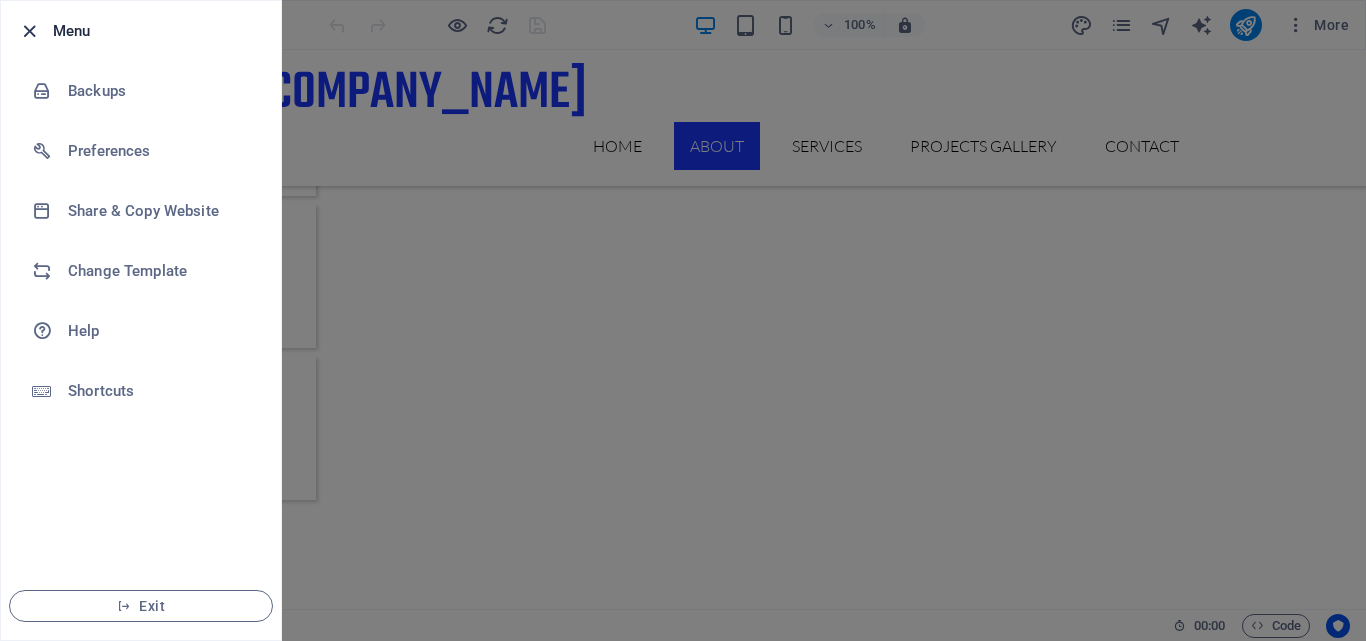 click at bounding box center (29, 31) 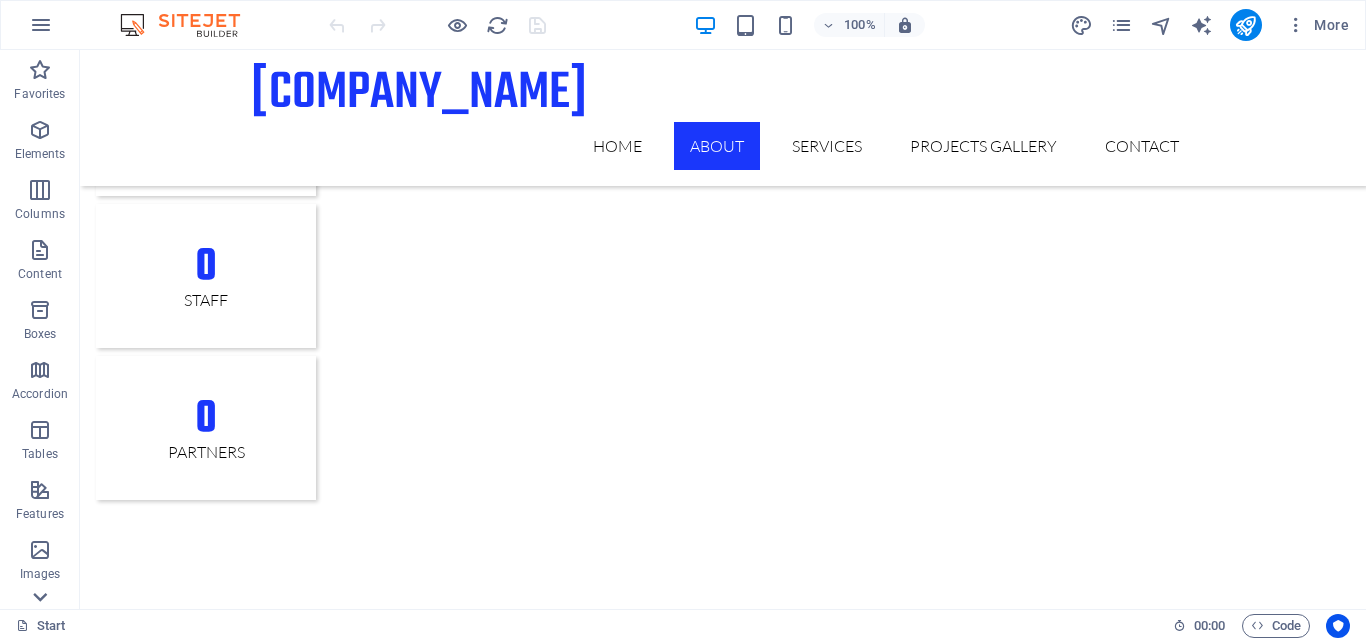 click 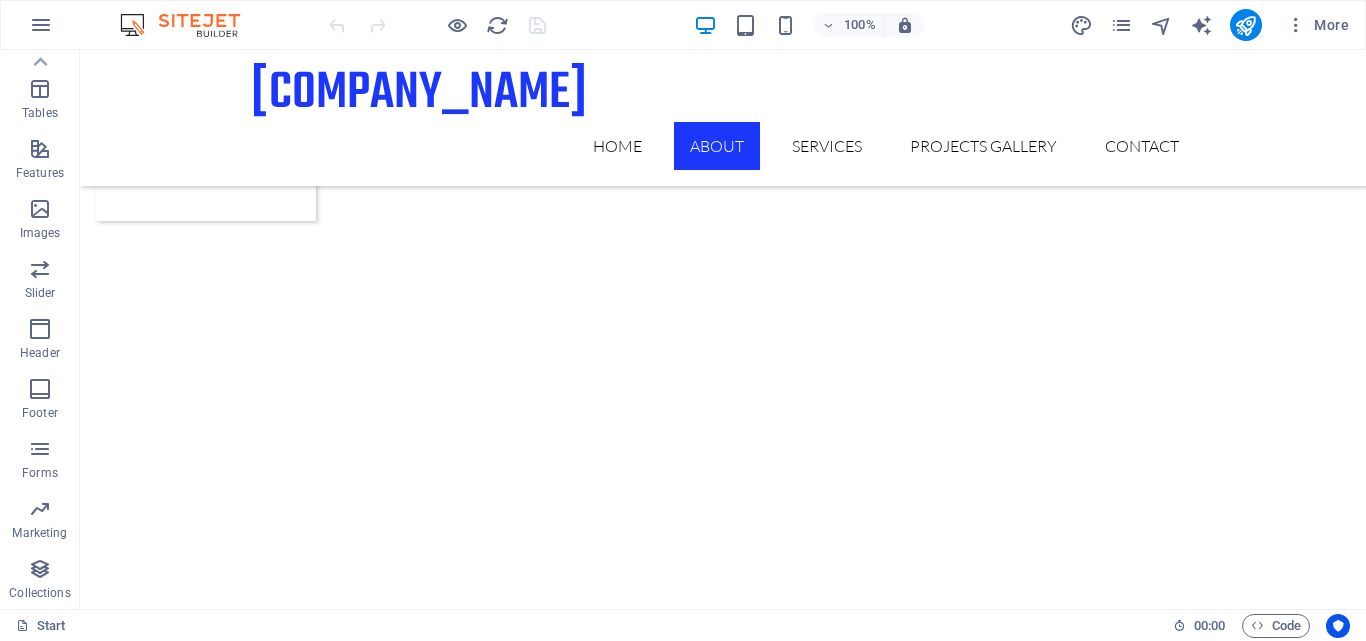scroll, scrollTop: 2624, scrollLeft: 0, axis: vertical 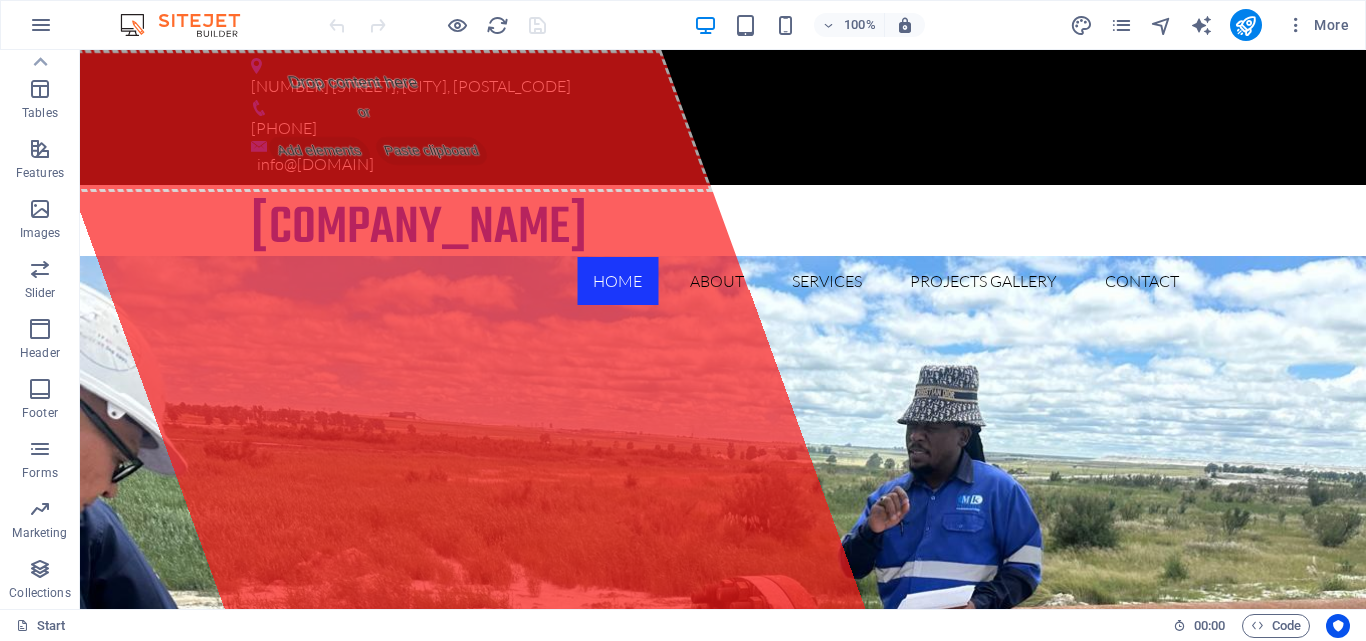 drag, startPoint x: 1357, startPoint y: 221, endPoint x: 1385, endPoint y: 75, distance: 148.66069 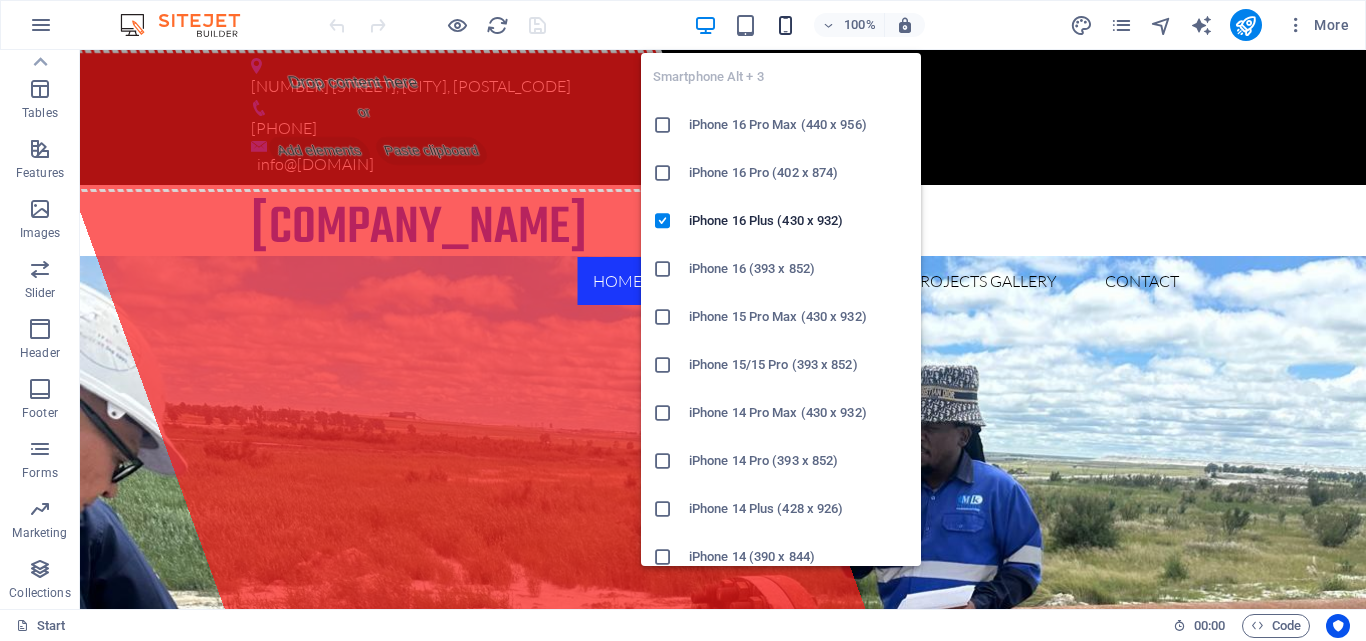 click at bounding box center [785, 25] 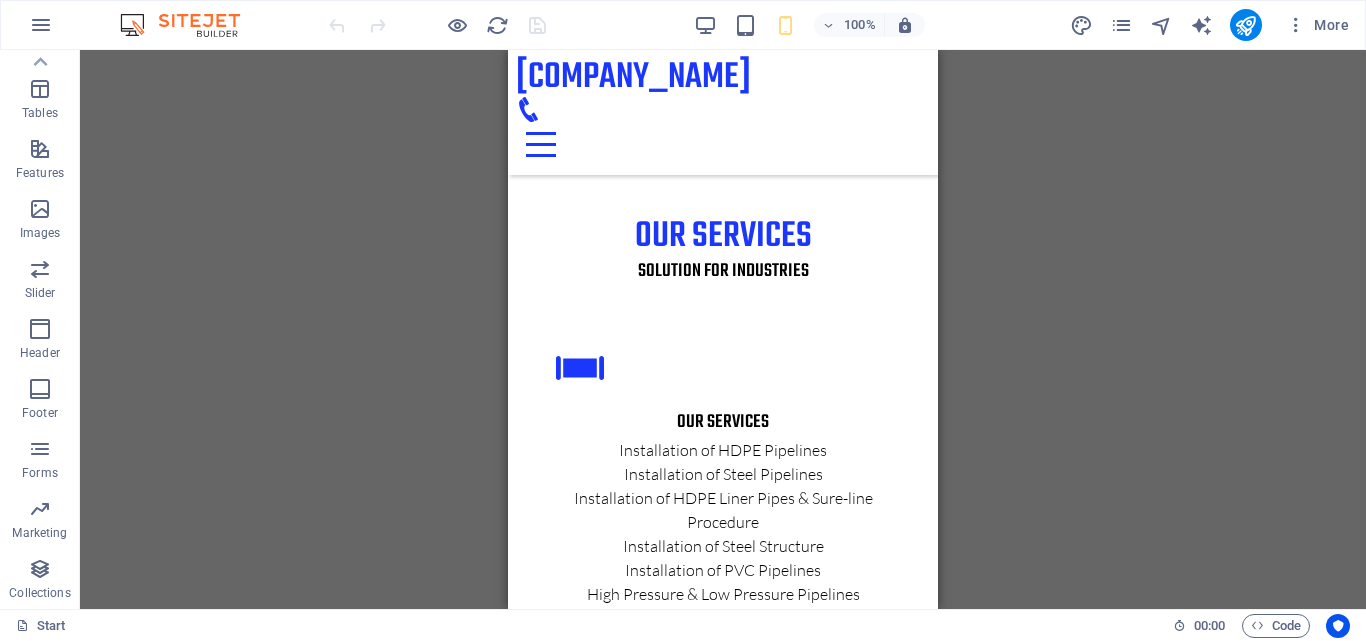 scroll, scrollTop: 0, scrollLeft: 0, axis: both 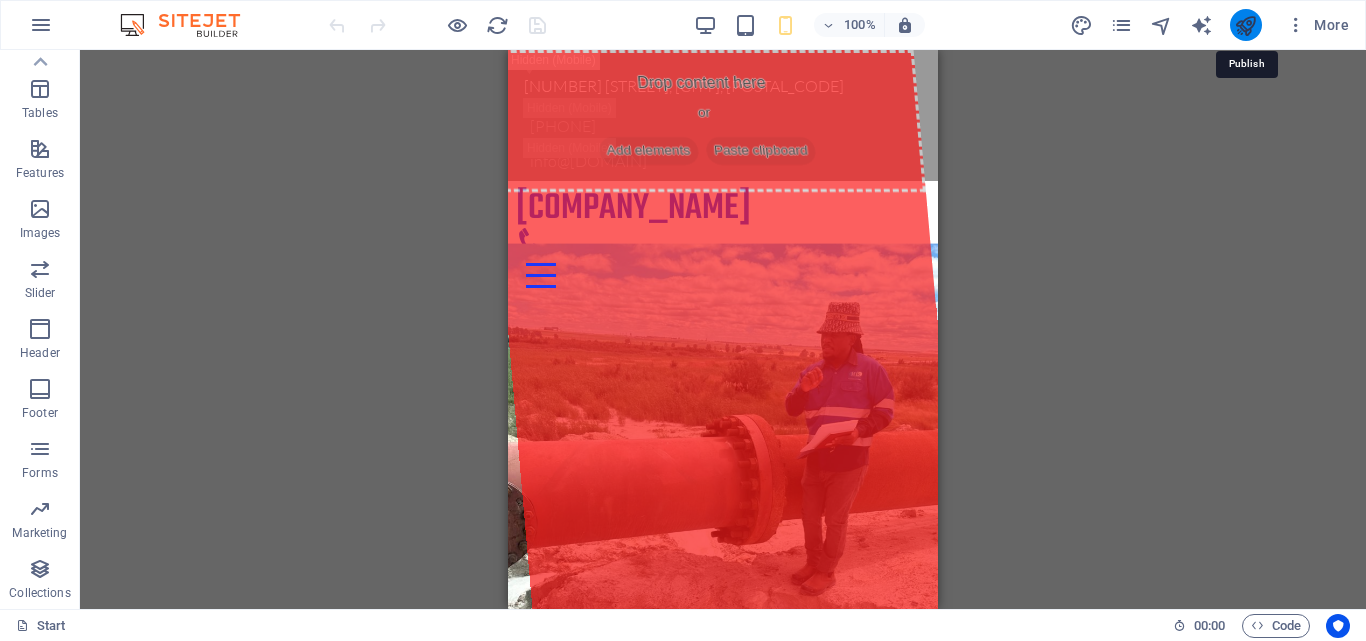 click at bounding box center [1245, 25] 